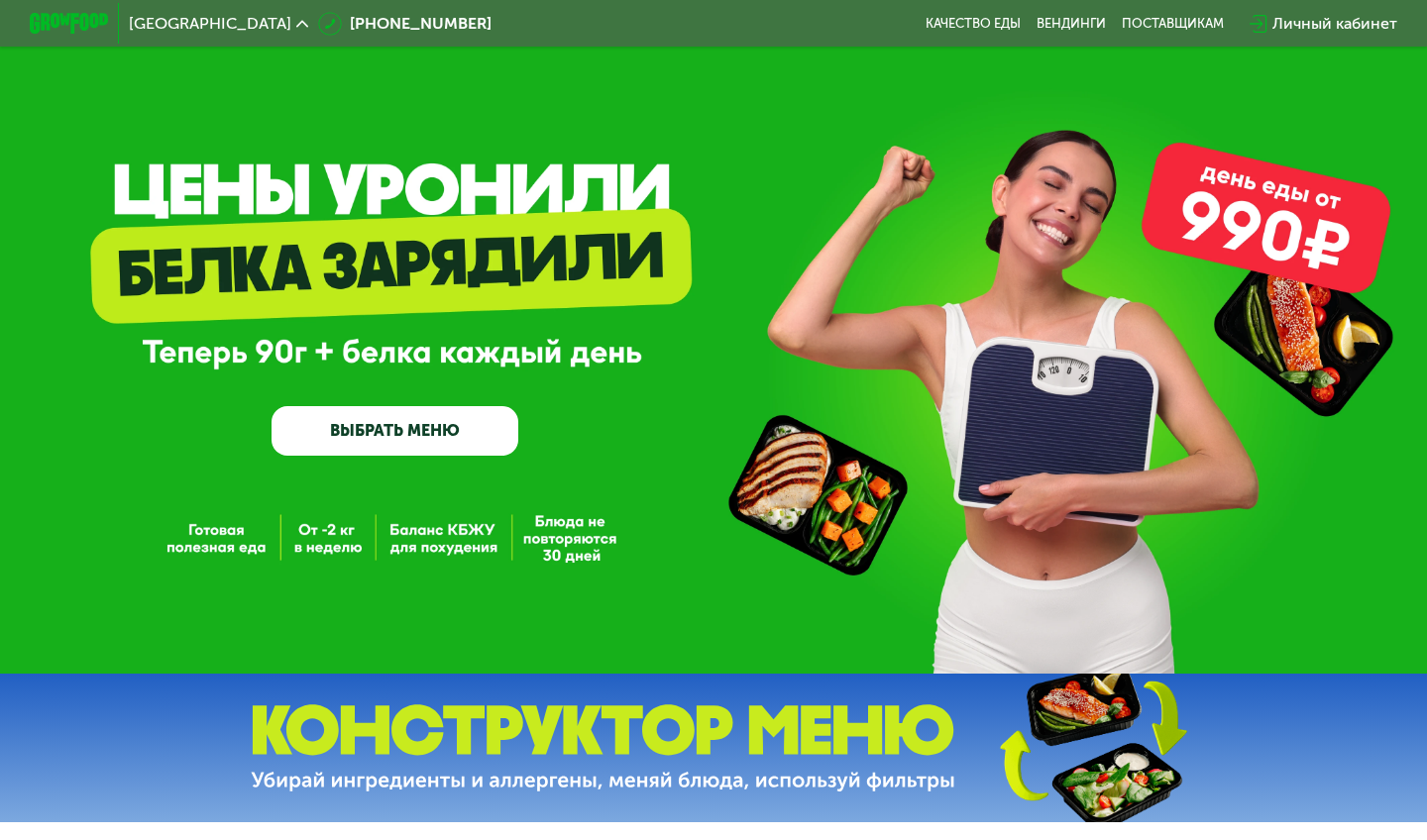 scroll, scrollTop: 0, scrollLeft: 0, axis: both 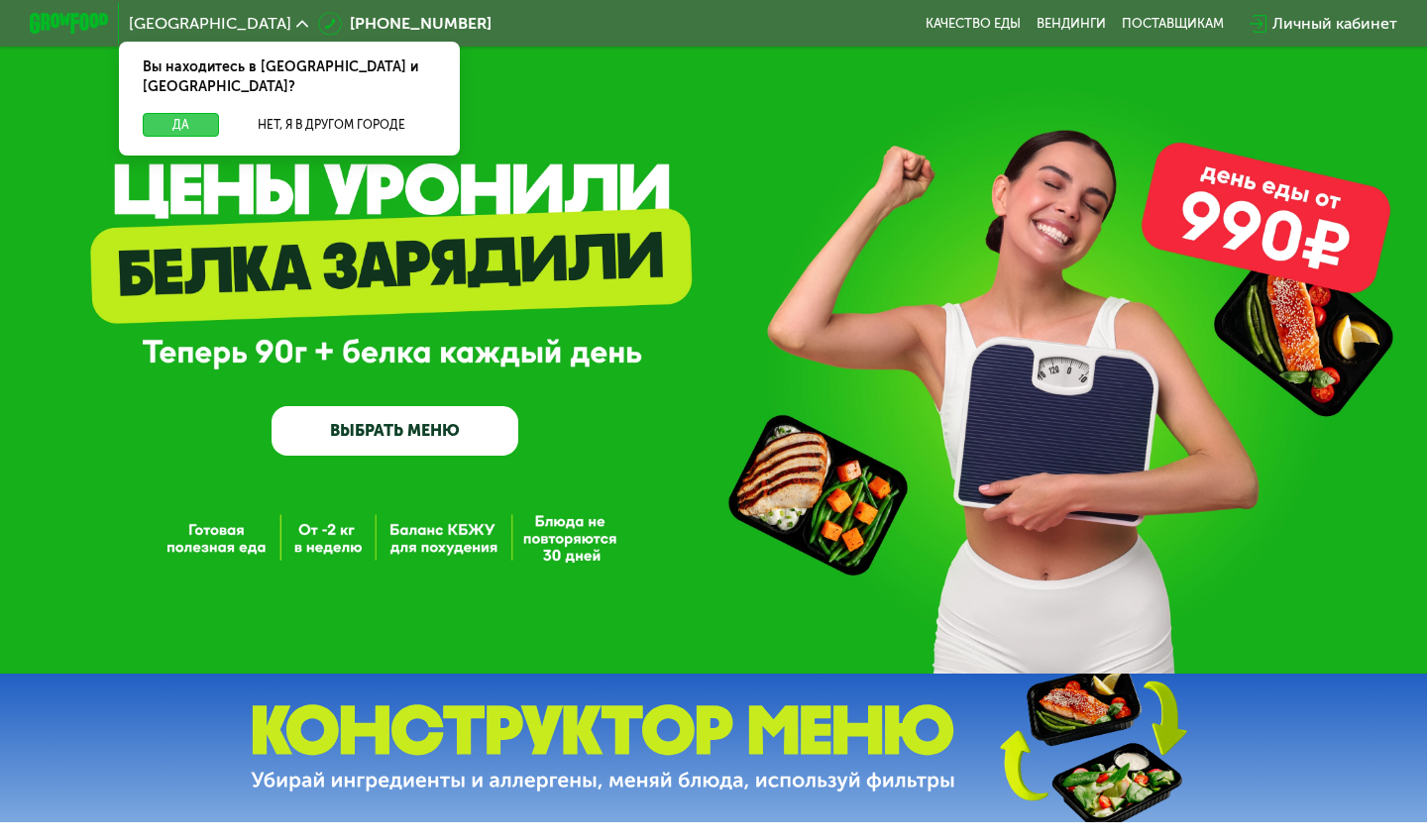 click on "Да" at bounding box center [180, 125] 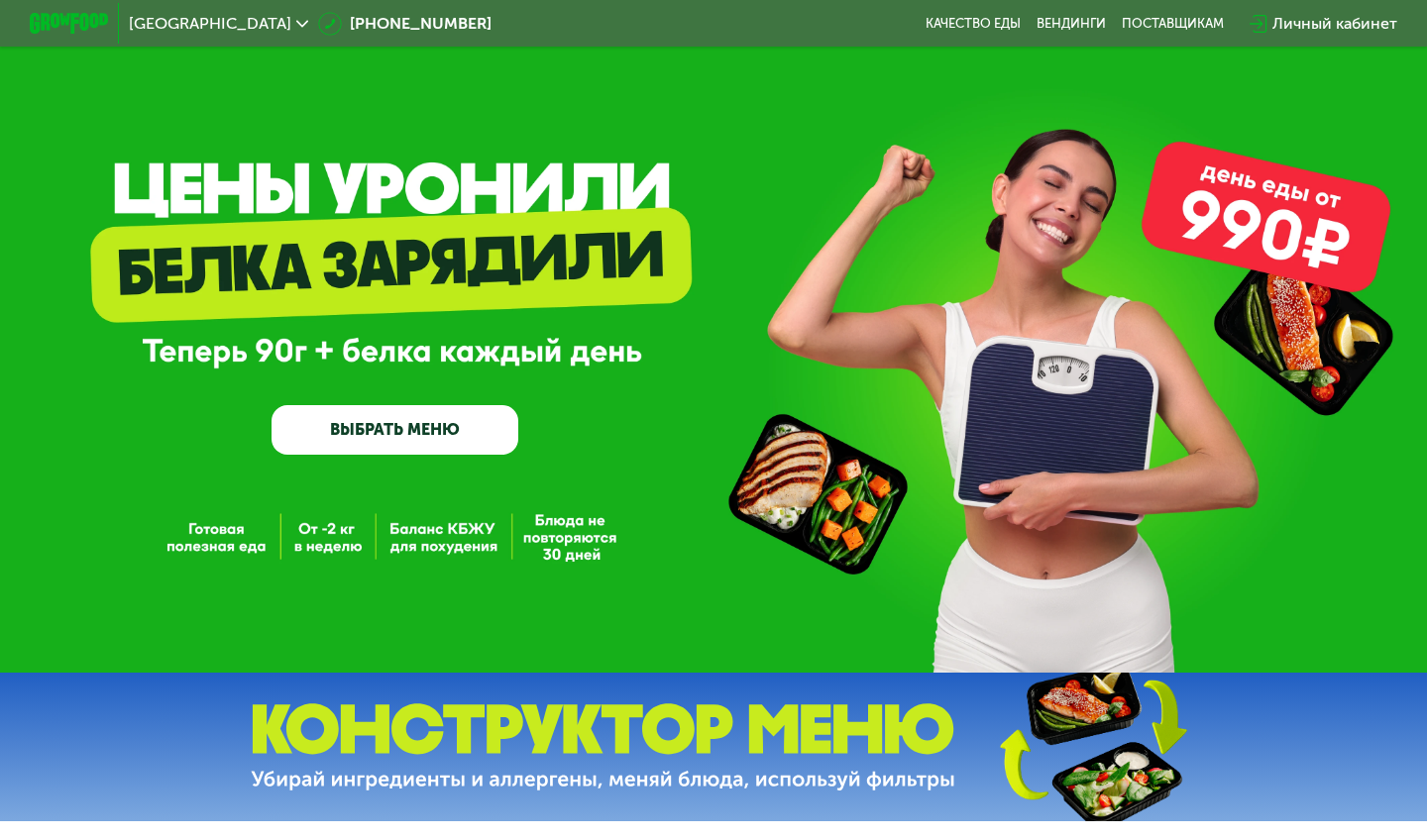 scroll, scrollTop: 166, scrollLeft: 1, axis: both 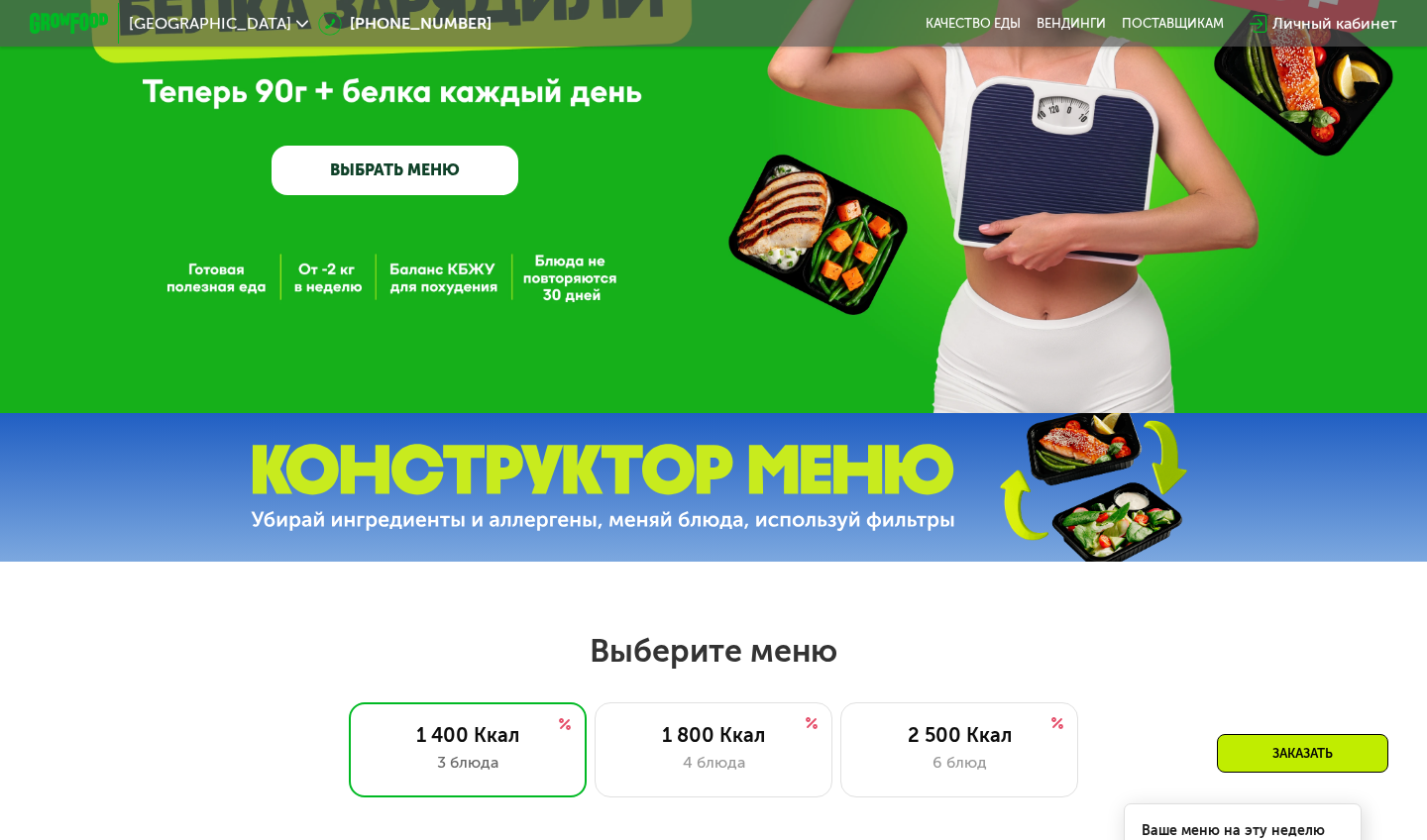 click on "ВЫБРАТЬ МЕНЮ" at bounding box center [394, 170] 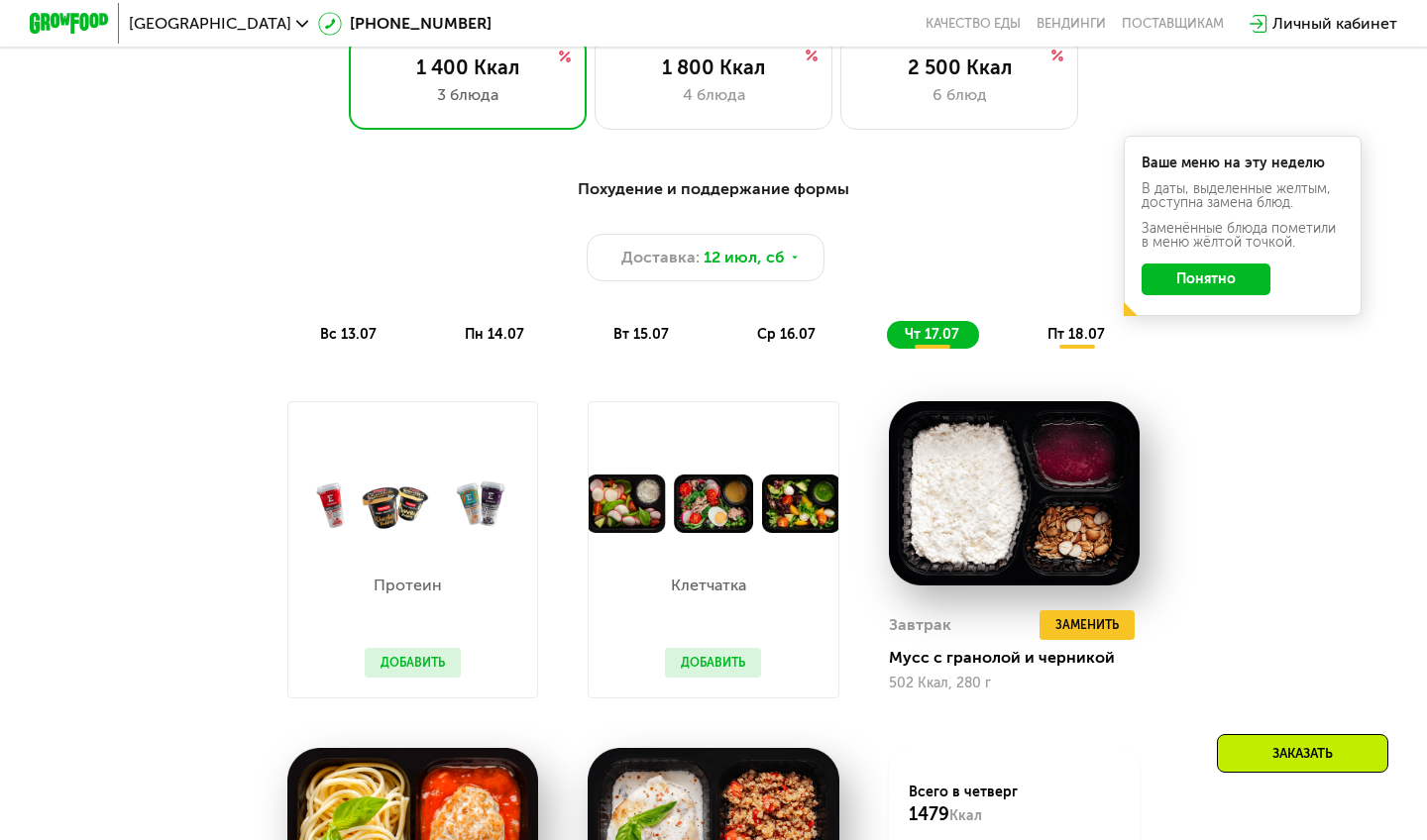 scroll, scrollTop: 930, scrollLeft: 0, axis: vertical 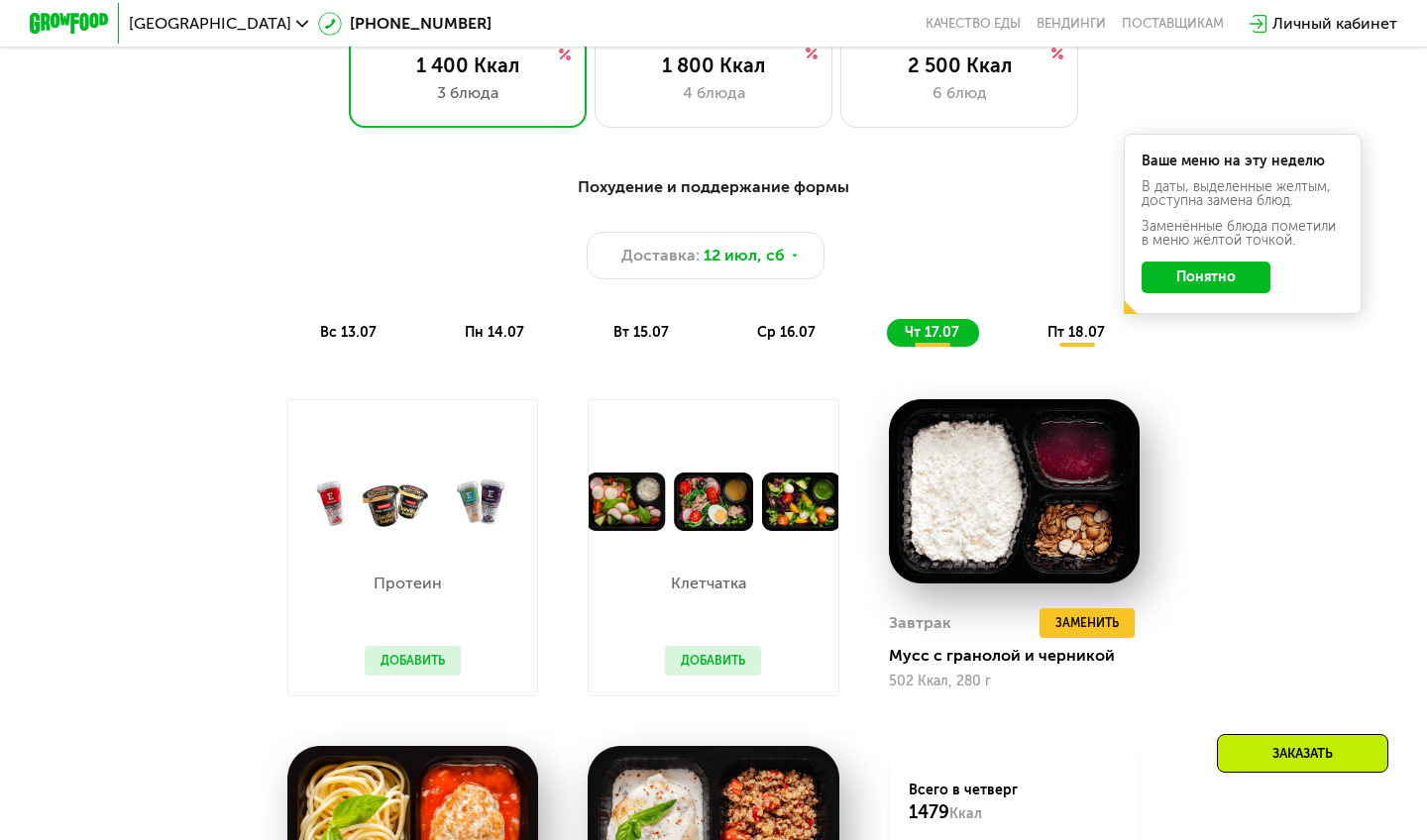 click on "вс 13.07" at bounding box center [348, 332] 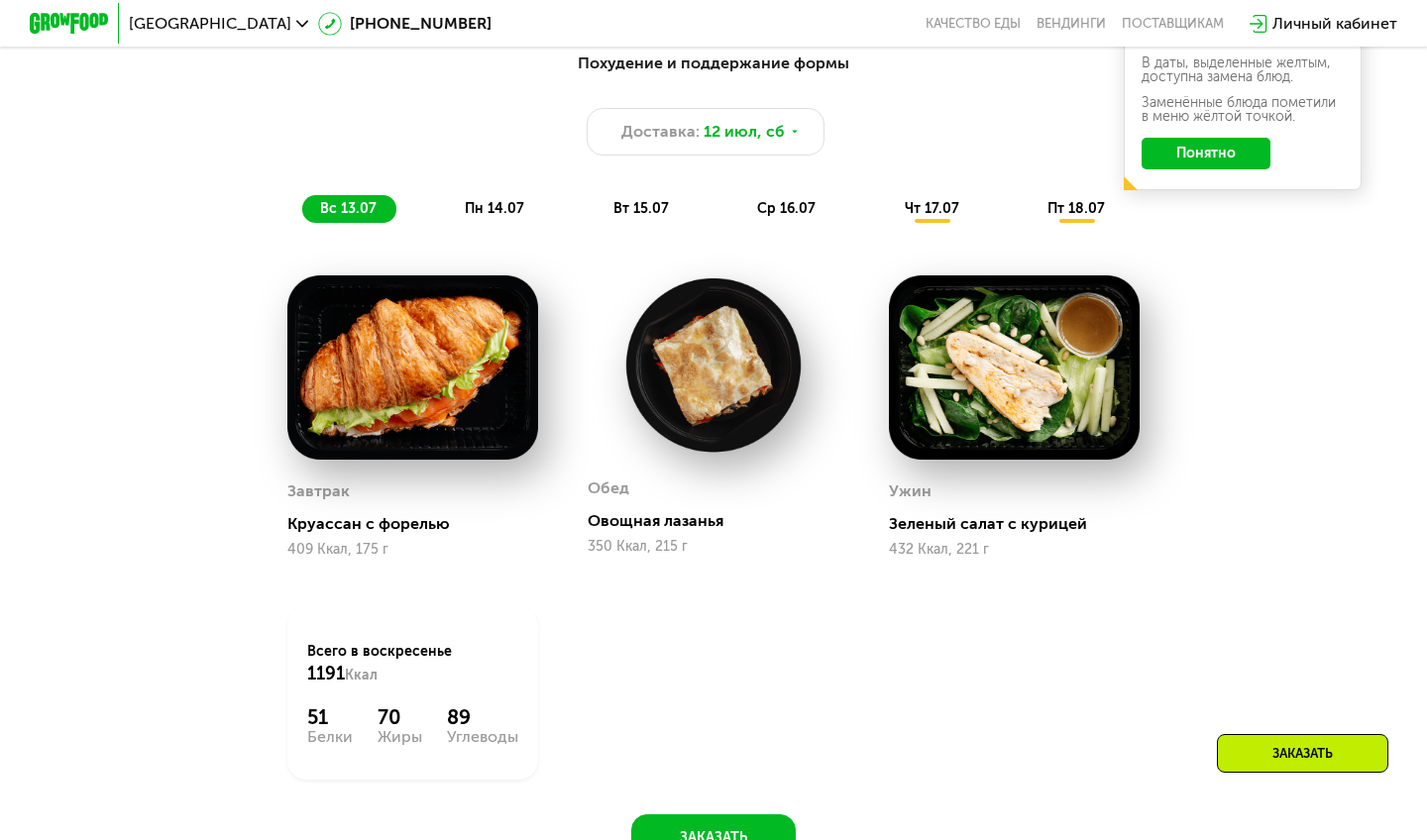 scroll, scrollTop: 1049, scrollLeft: 0, axis: vertical 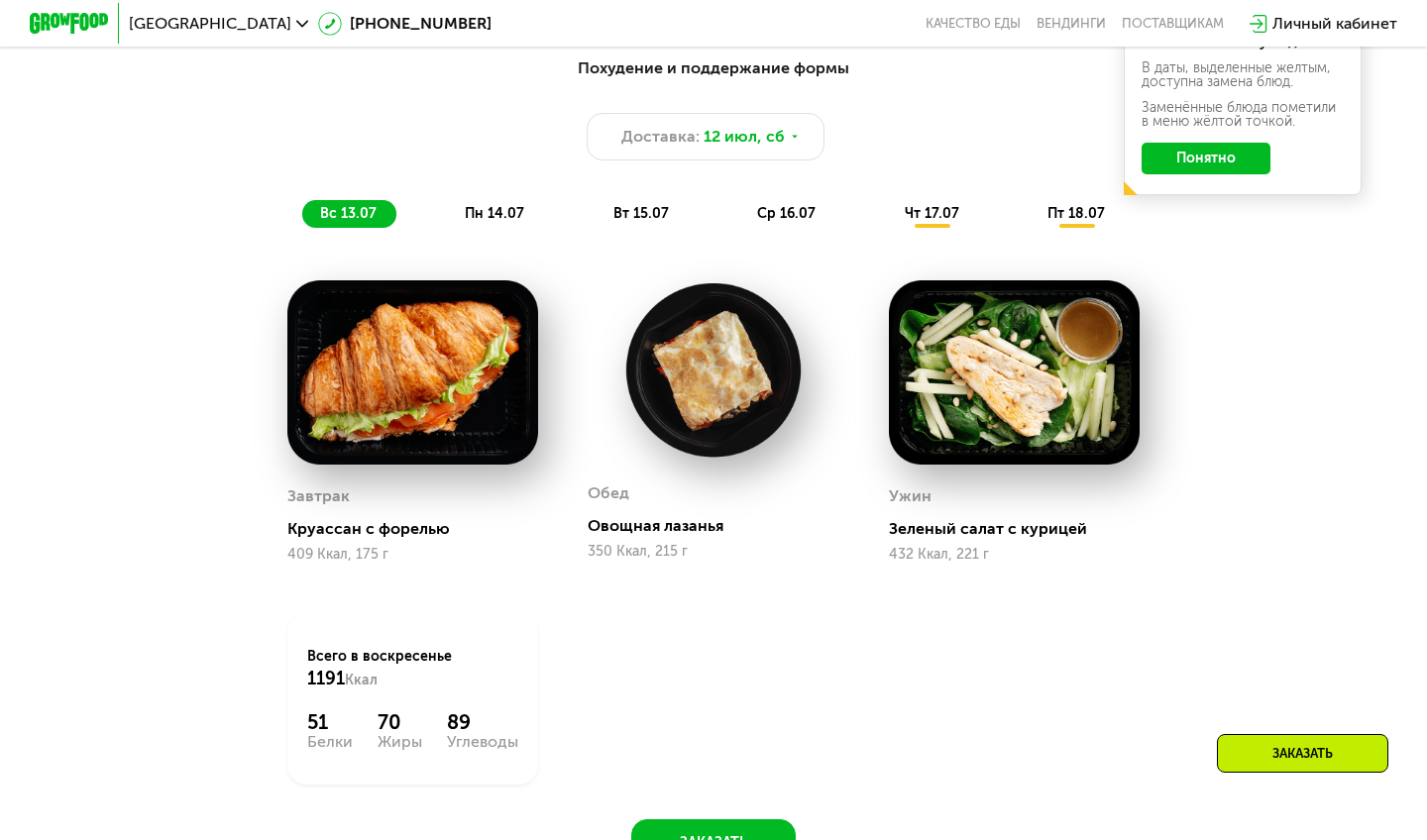 click on "пн 14.07" at bounding box center [494, 213] 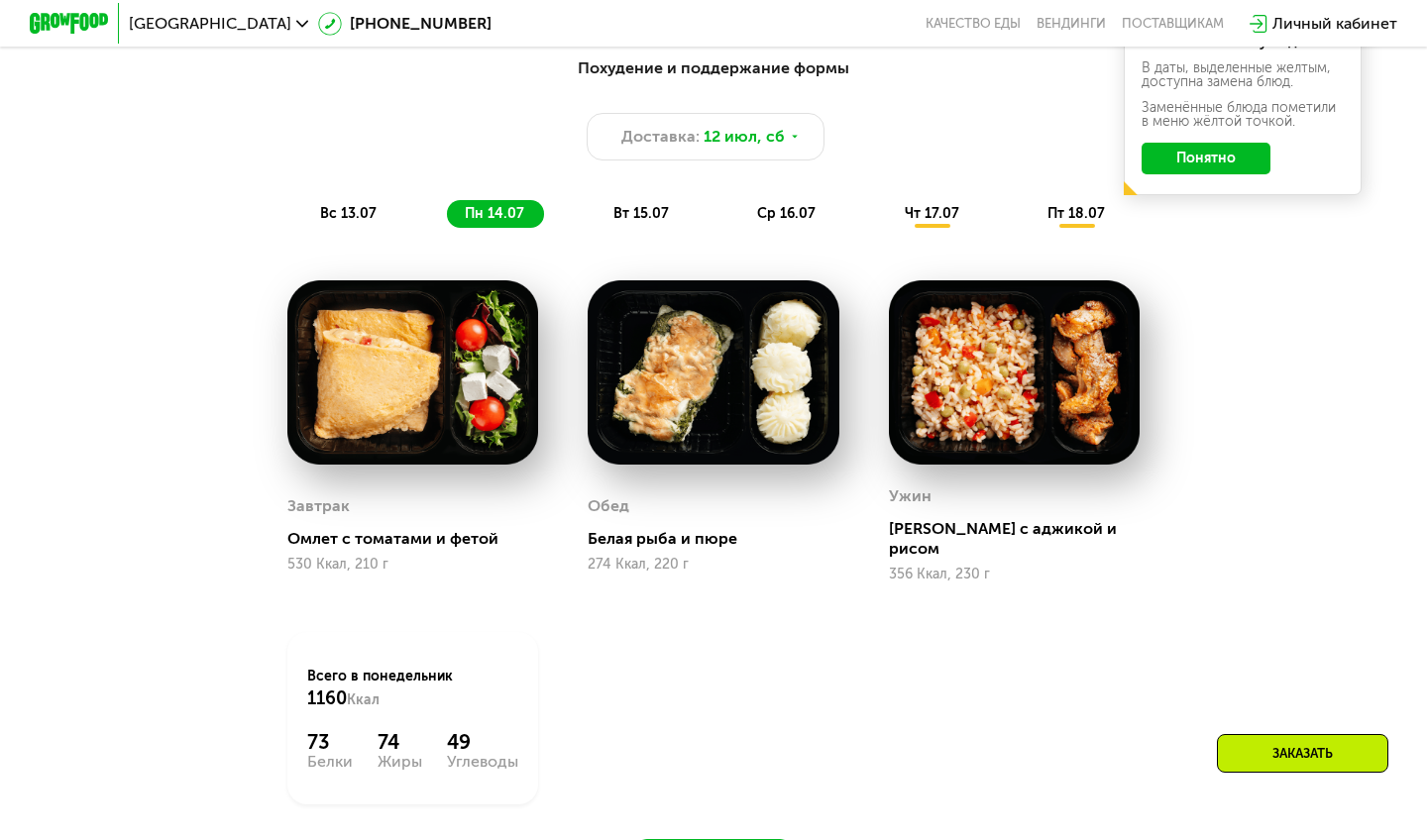 click on "вт 15.07" at bounding box center (641, 213) 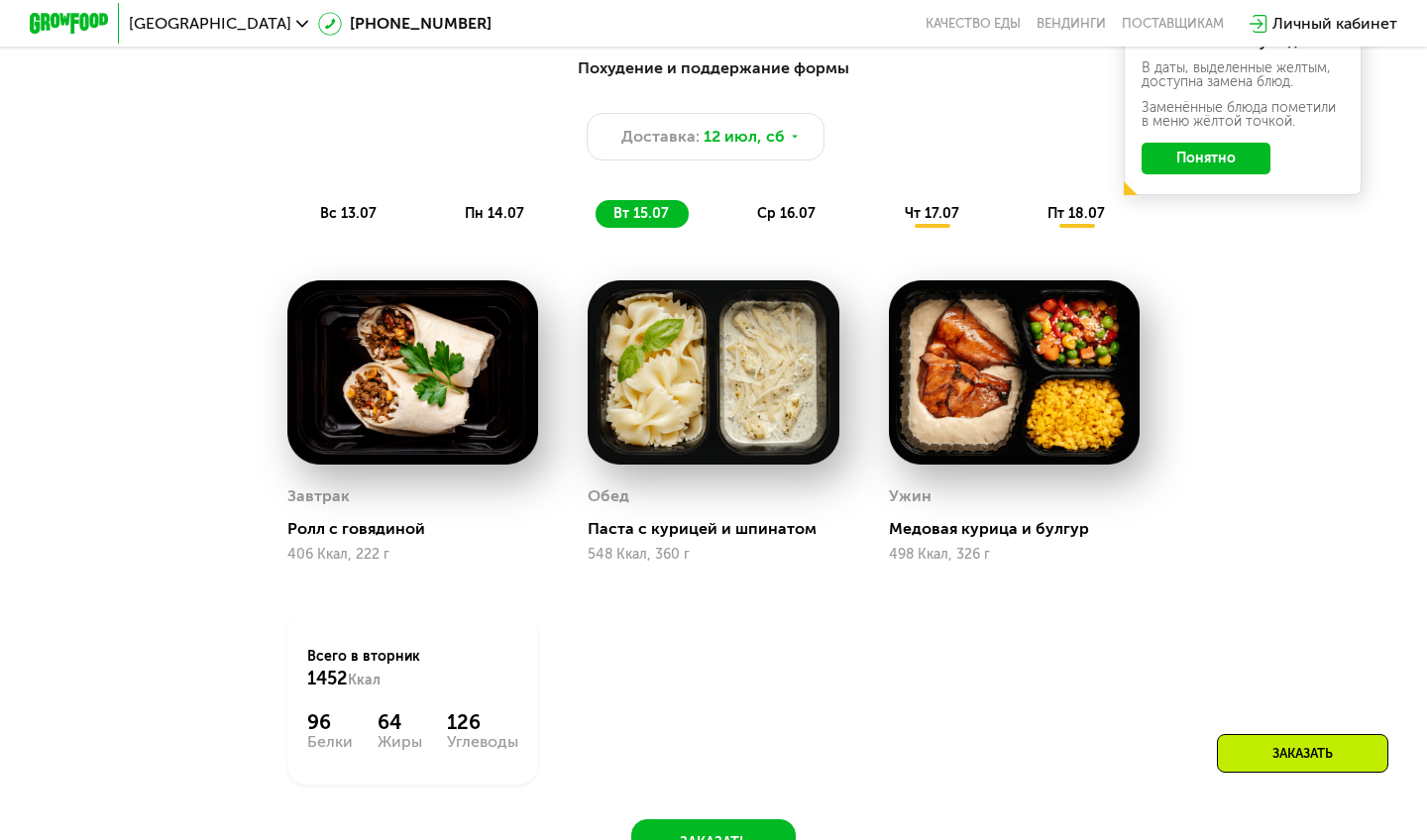 click on "чт 17.07" at bounding box center (932, 213) 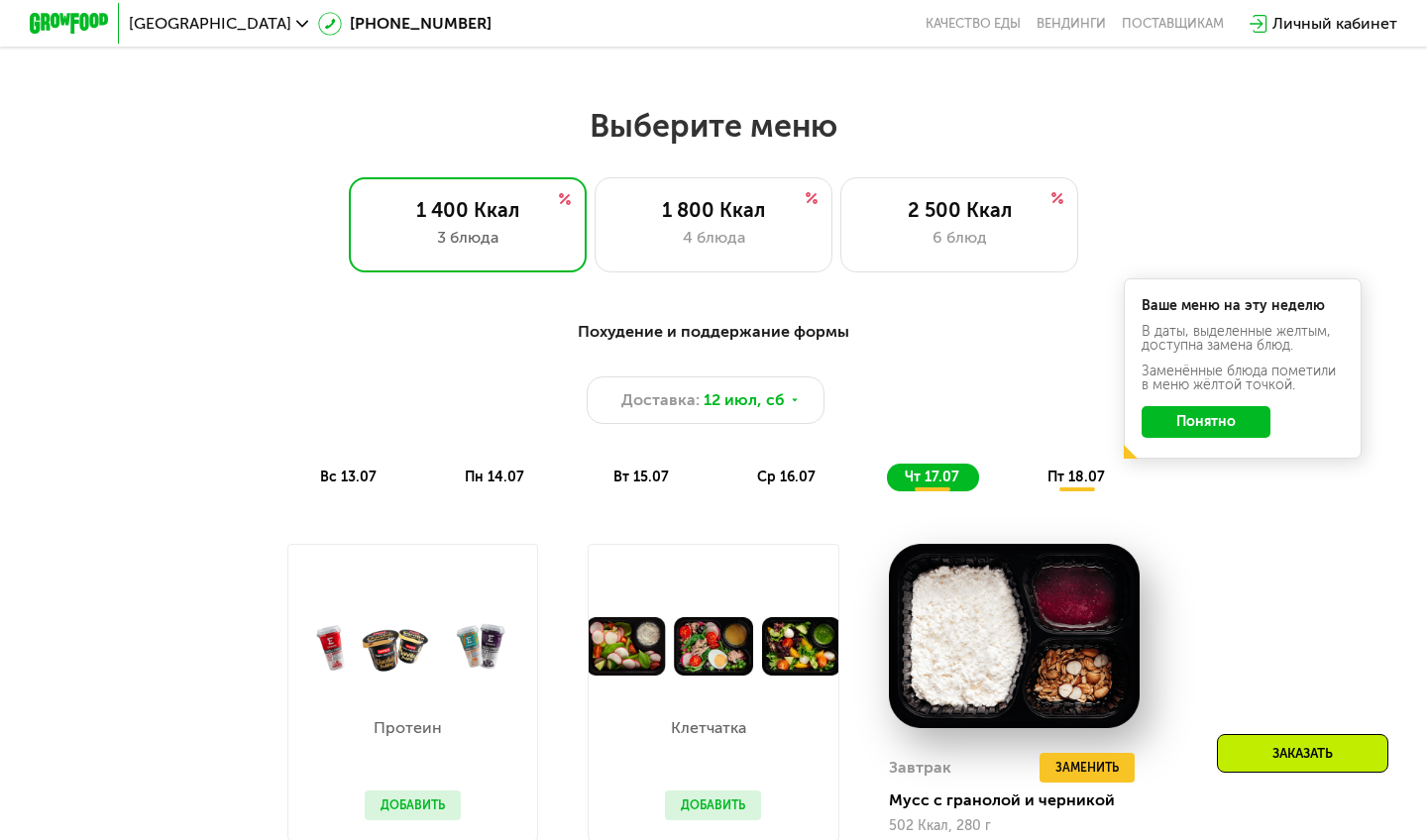 scroll, scrollTop: 778, scrollLeft: 0, axis: vertical 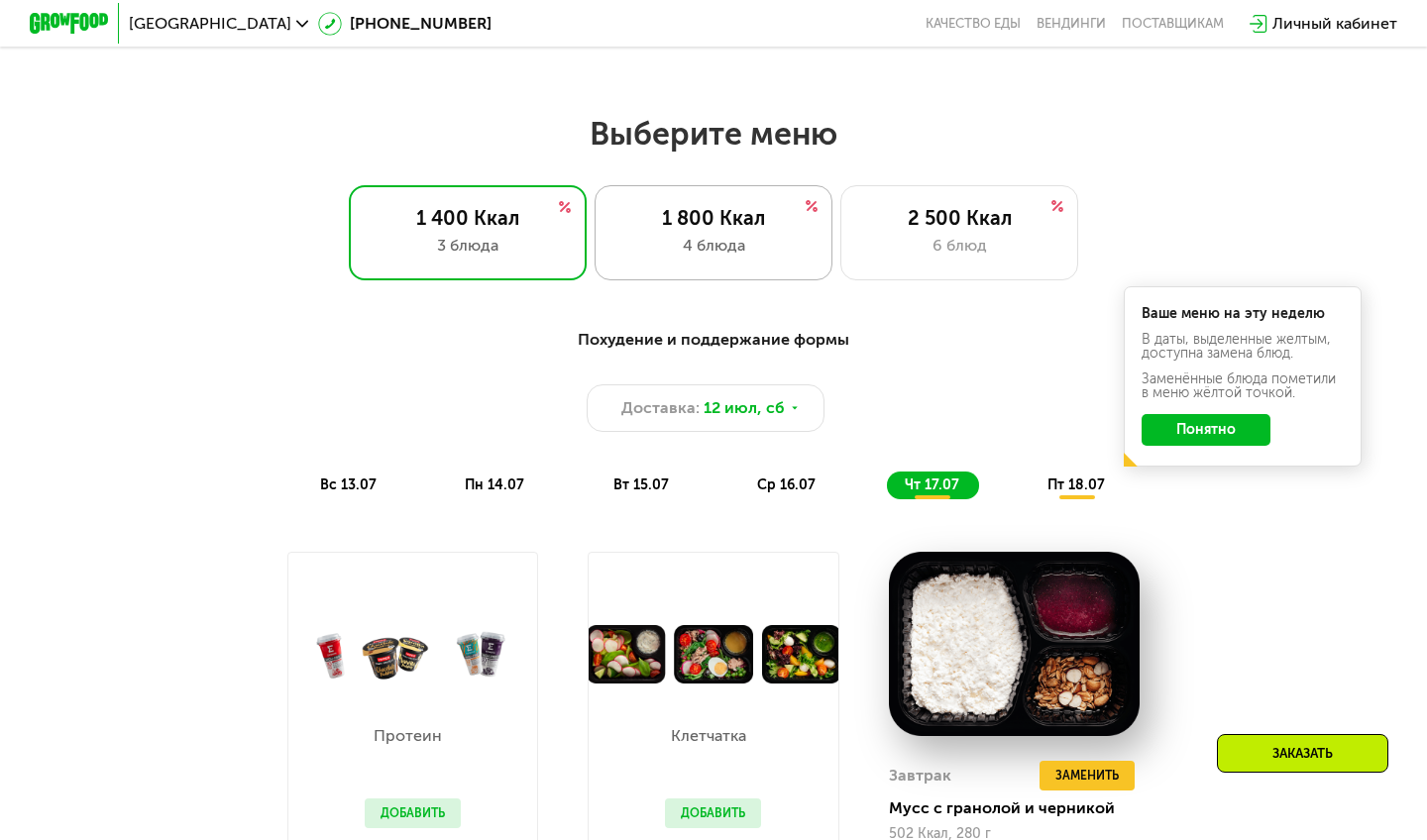 click on "1 800 Ккал 4 блюда" 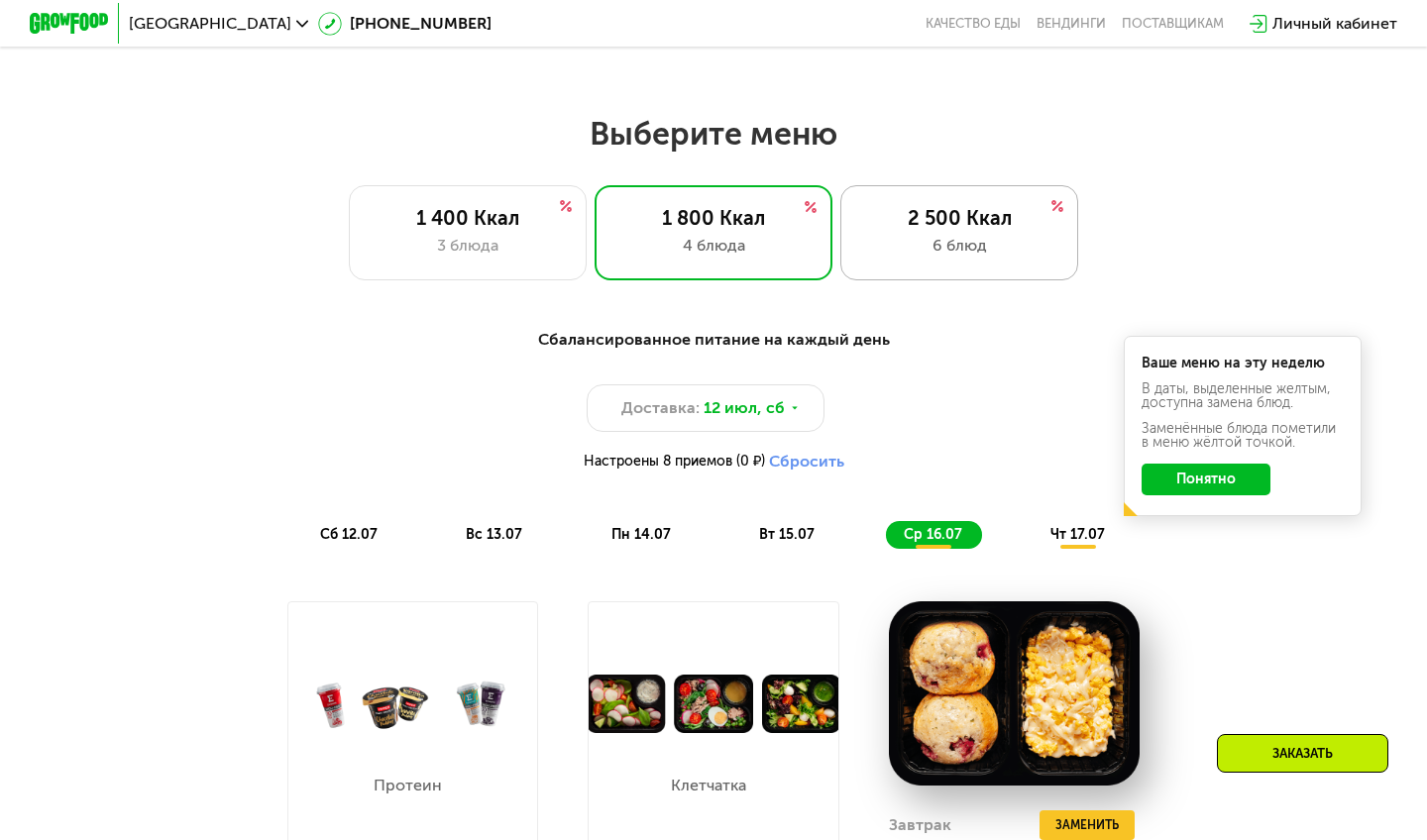 click on "2 500 Ккал" at bounding box center (959, 218) 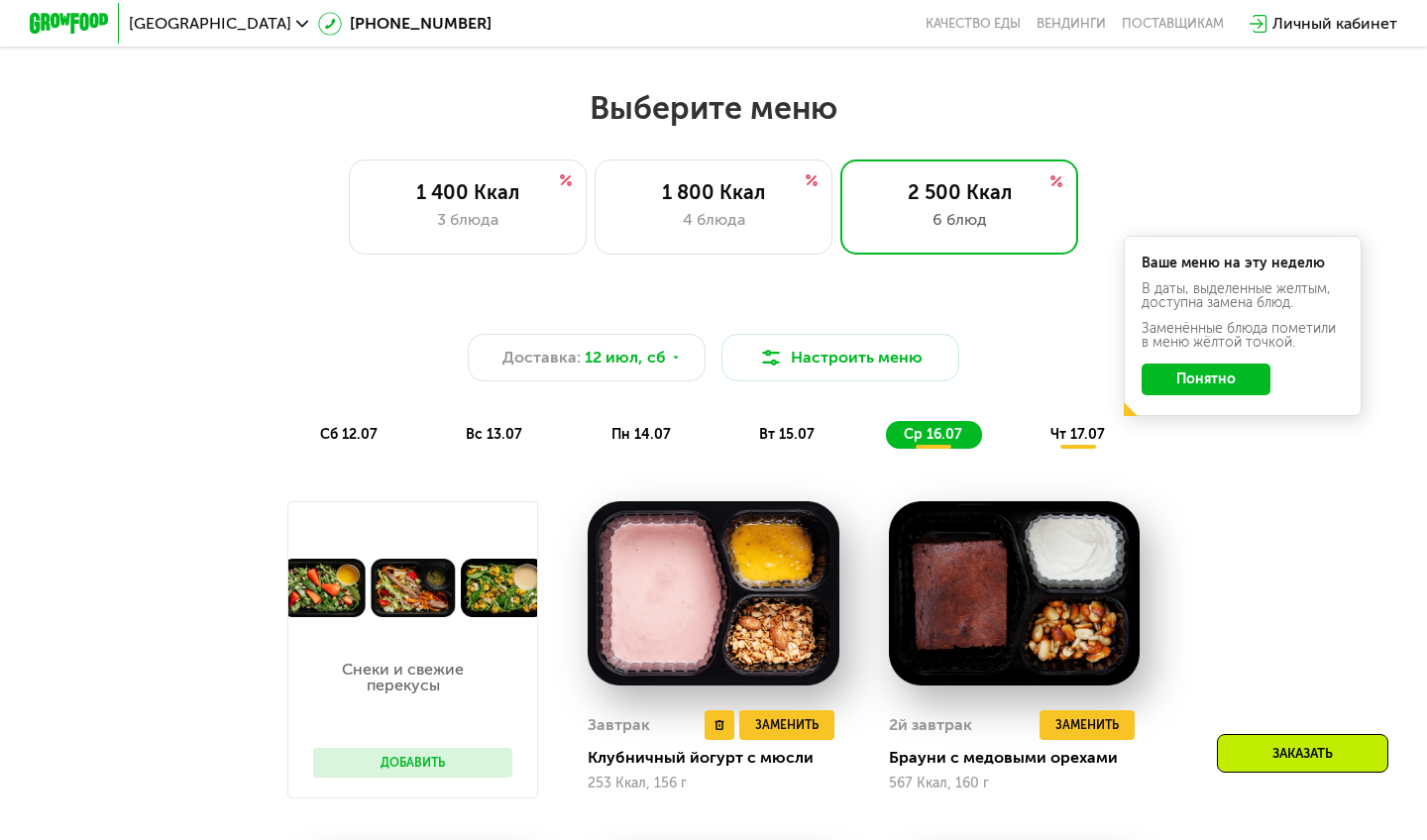 scroll, scrollTop: 769, scrollLeft: 0, axis: vertical 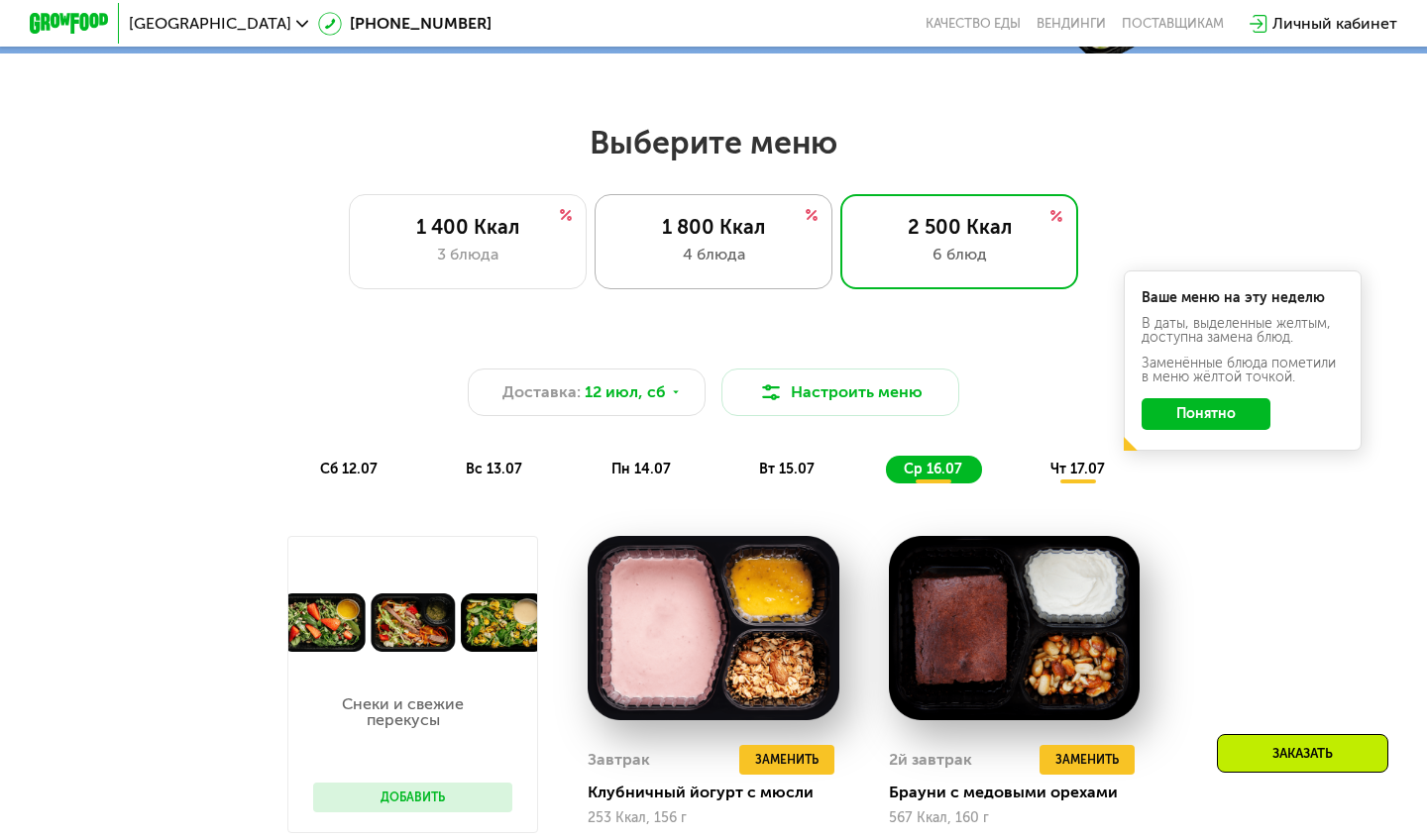click on "1 800 Ккал" at bounding box center [714, 227] 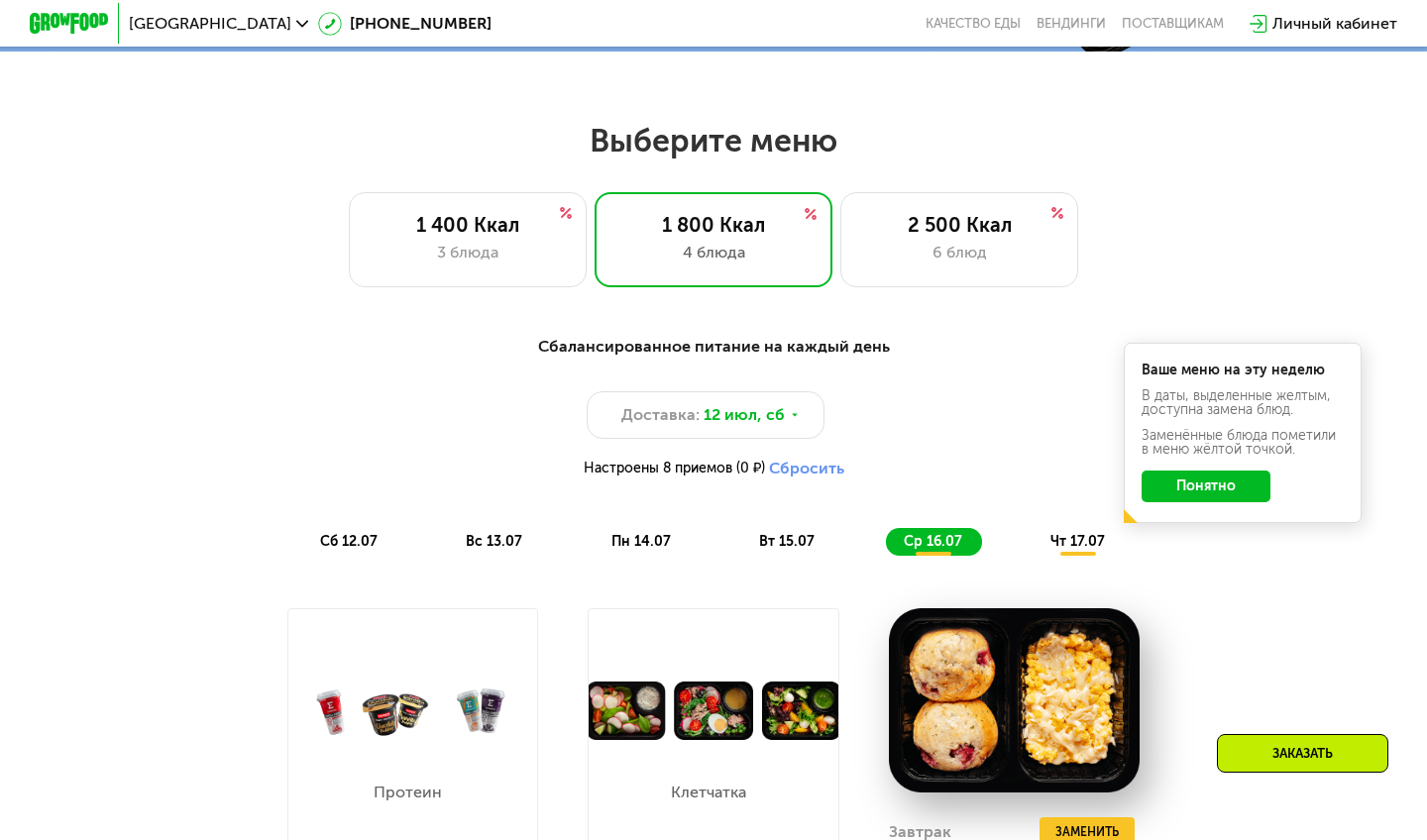 scroll, scrollTop: 765, scrollLeft: 0, axis: vertical 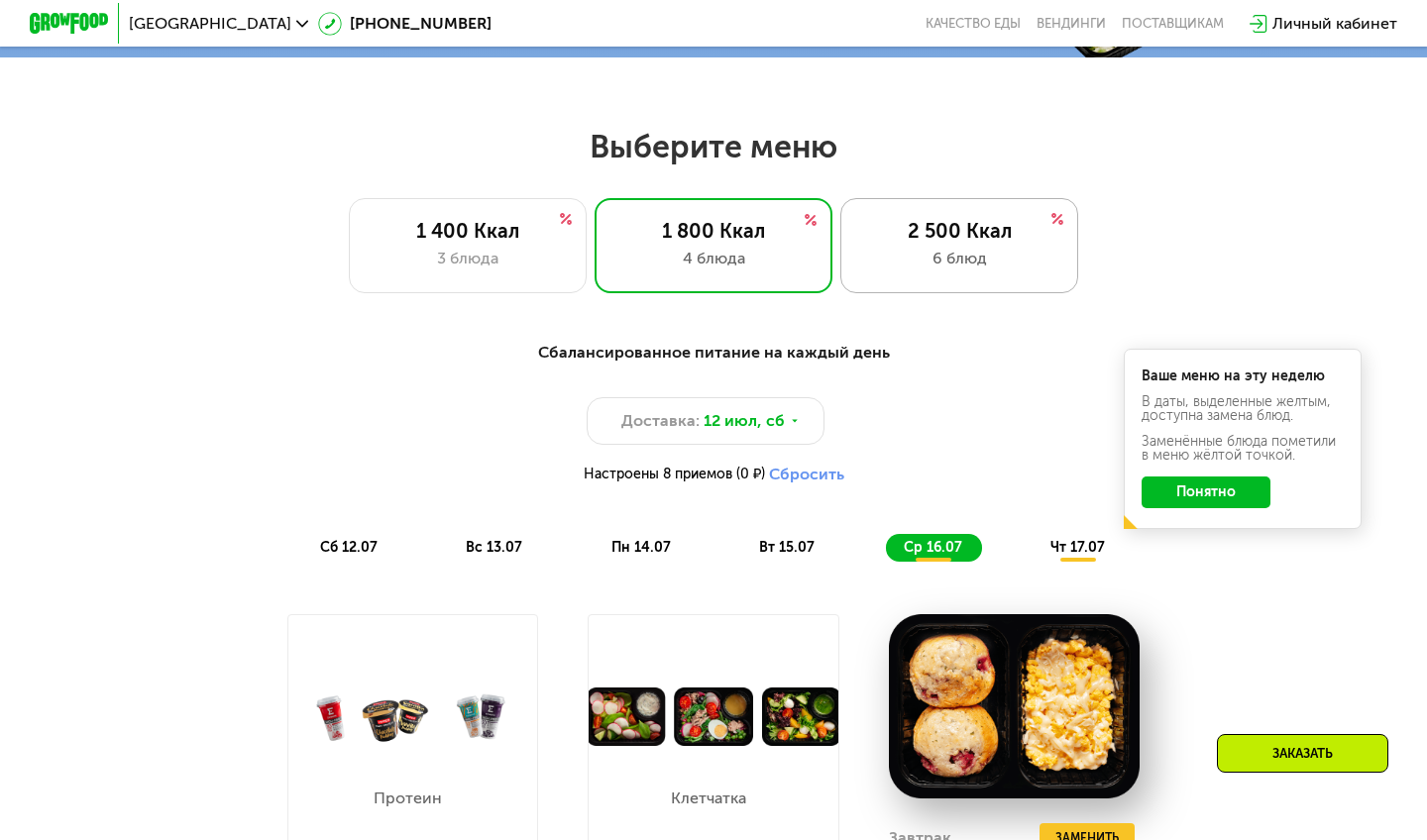 click on "2 500 Ккал 6 блюд" 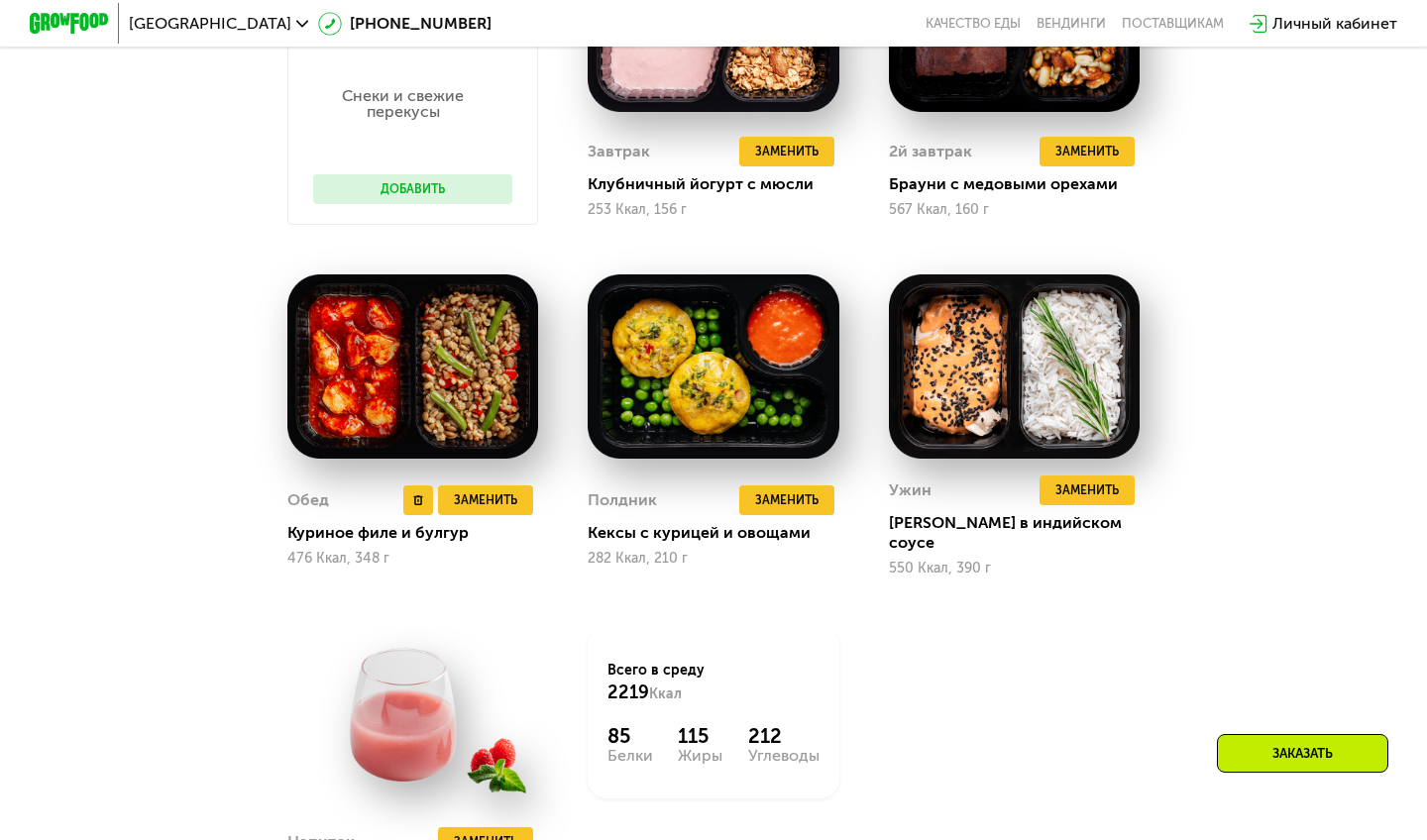 scroll, scrollTop: 1378, scrollLeft: 0, axis: vertical 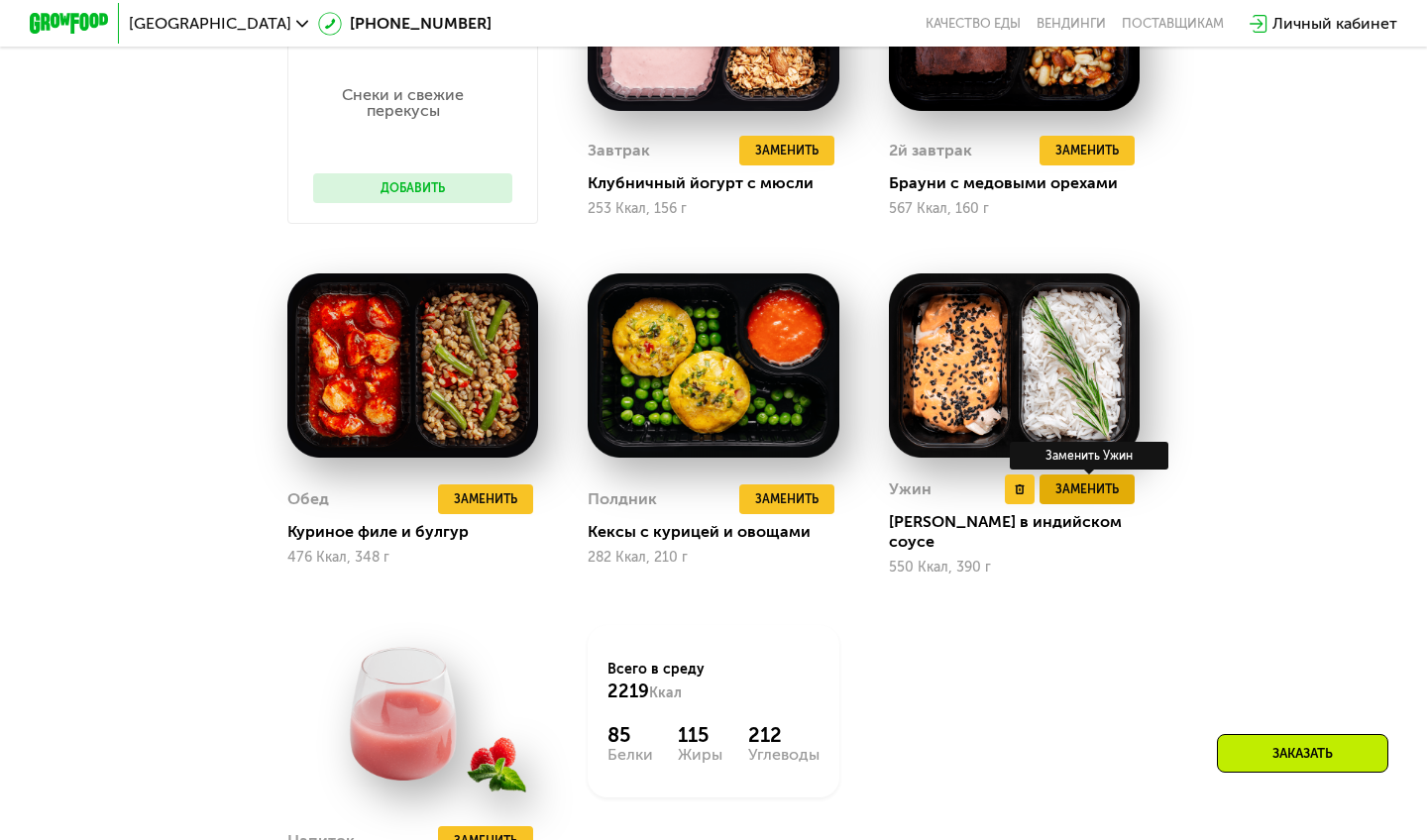 click on "Заменить" at bounding box center [1087, 489] 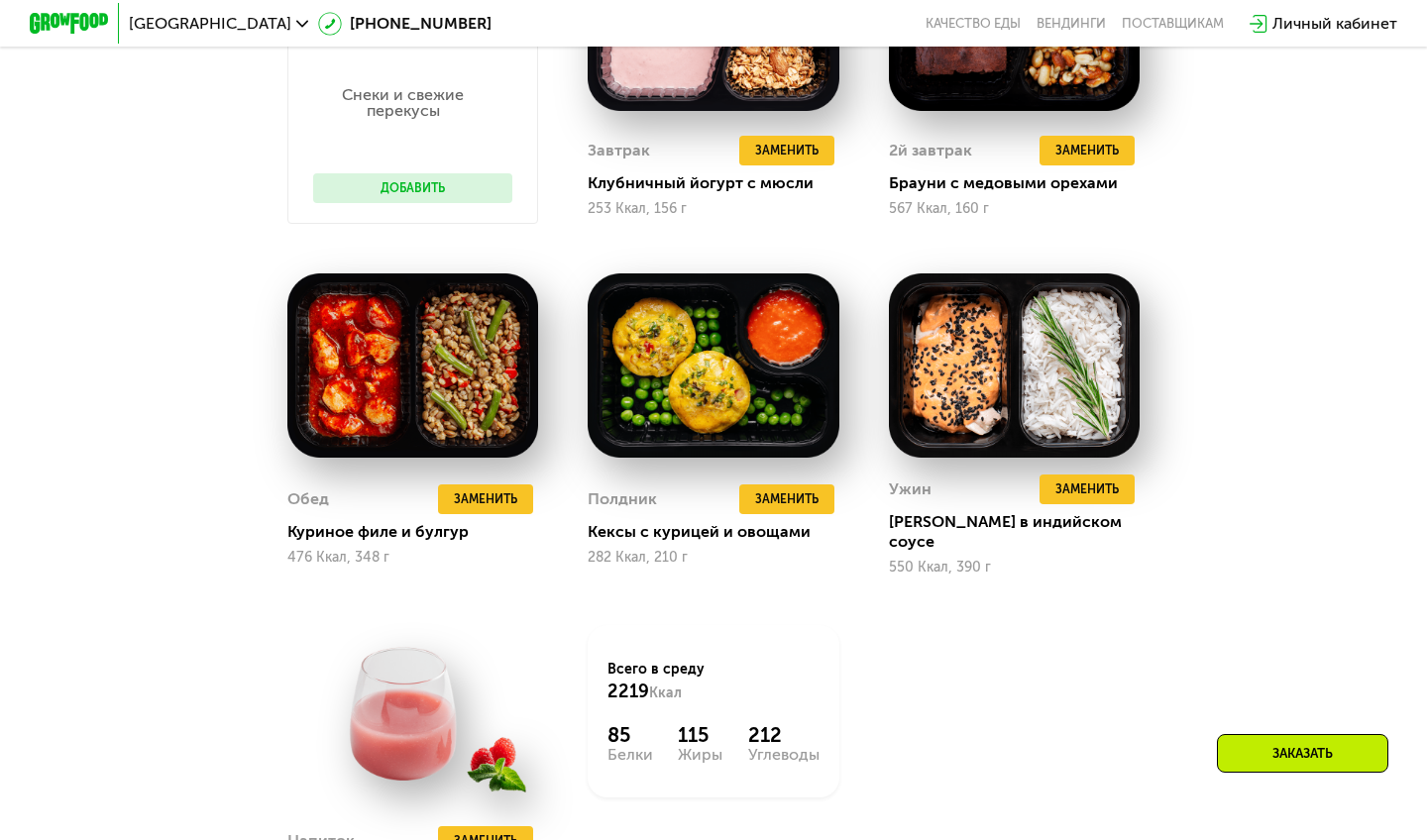 scroll, scrollTop: 0, scrollLeft: 0, axis: both 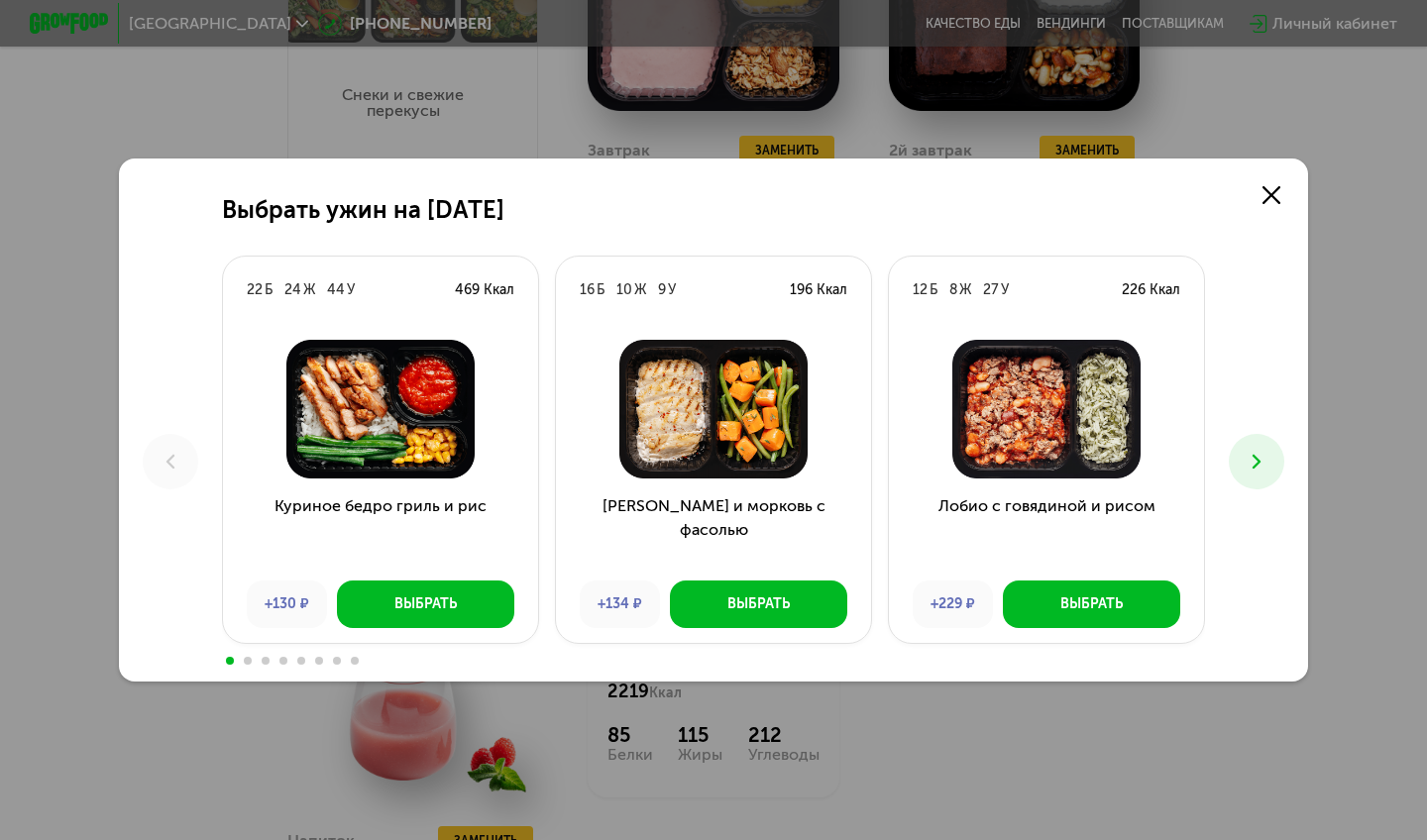 click at bounding box center (1257, 462) 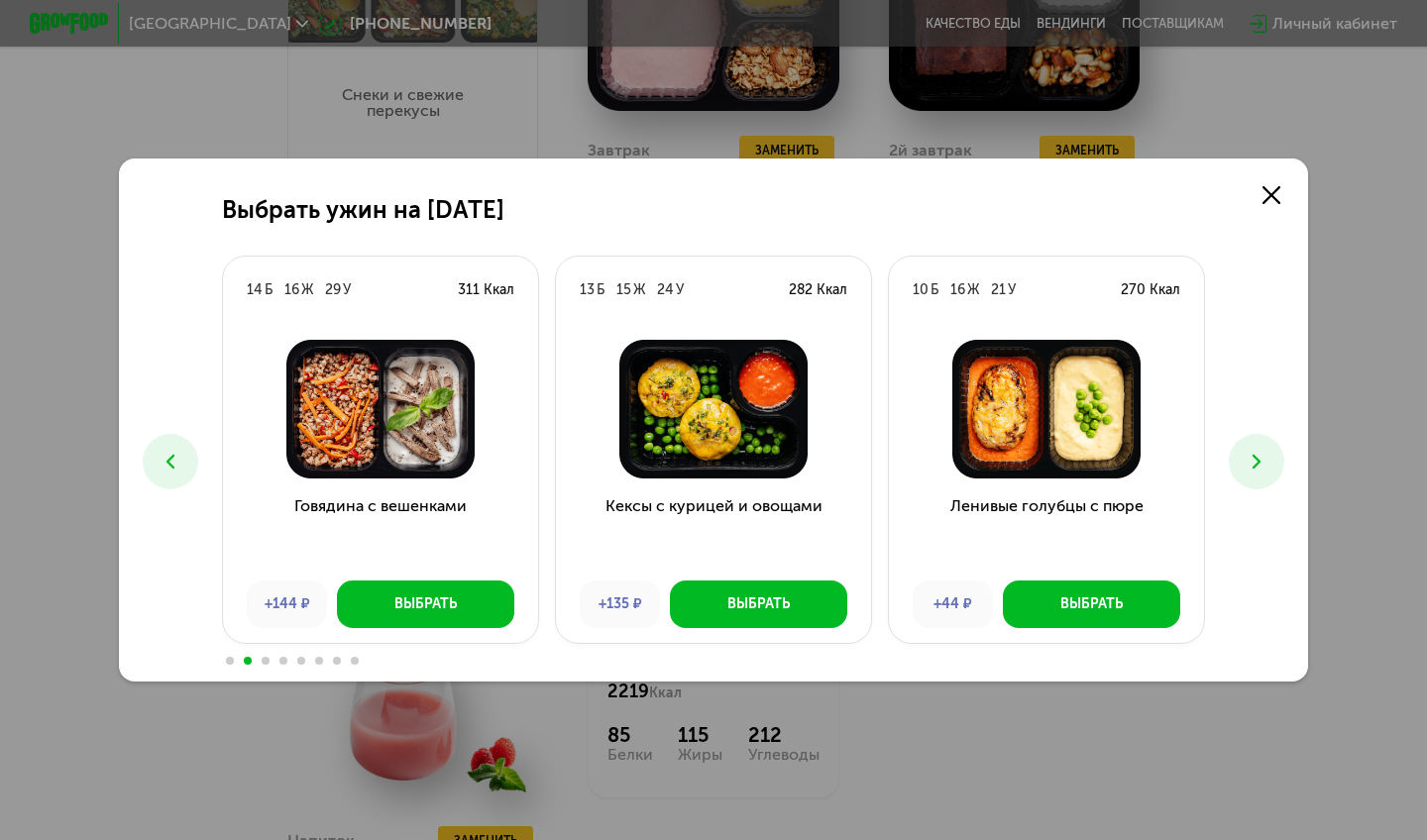 click at bounding box center [1257, 462] 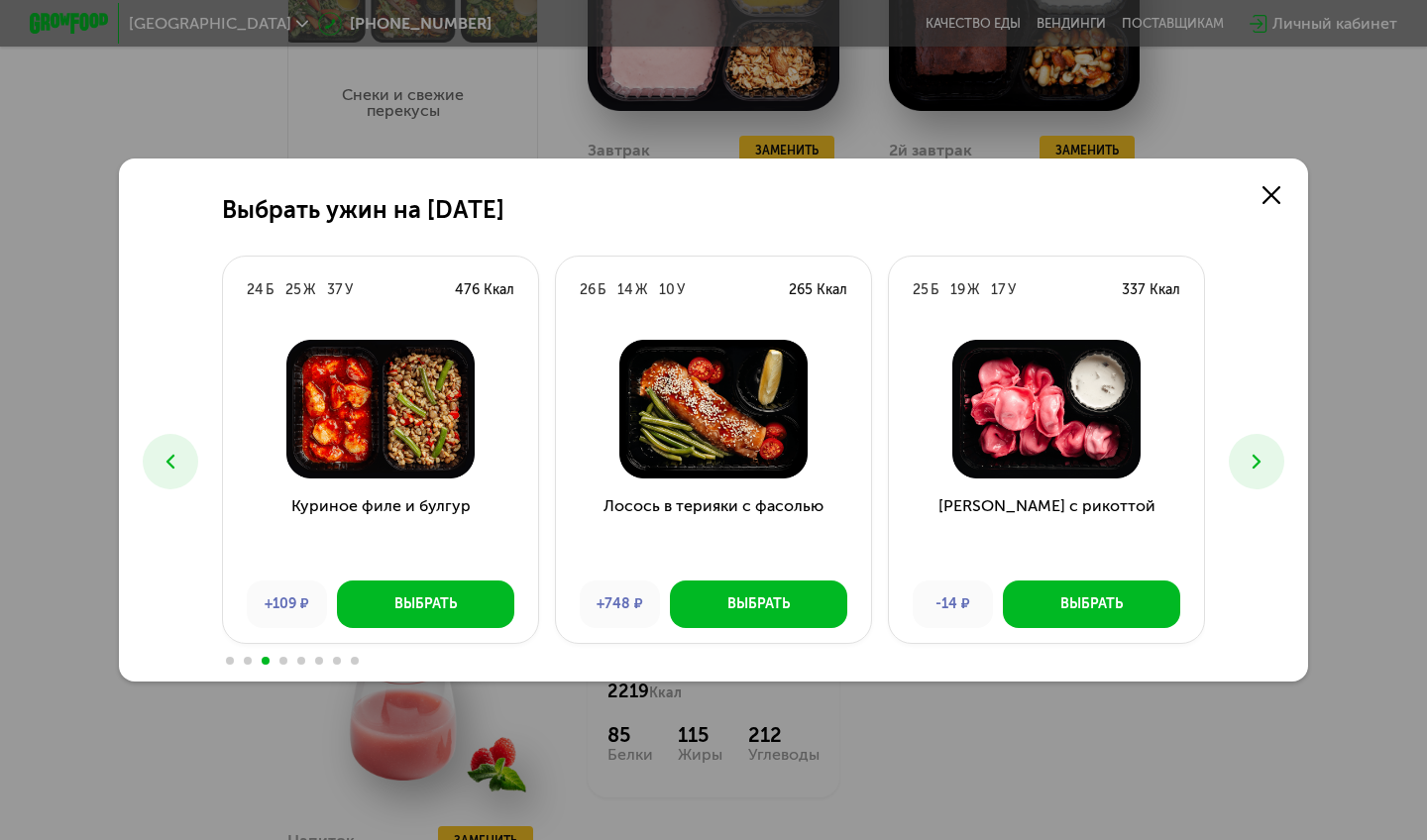 click at bounding box center (1257, 462) 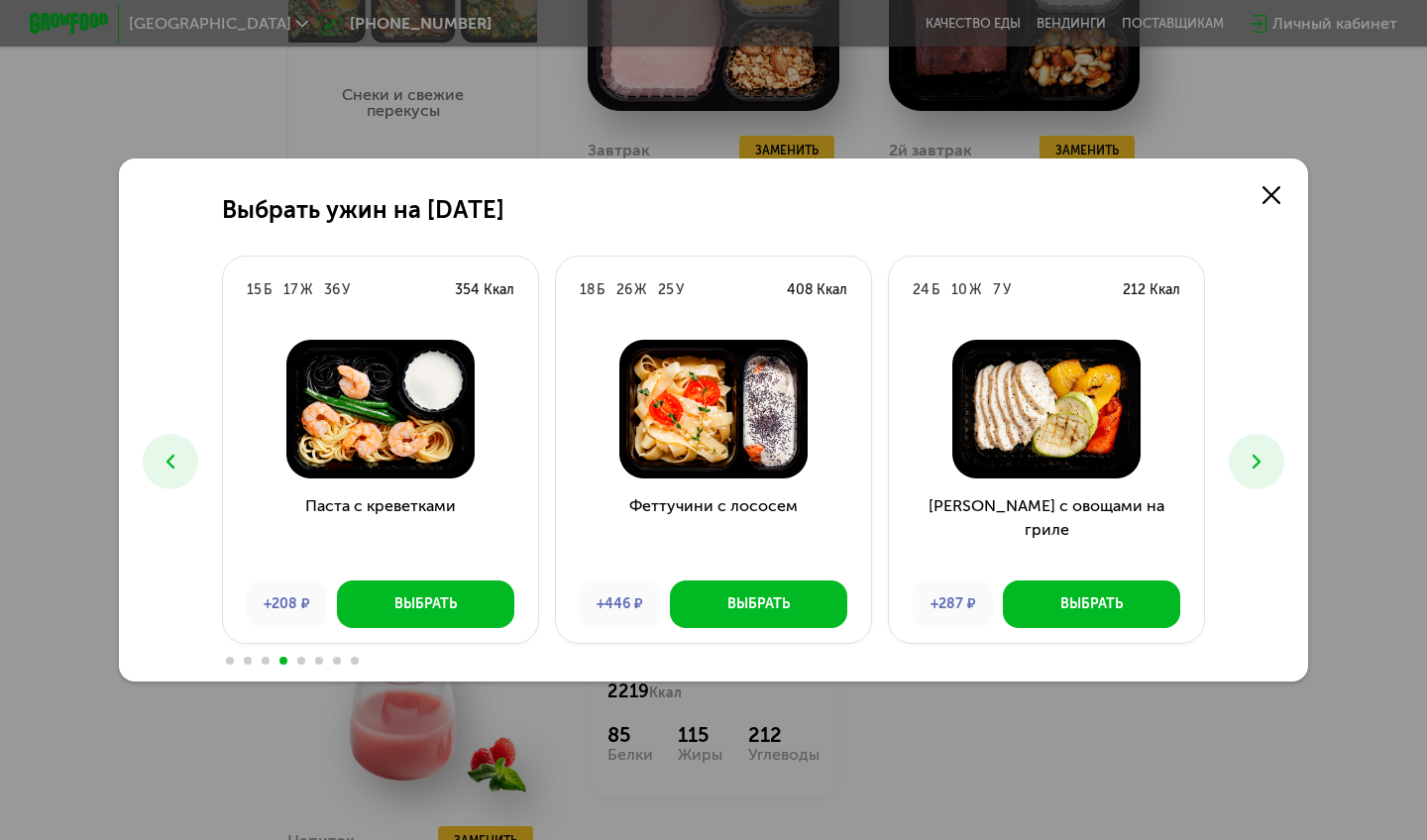 click 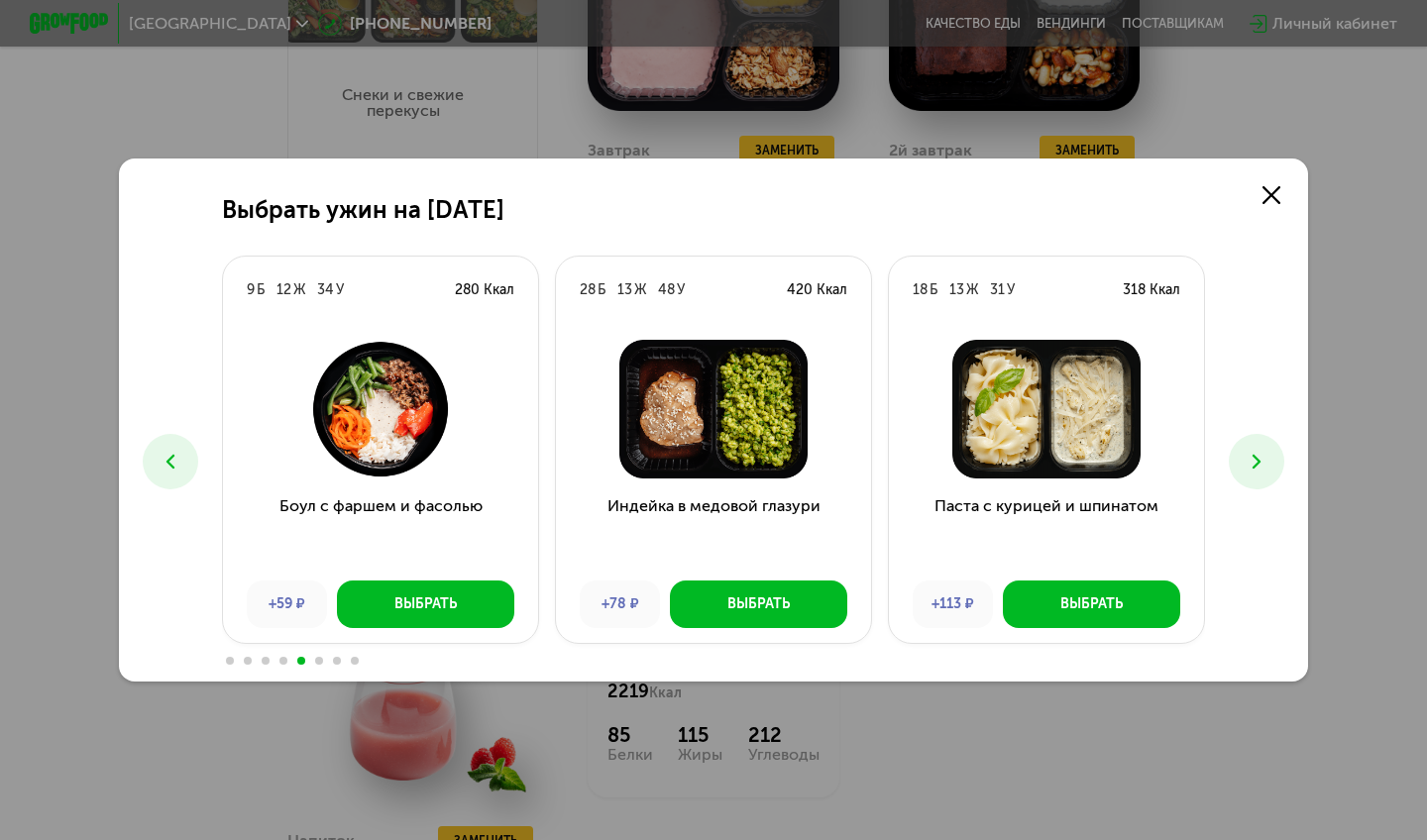 click 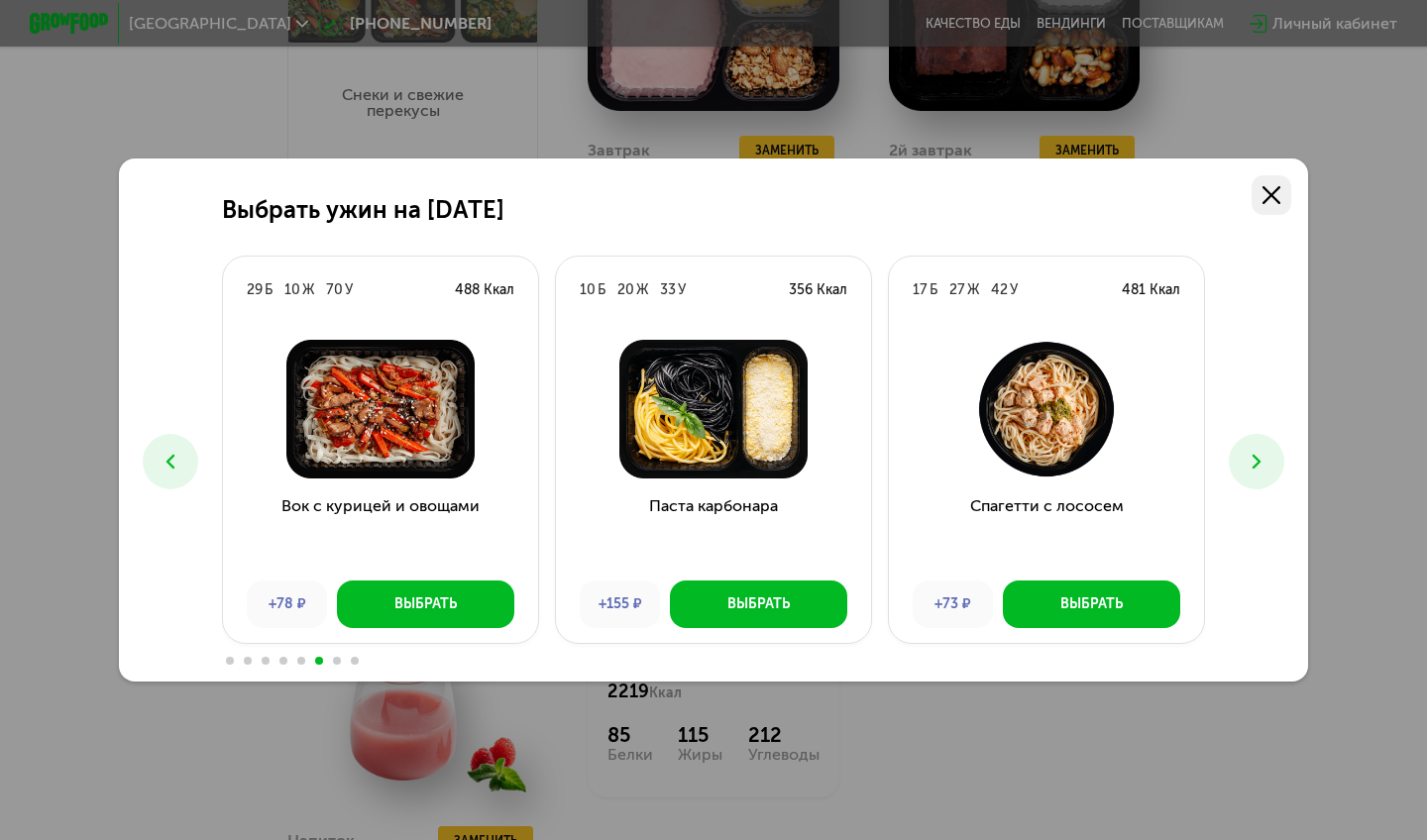 click at bounding box center (1271, 195) 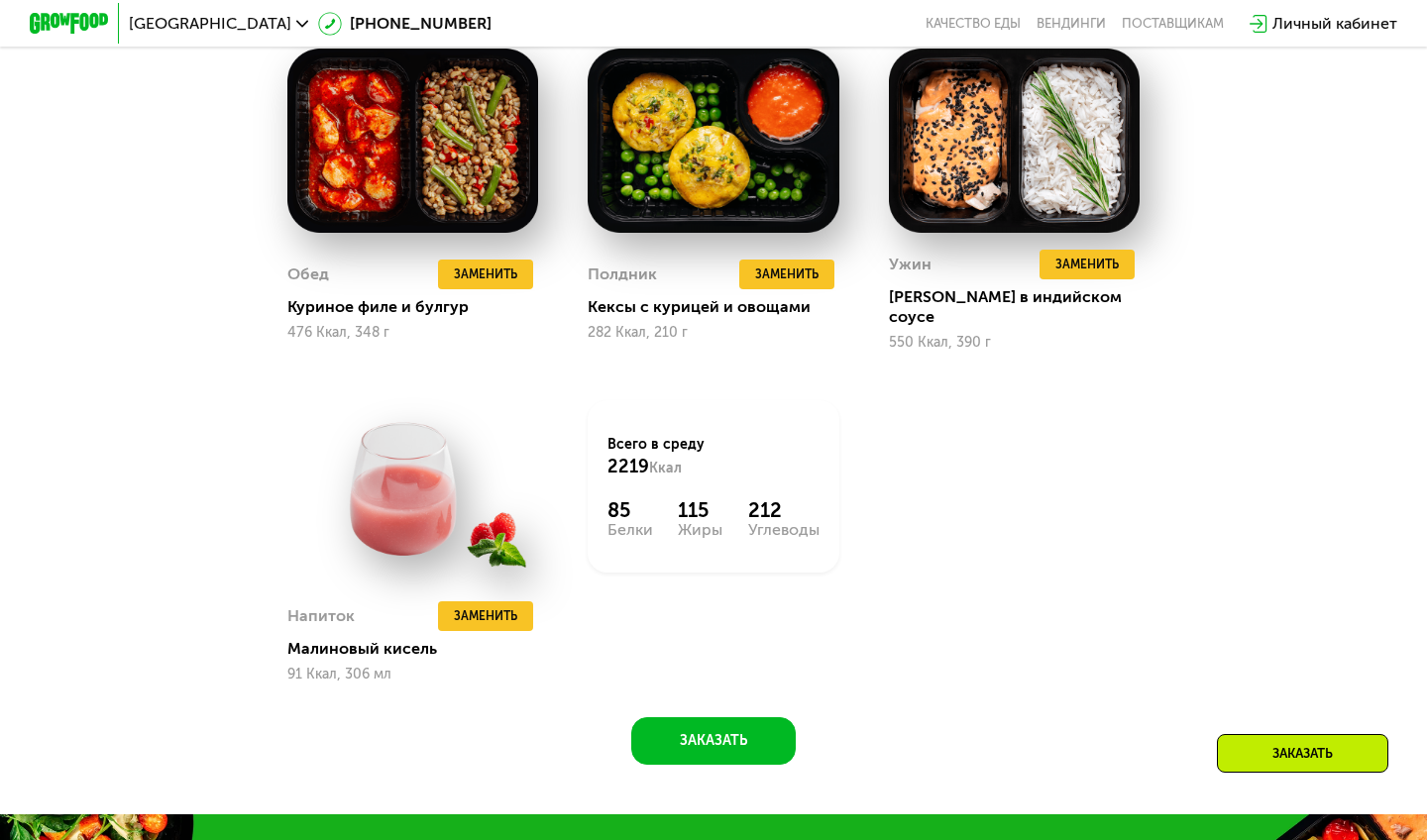 scroll, scrollTop: 1613, scrollLeft: 0, axis: vertical 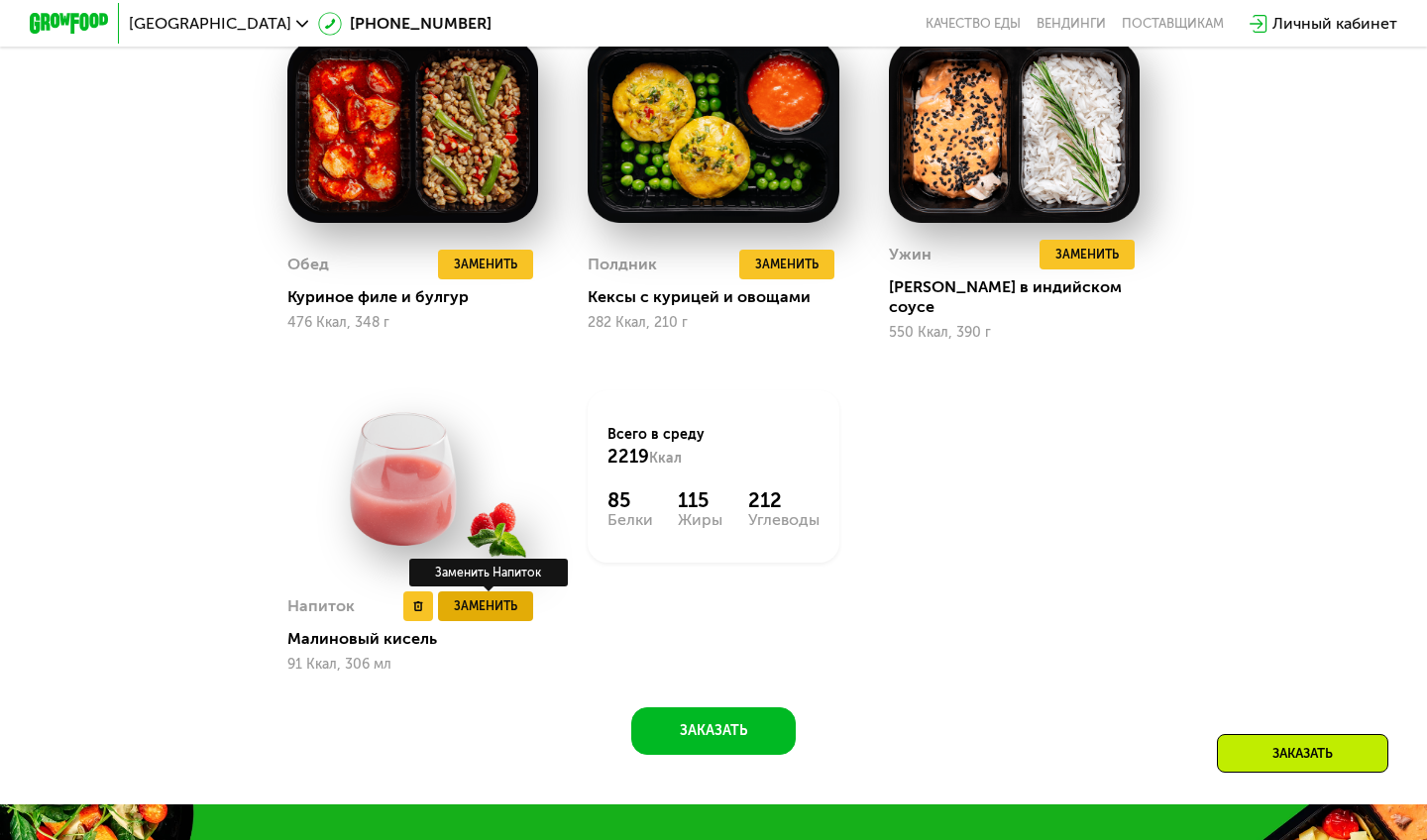 click on "Заменить" at bounding box center [486, 606] 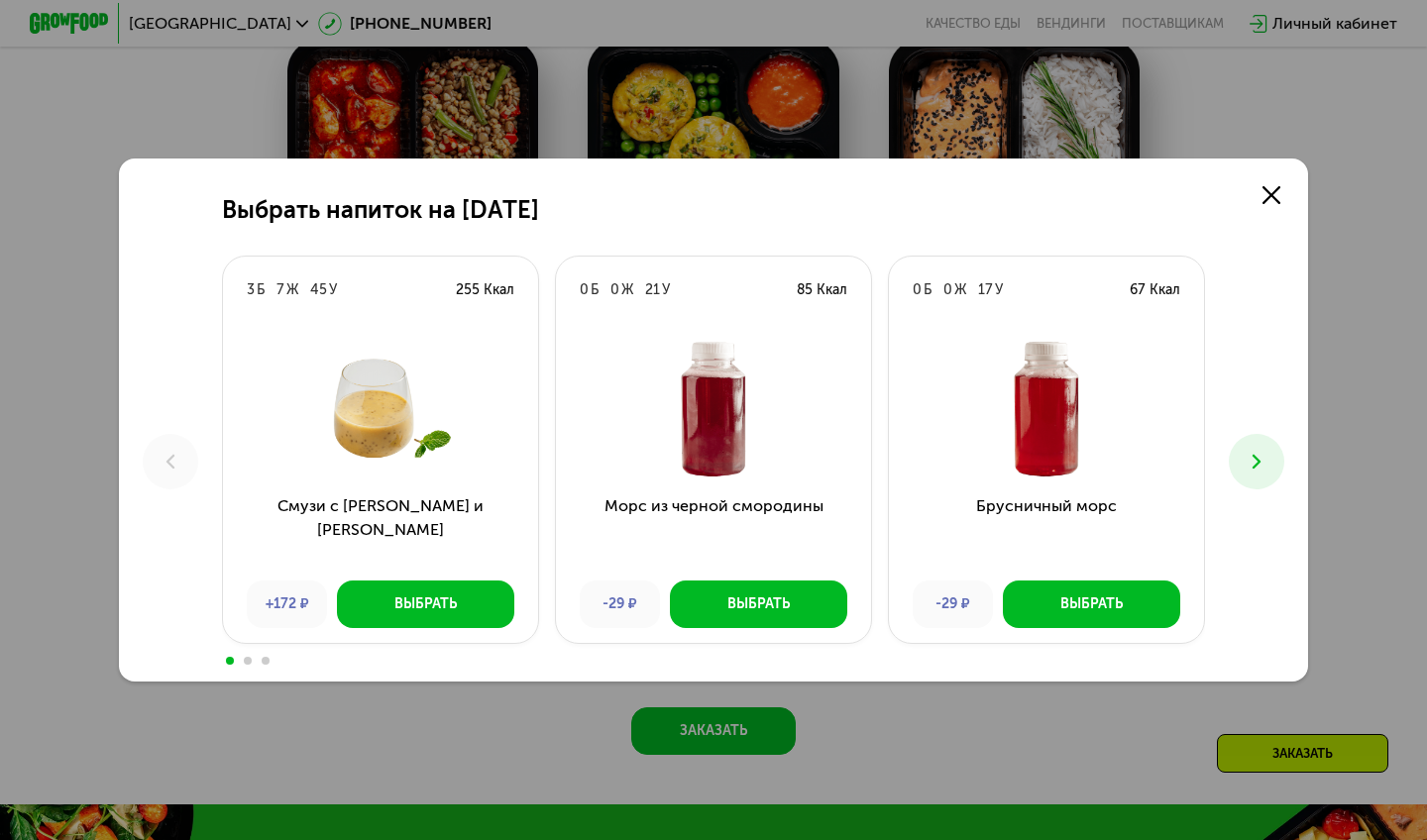 scroll, scrollTop: 0, scrollLeft: 0, axis: both 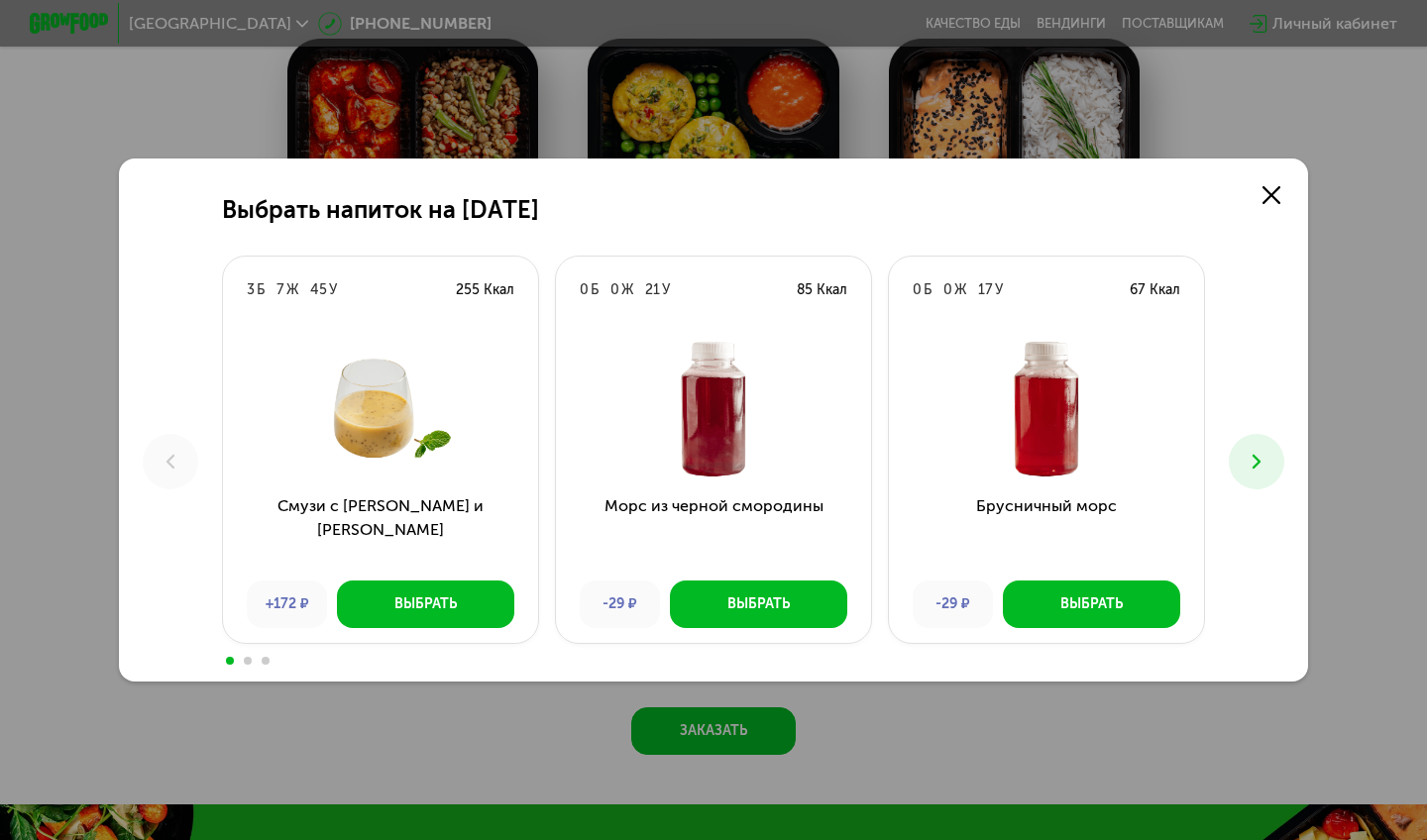 click at bounding box center [1257, 462] 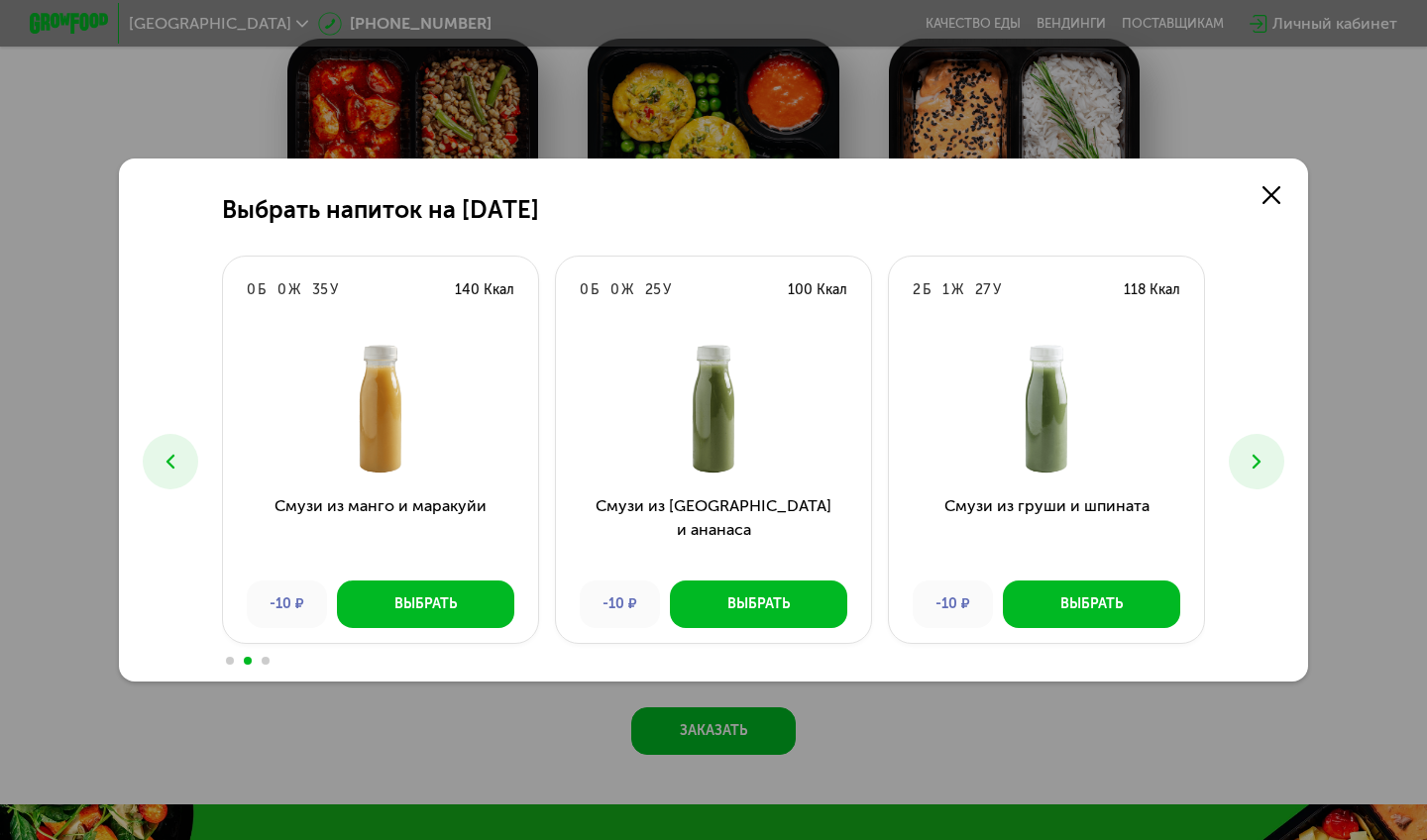 click at bounding box center (1257, 462) 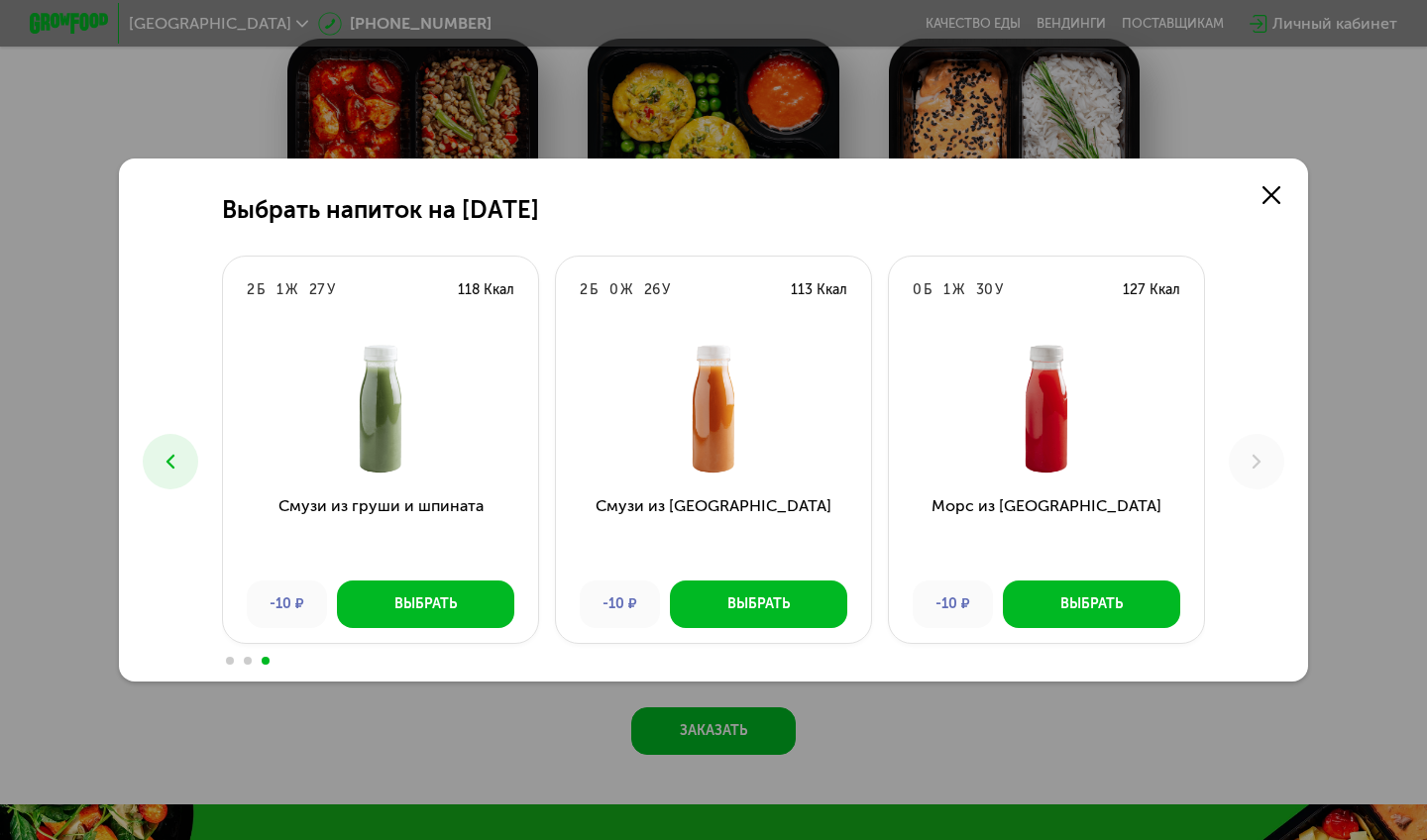 click 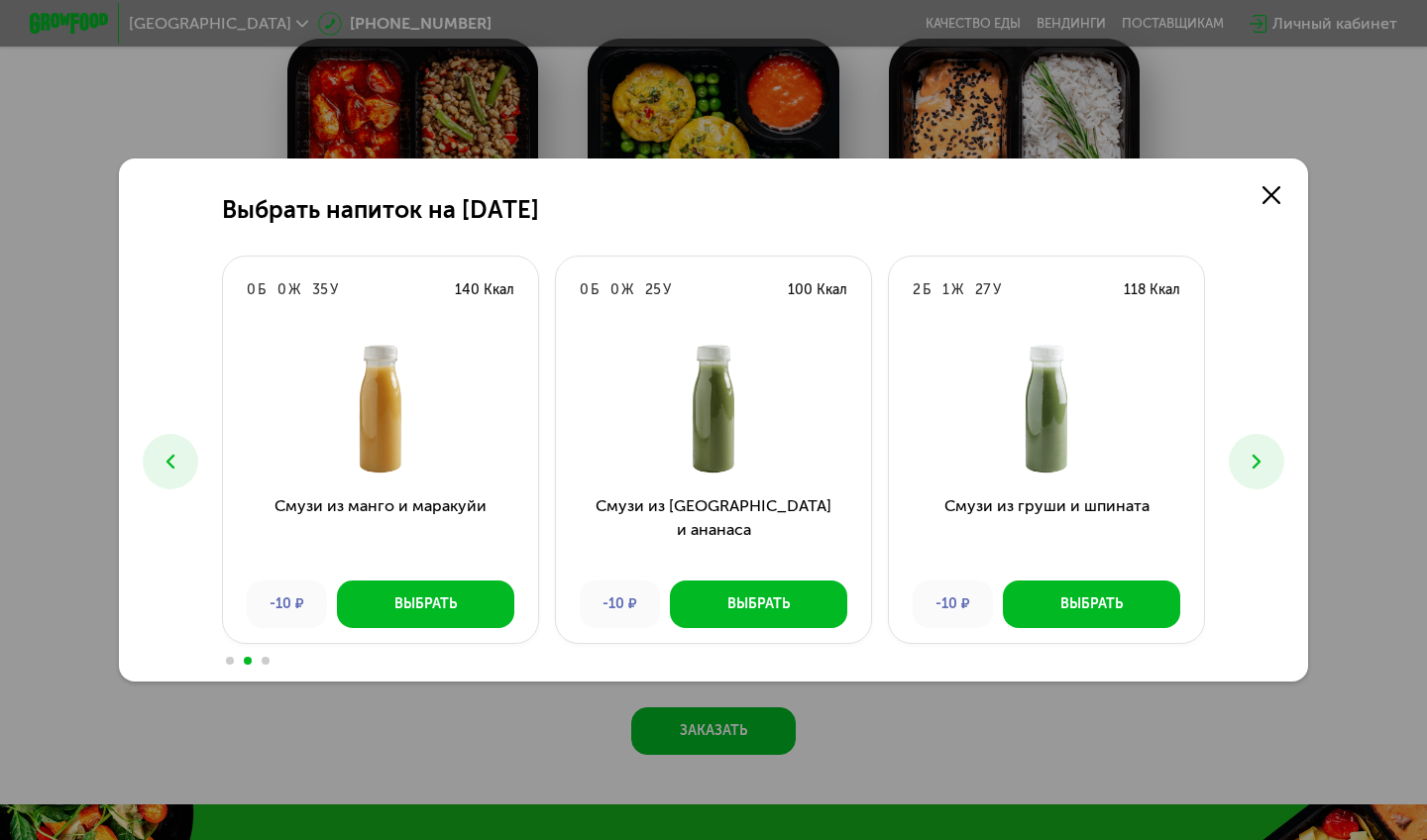 click 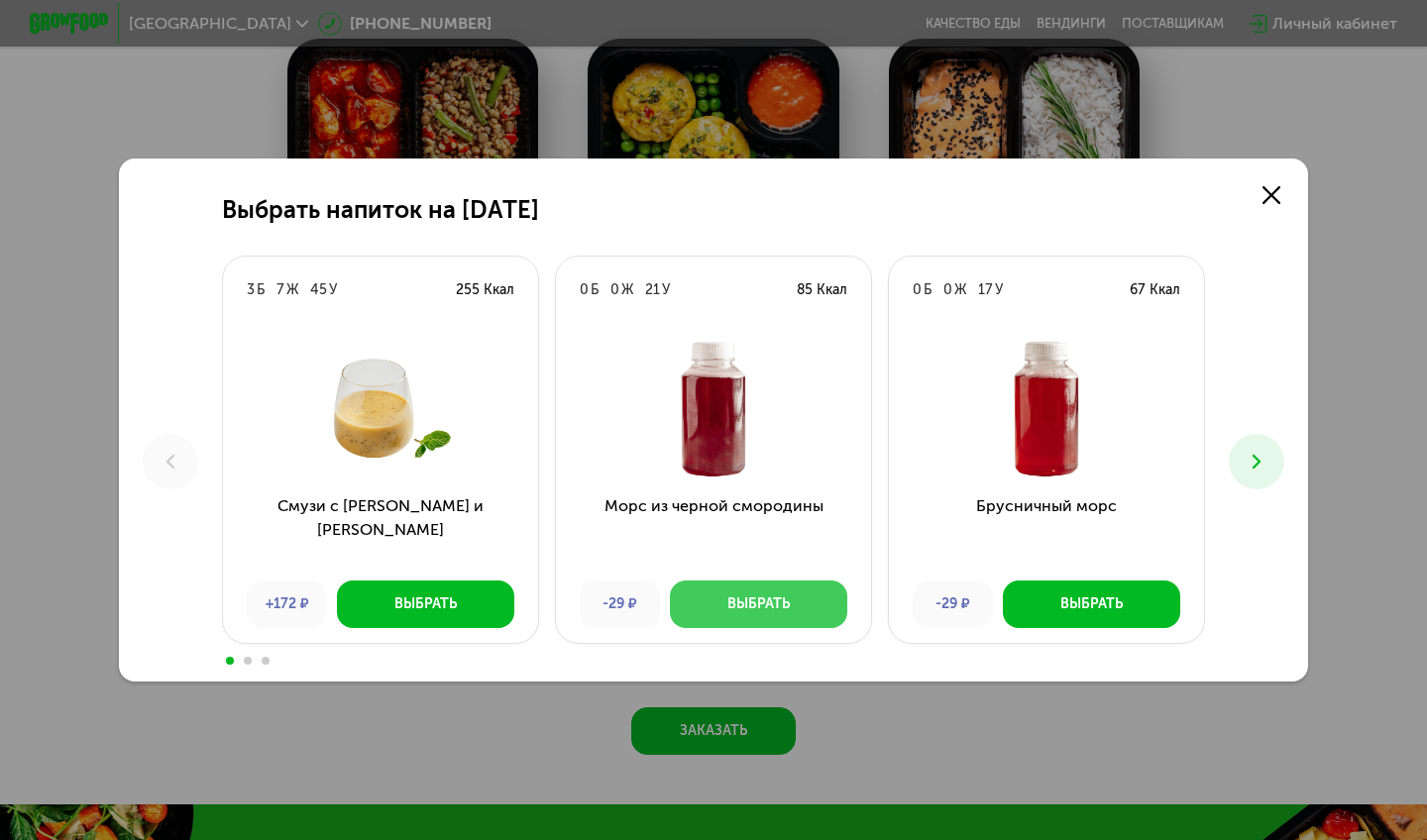 click on "Выбрать" at bounding box center (758, 604) 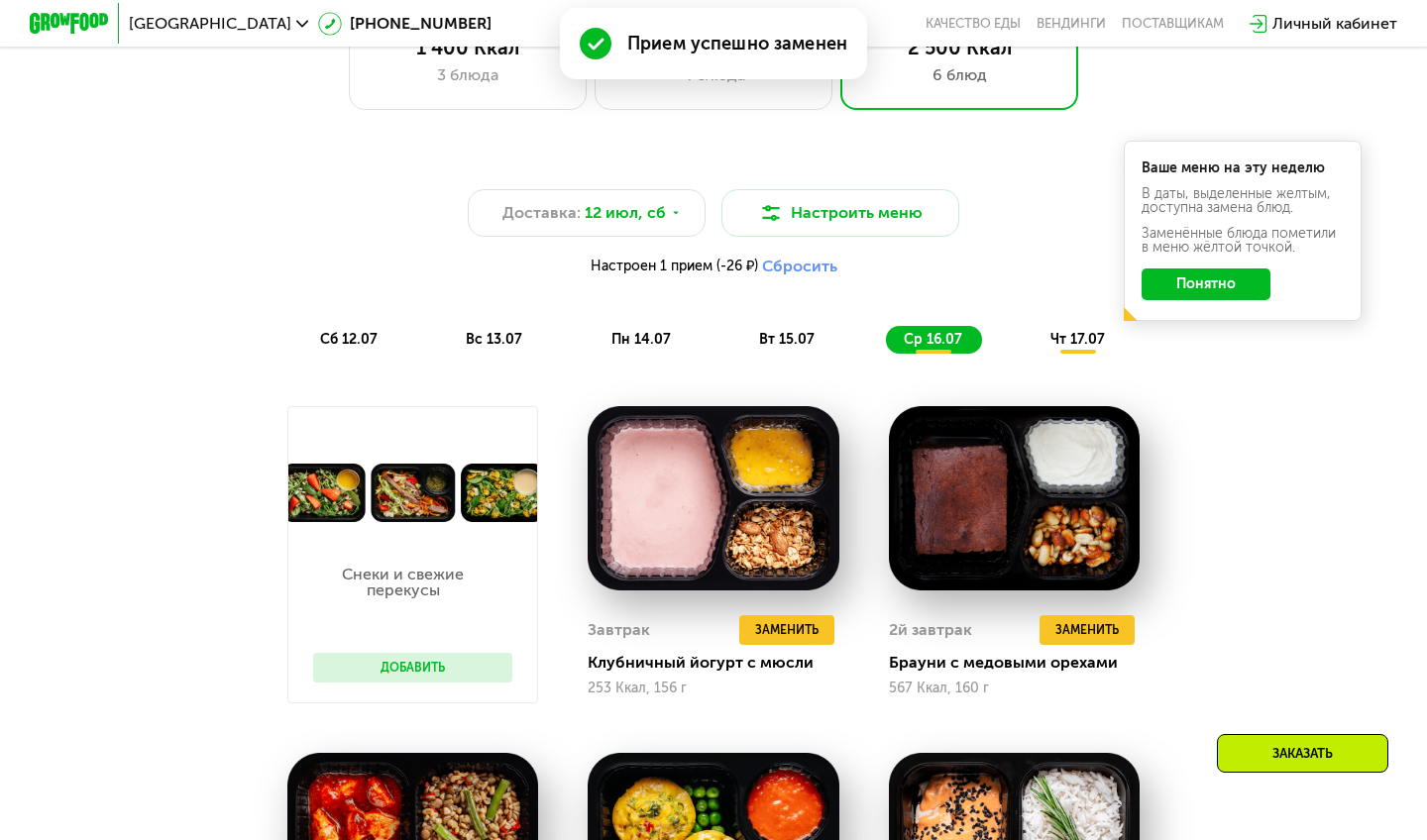 scroll, scrollTop: 948, scrollLeft: 0, axis: vertical 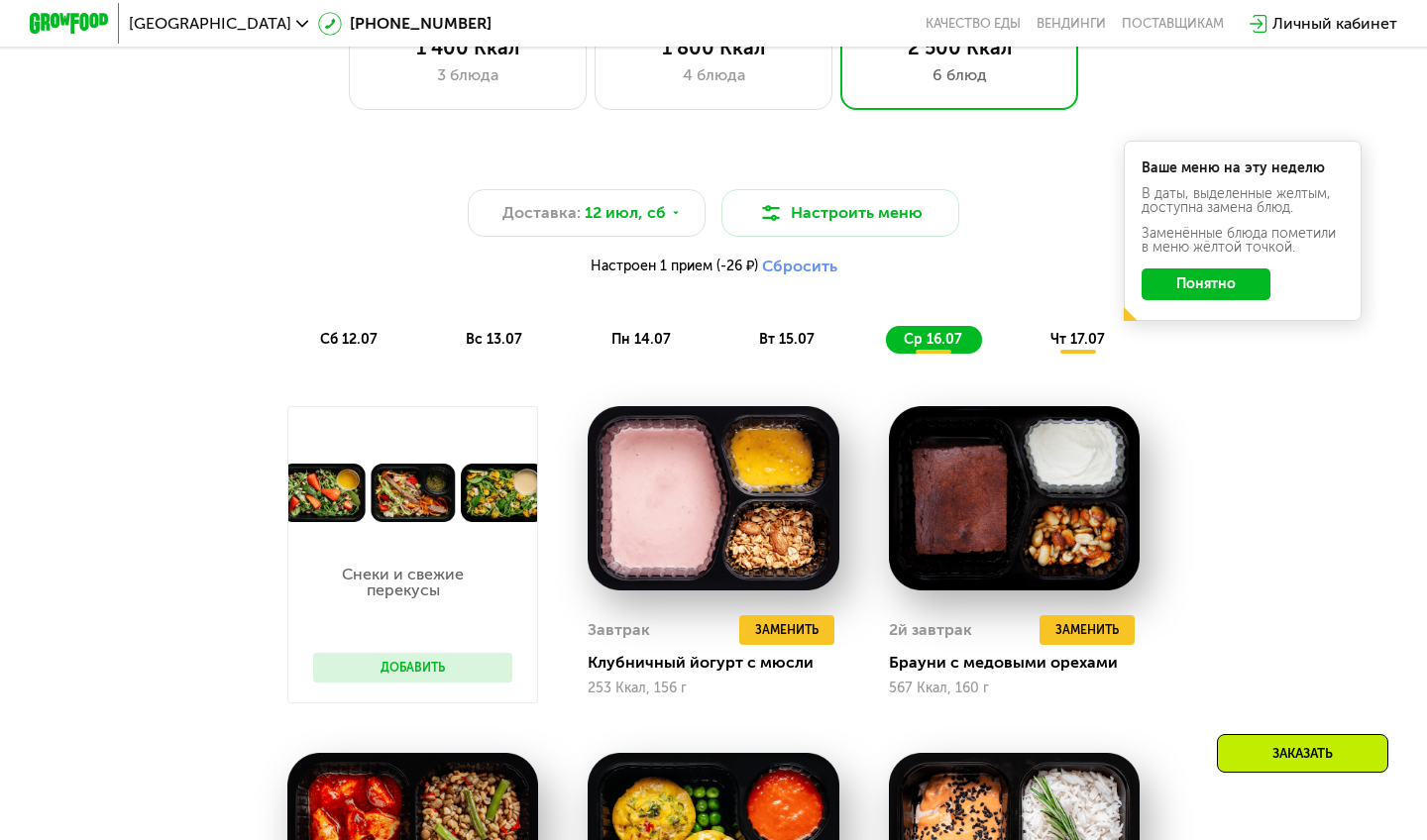 click on "Понятно" 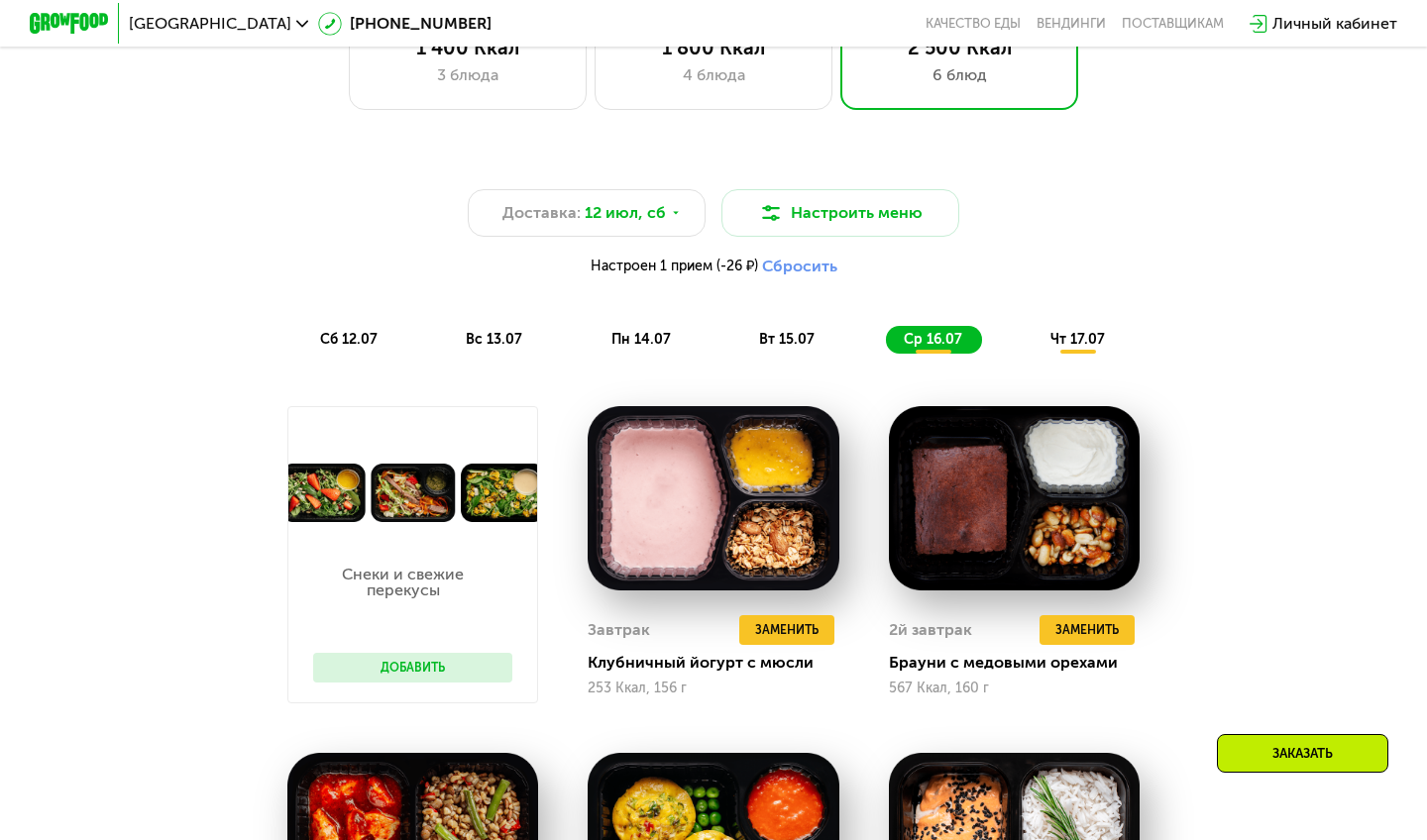 click on "сб 12.07" at bounding box center (349, 339) 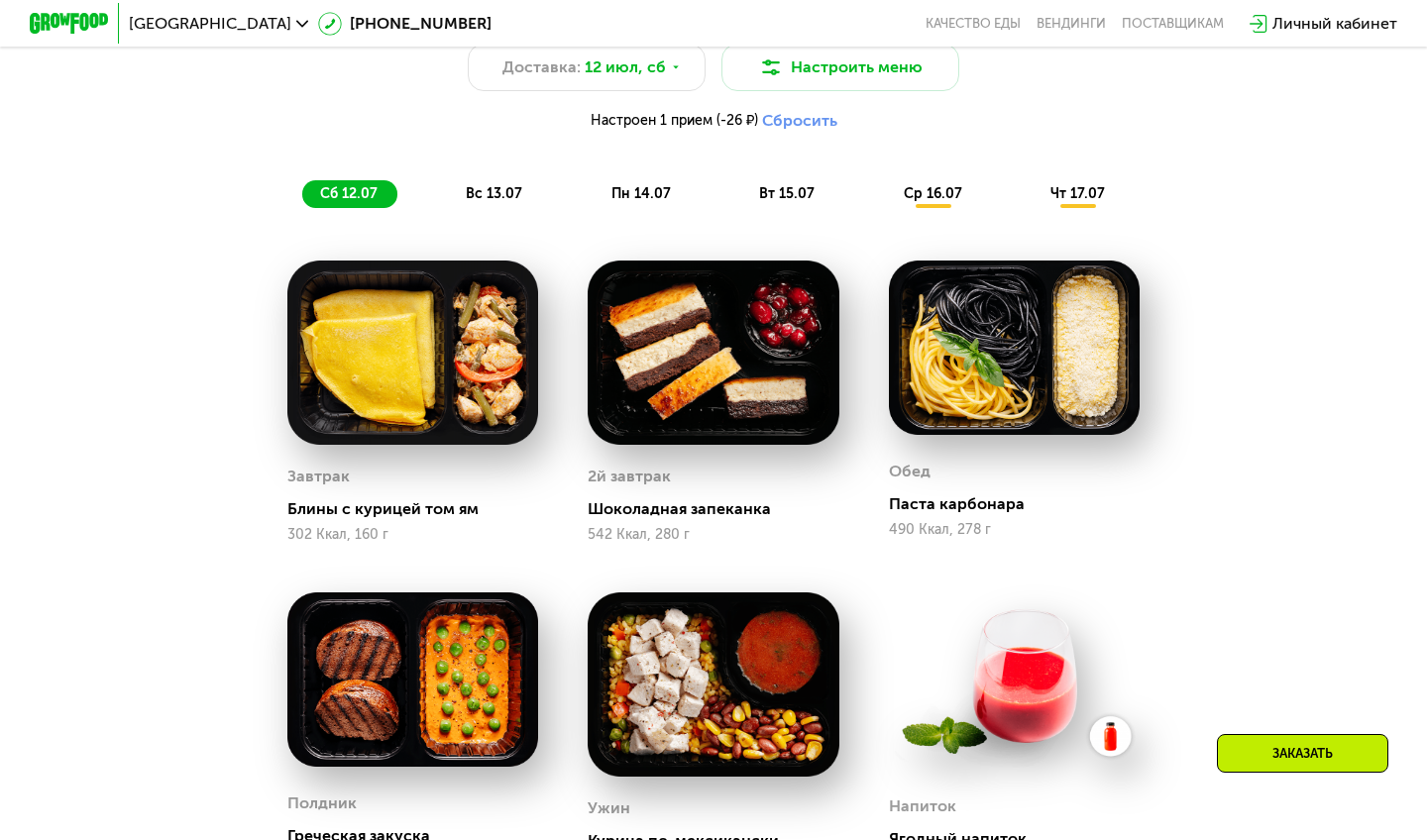 scroll, scrollTop: 1109, scrollLeft: 0, axis: vertical 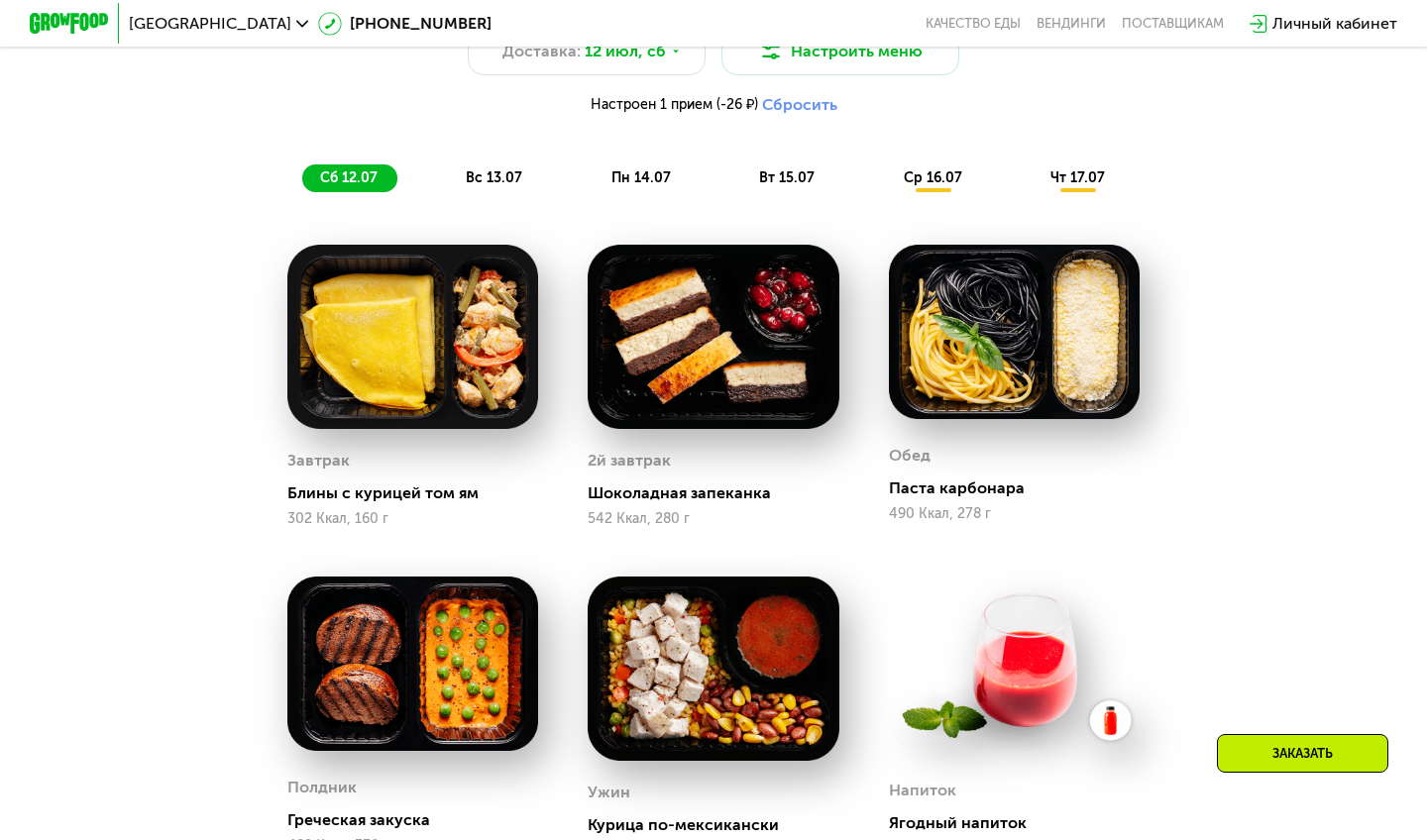 click at bounding box center (1014, 332) 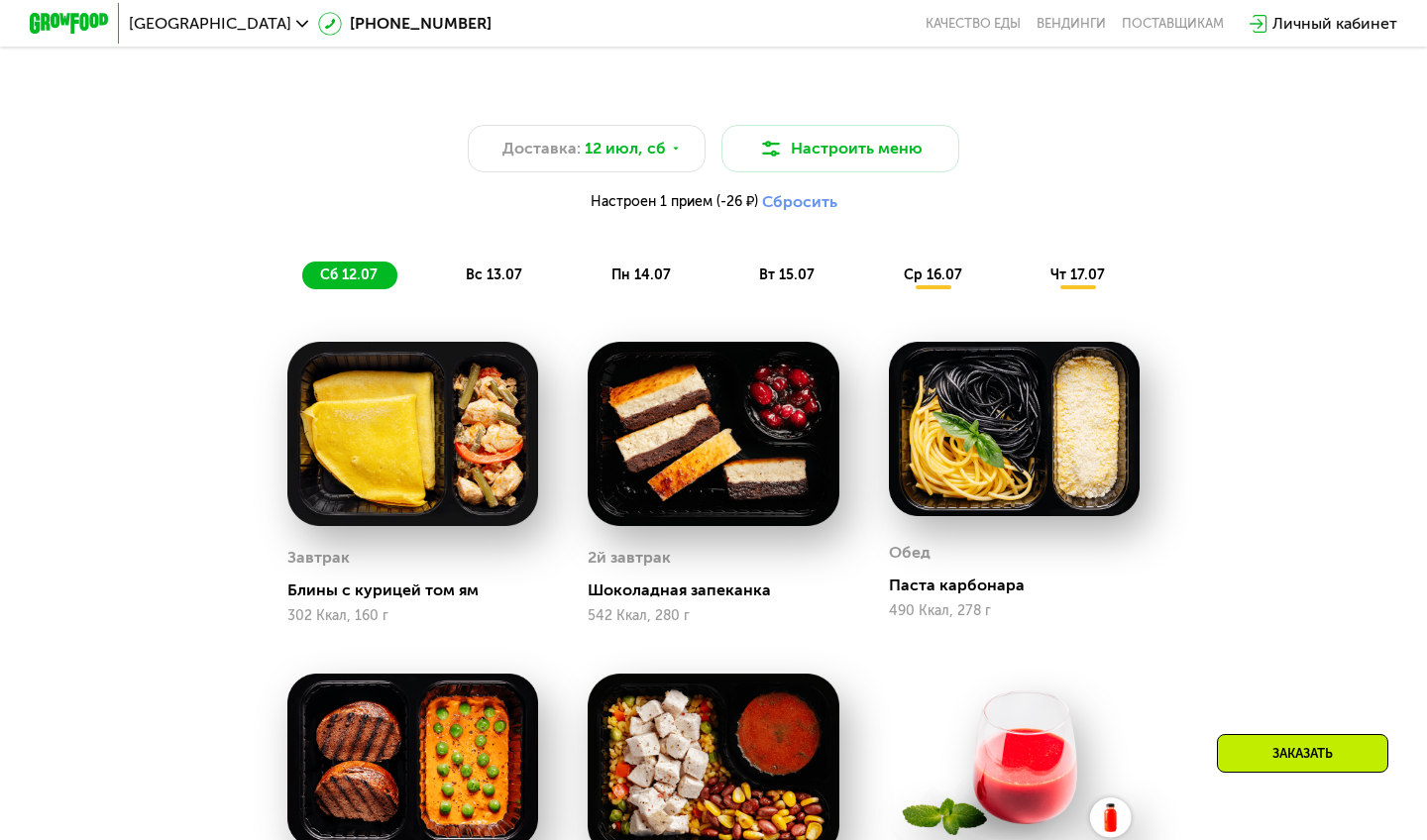 scroll, scrollTop: 828, scrollLeft: 0, axis: vertical 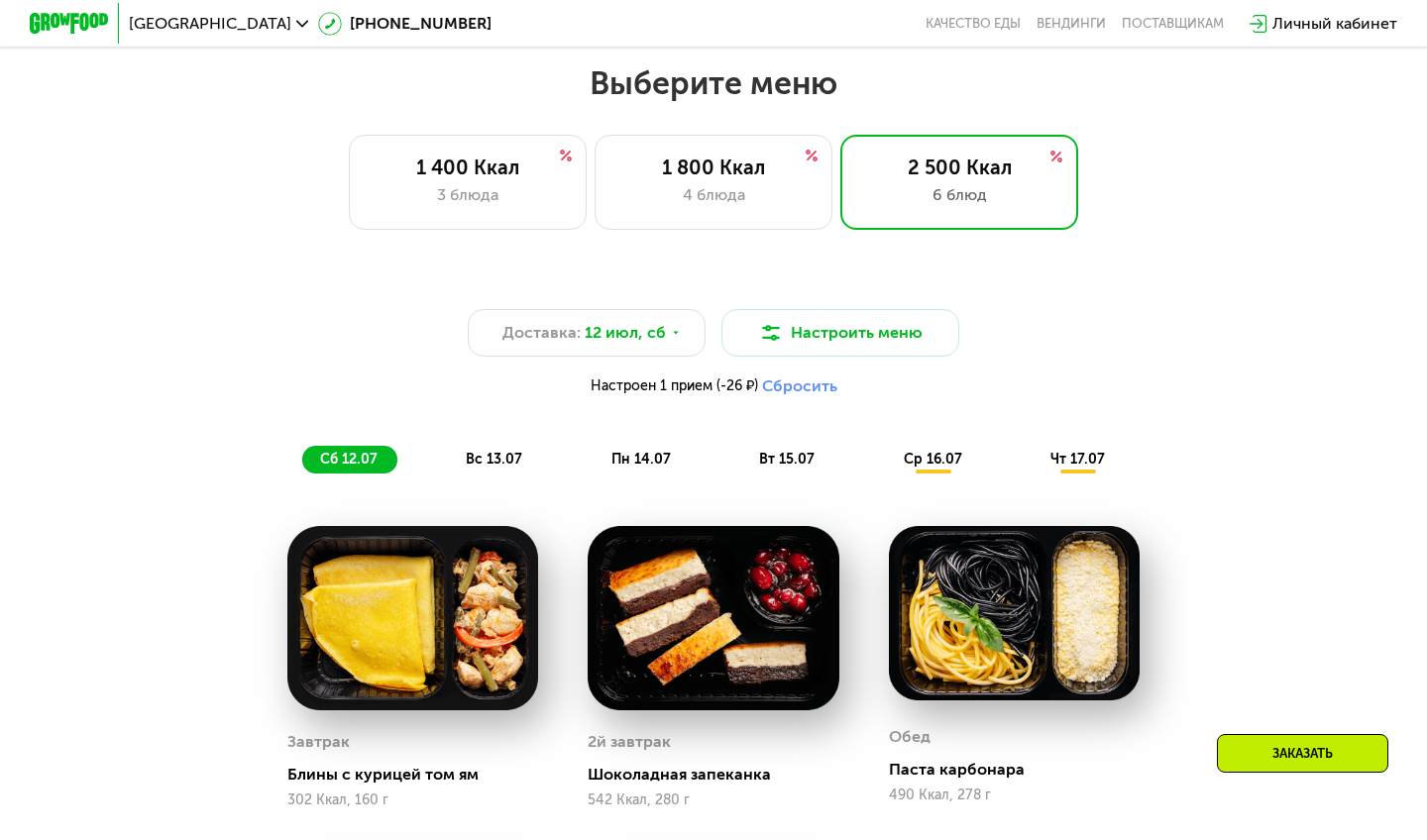 click on "вс 13.07" 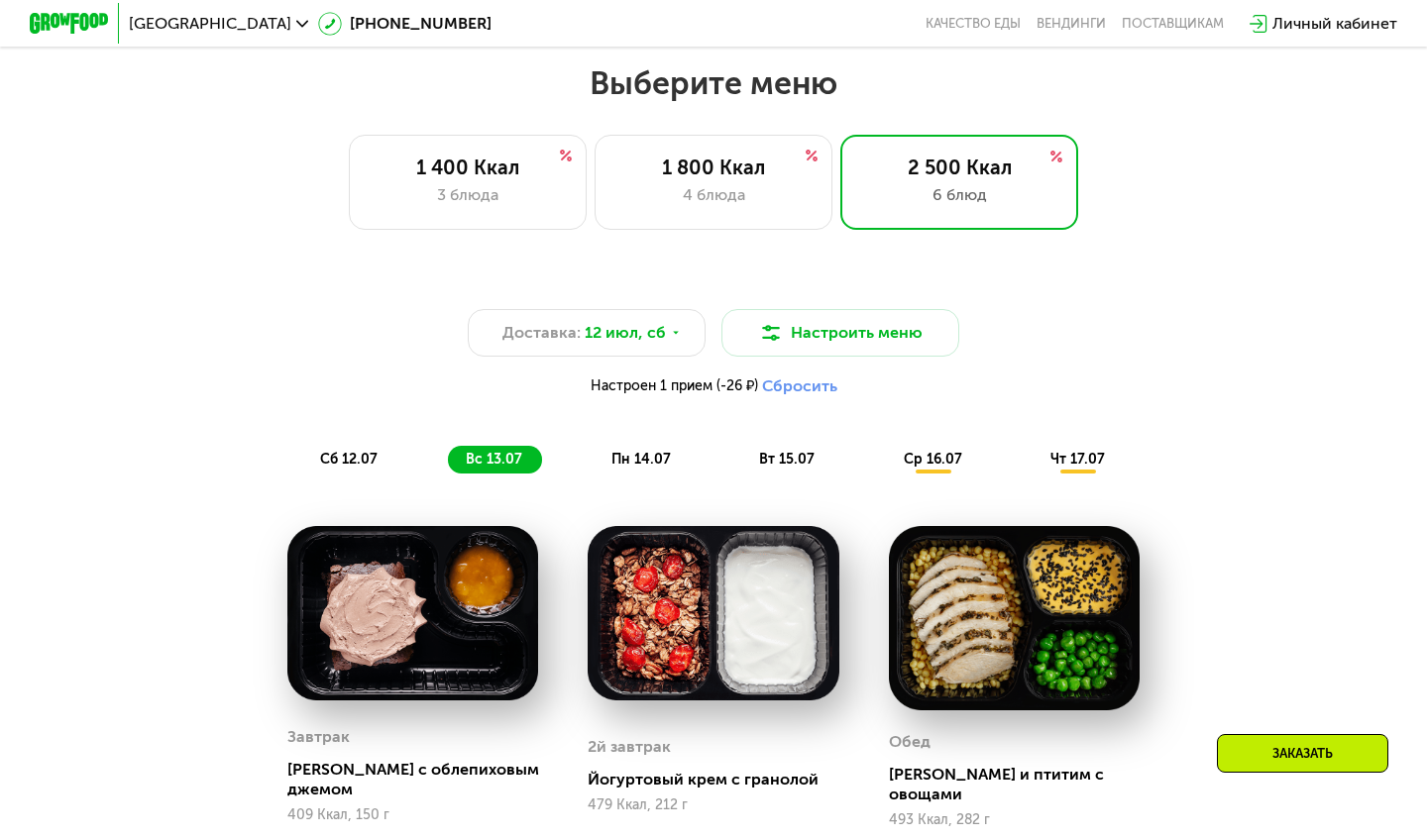 scroll, scrollTop: 844, scrollLeft: 0, axis: vertical 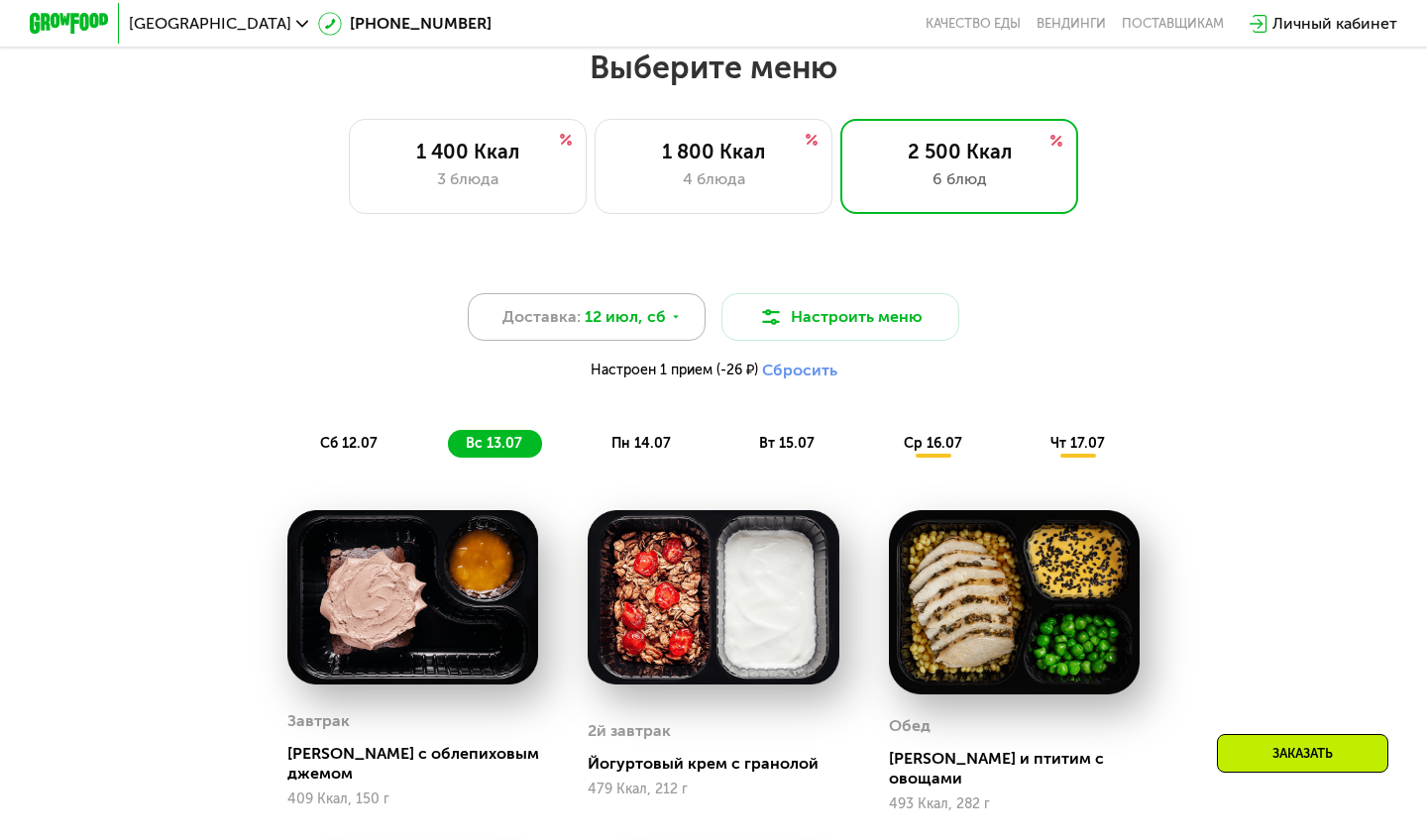click on "Доставка: [DATE]" at bounding box center (587, 317) 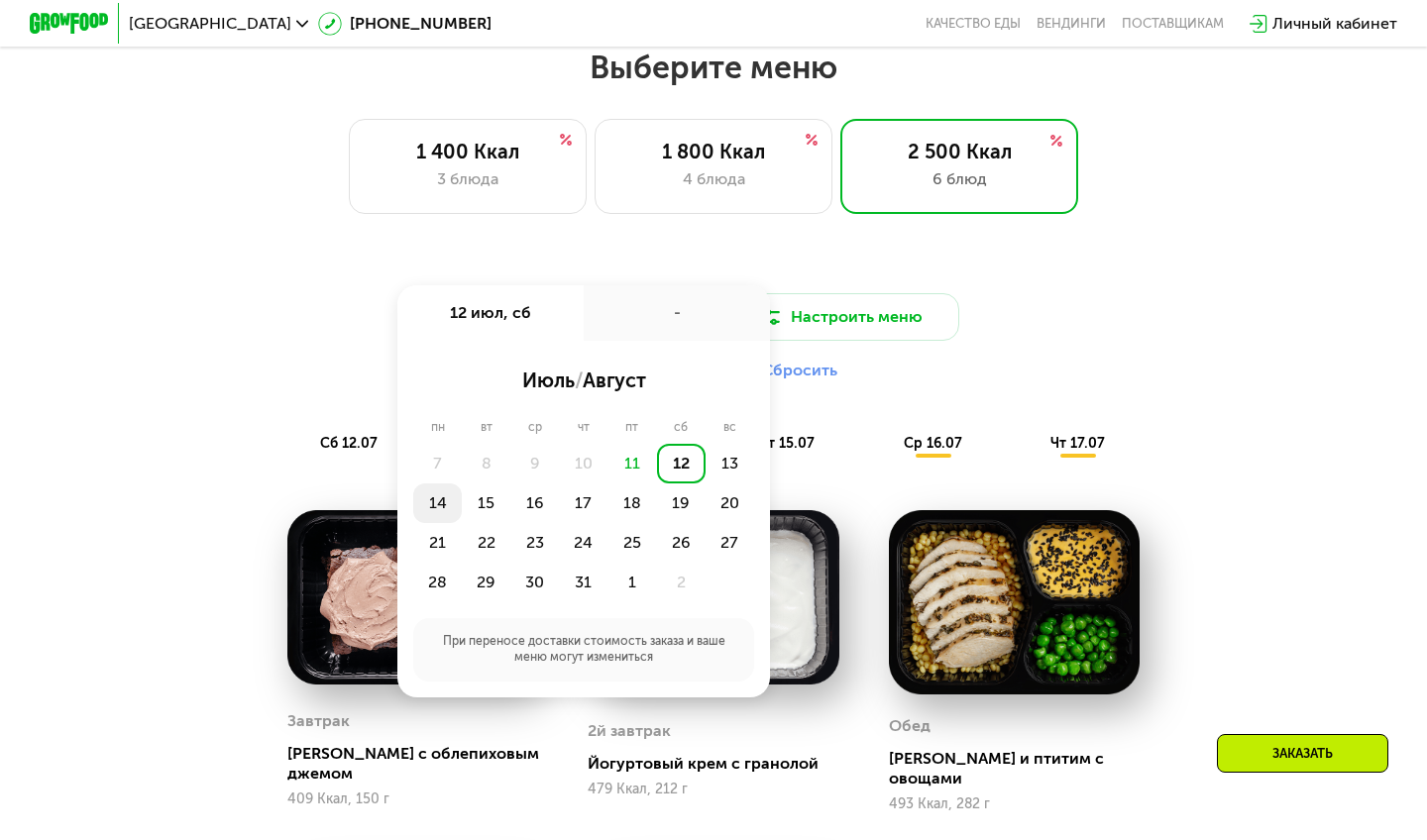 click on "14" 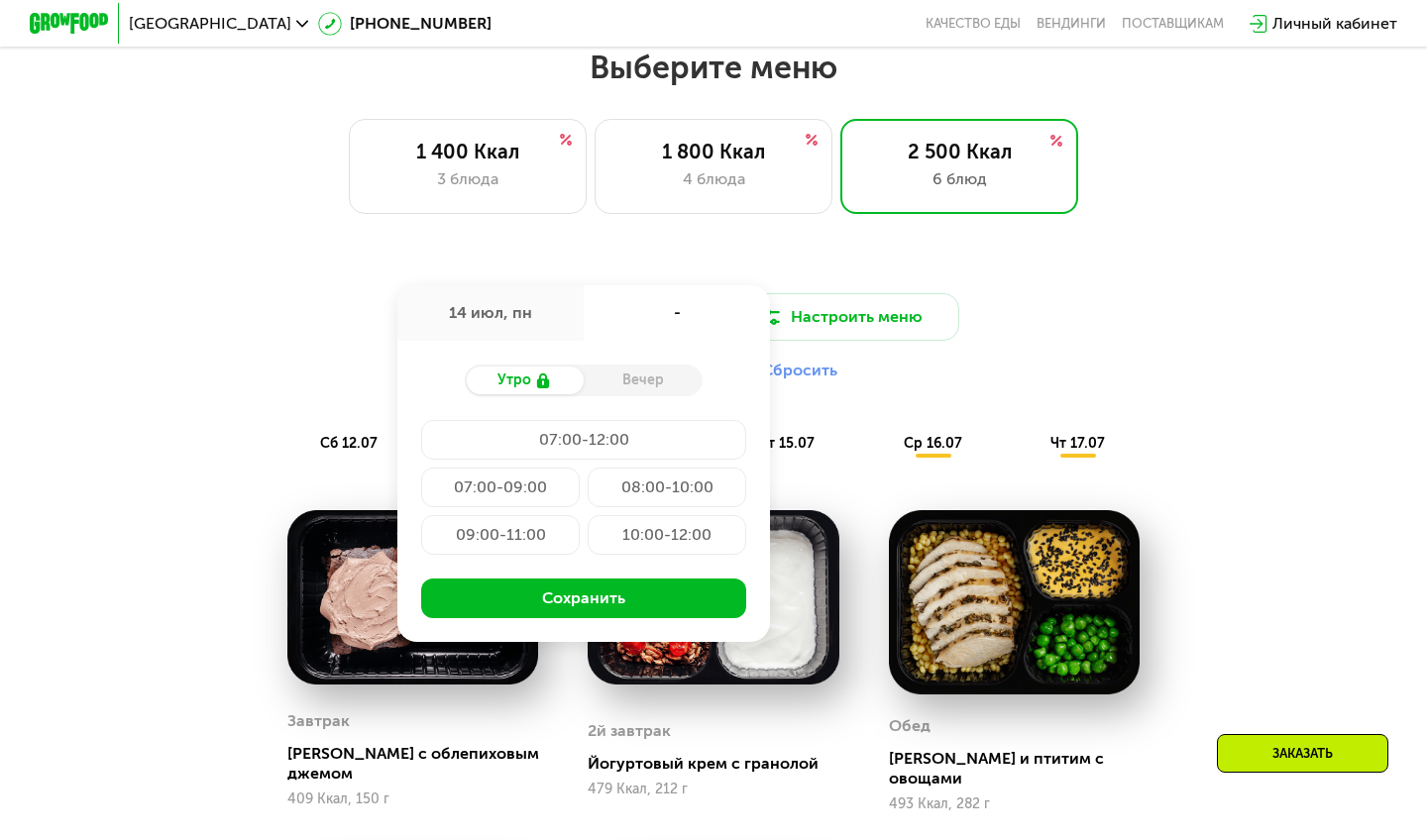 click on "07:00-12:00" 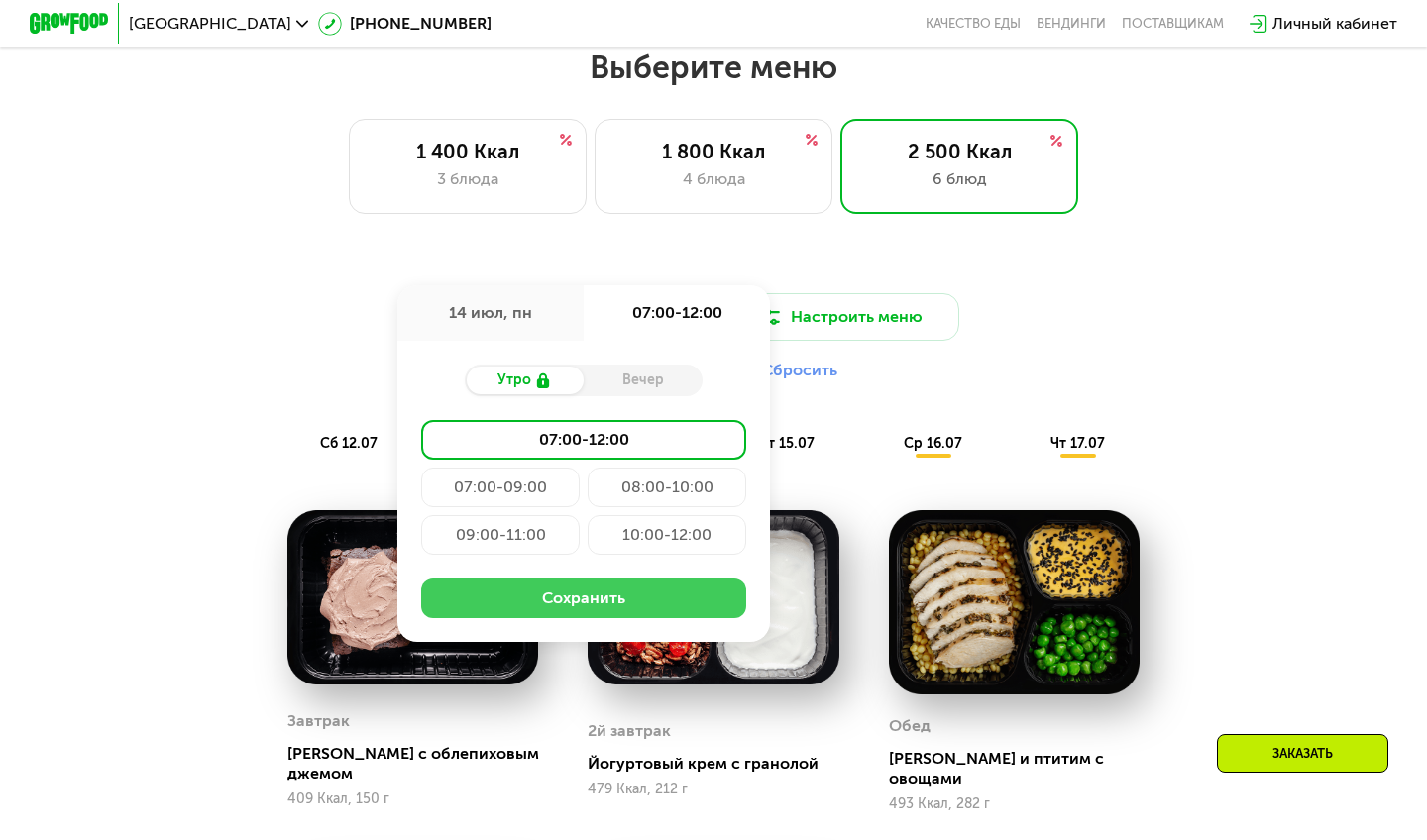 click on "Сохранить" at bounding box center [584, 598] 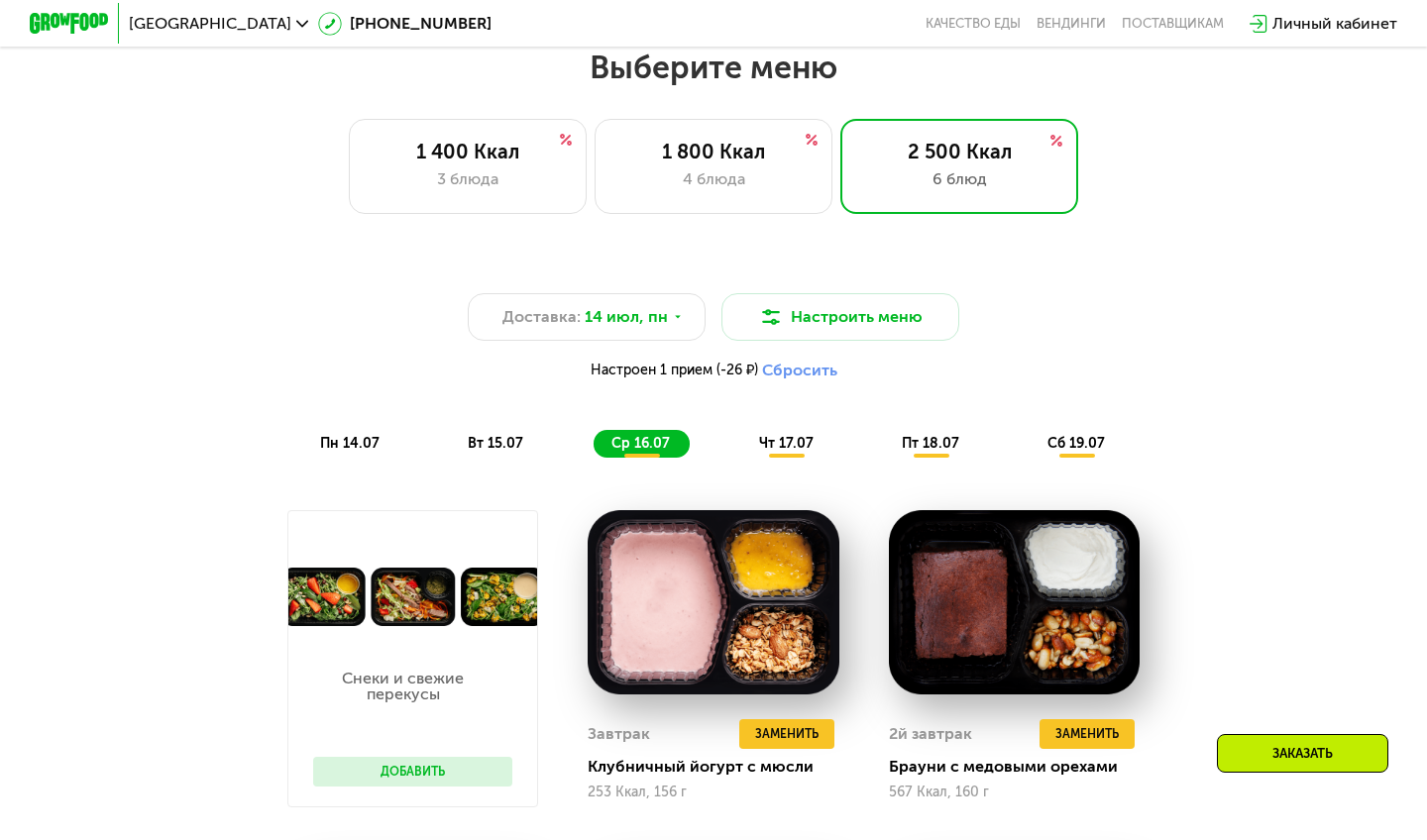 click on "пн 14.07" at bounding box center [350, 443] 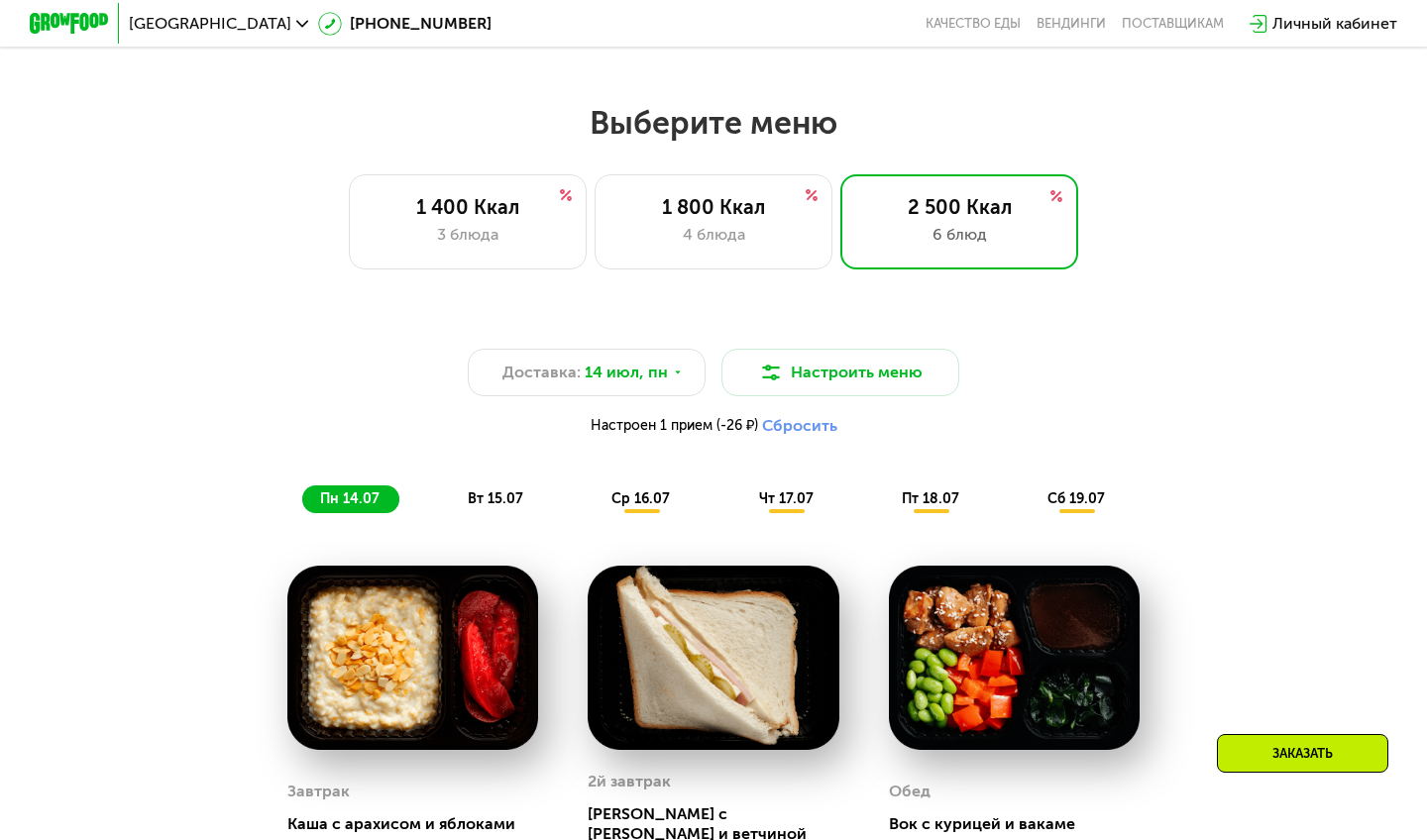 scroll, scrollTop: 709, scrollLeft: 0, axis: vertical 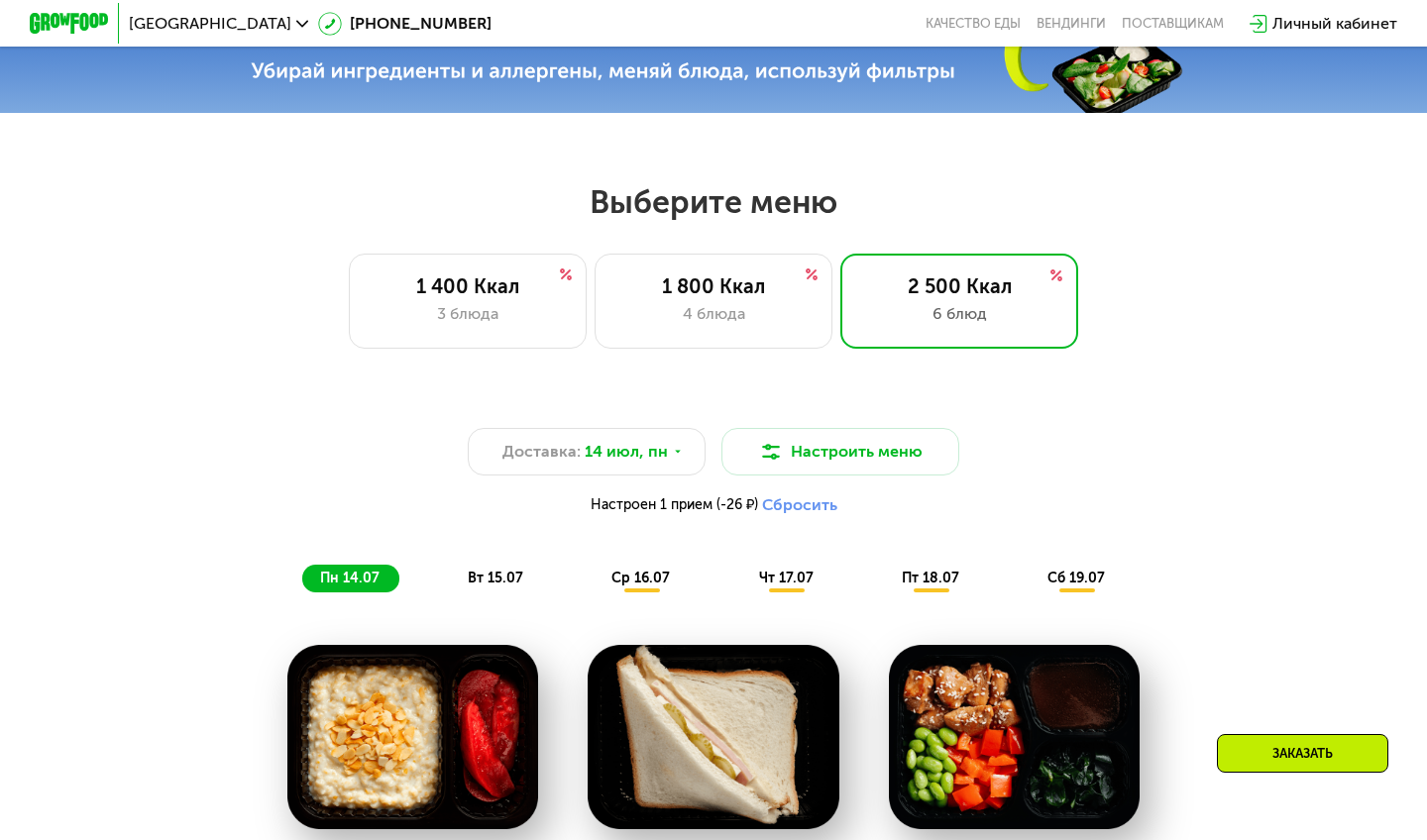 click on "вт 15.07" at bounding box center [495, 578] 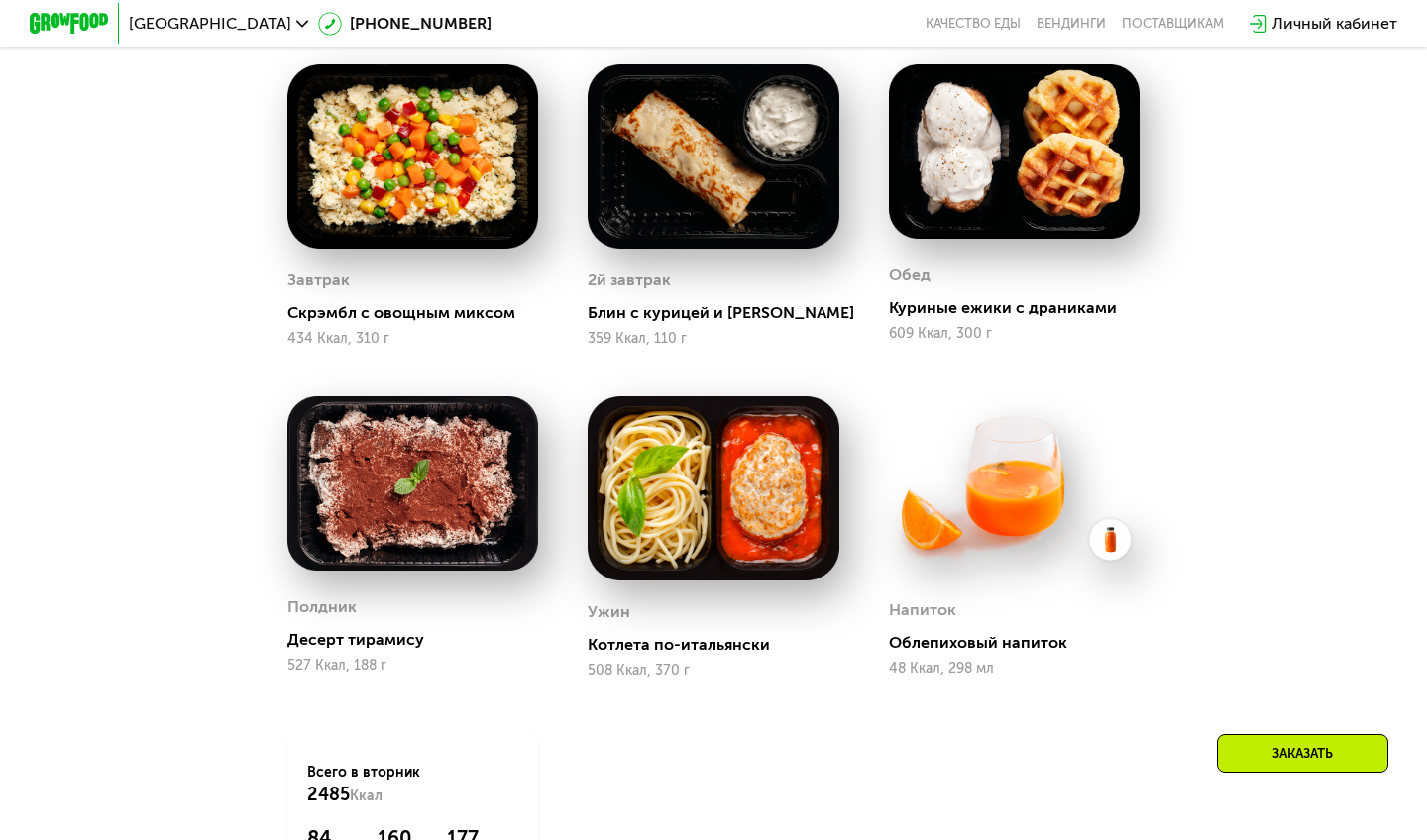 scroll, scrollTop: 1292, scrollLeft: 0, axis: vertical 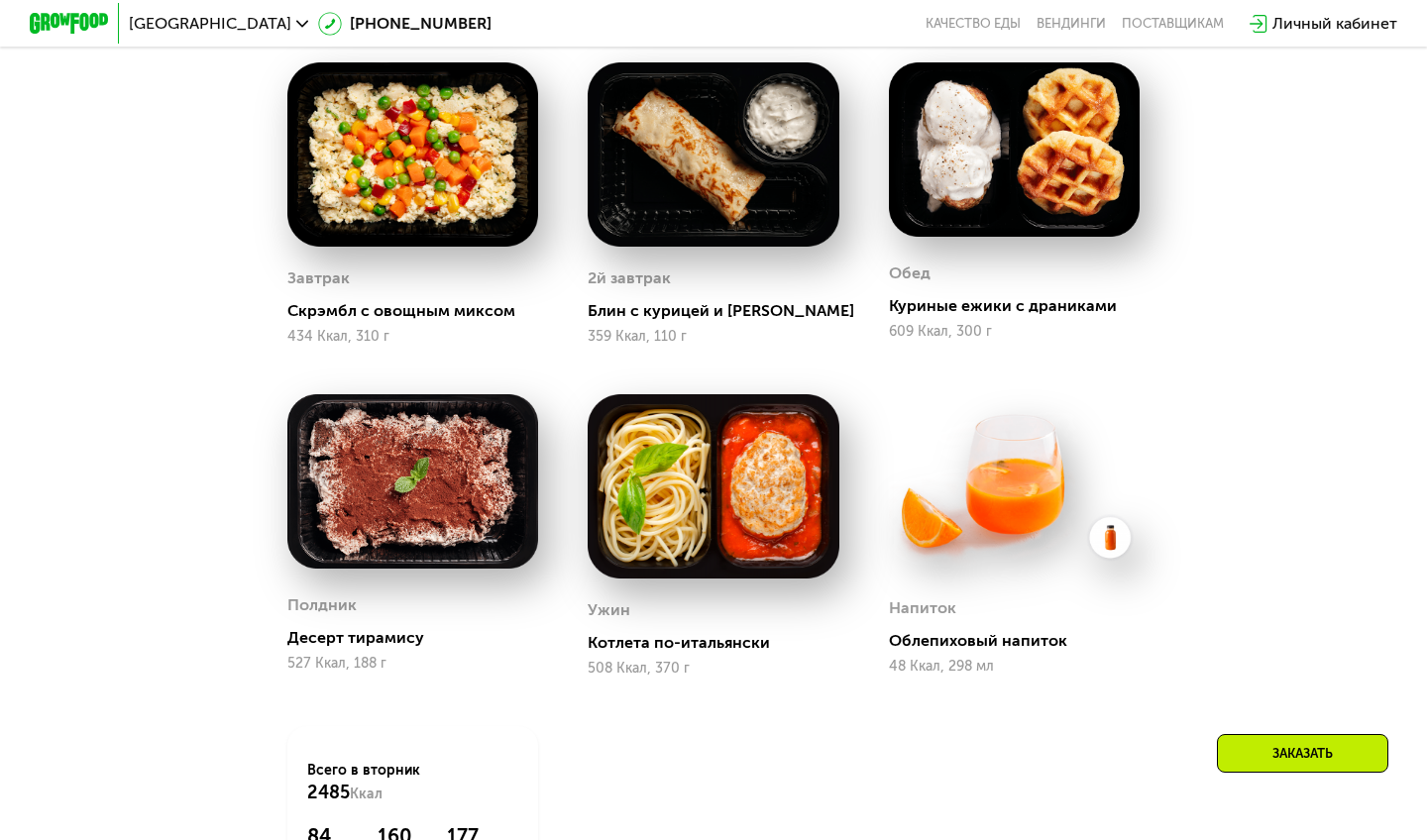 click at bounding box center [1014, 483] 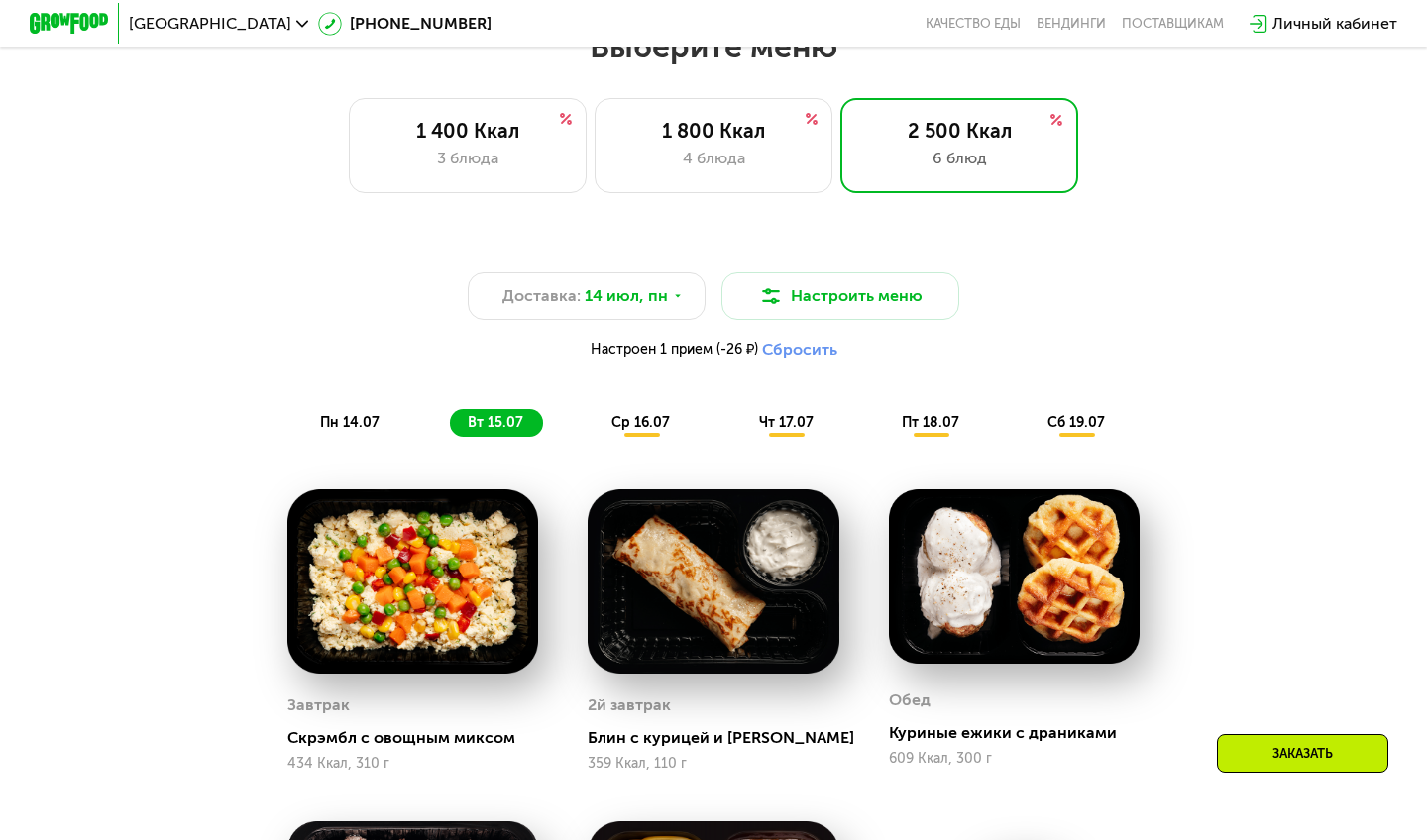 scroll, scrollTop: 772, scrollLeft: 0, axis: vertical 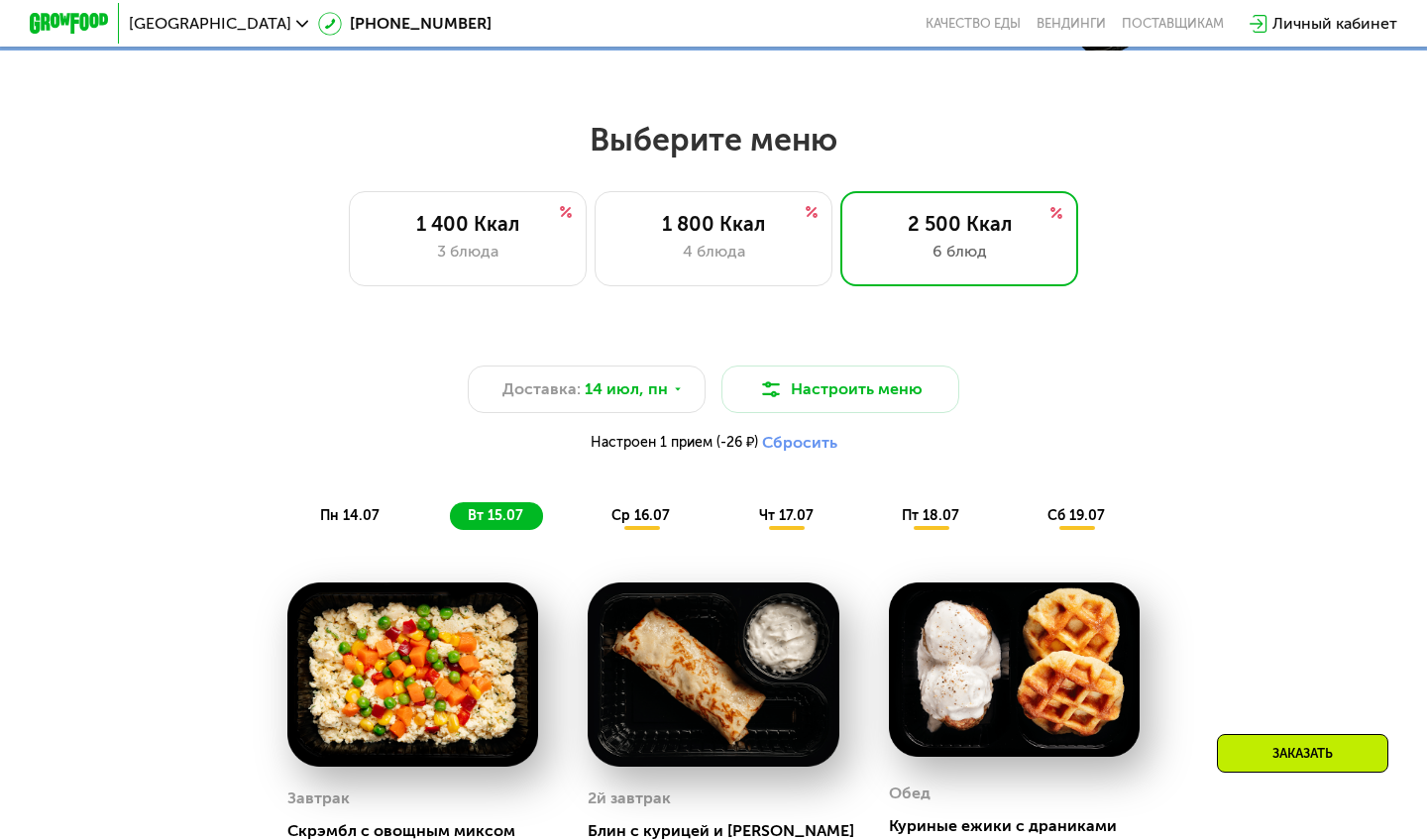 click on "ср 16.07" at bounding box center (640, 515) 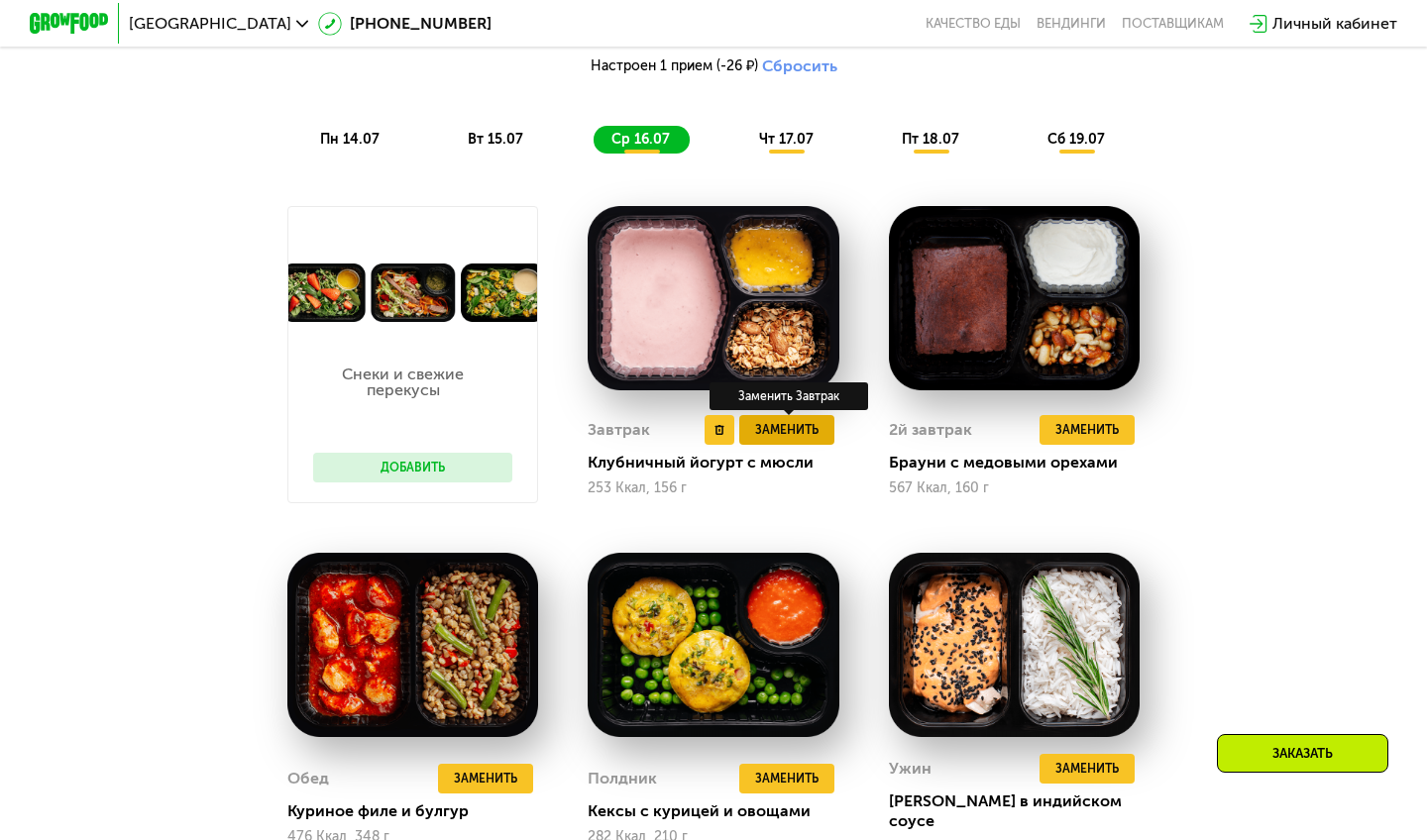 scroll, scrollTop: 1144, scrollLeft: 0, axis: vertical 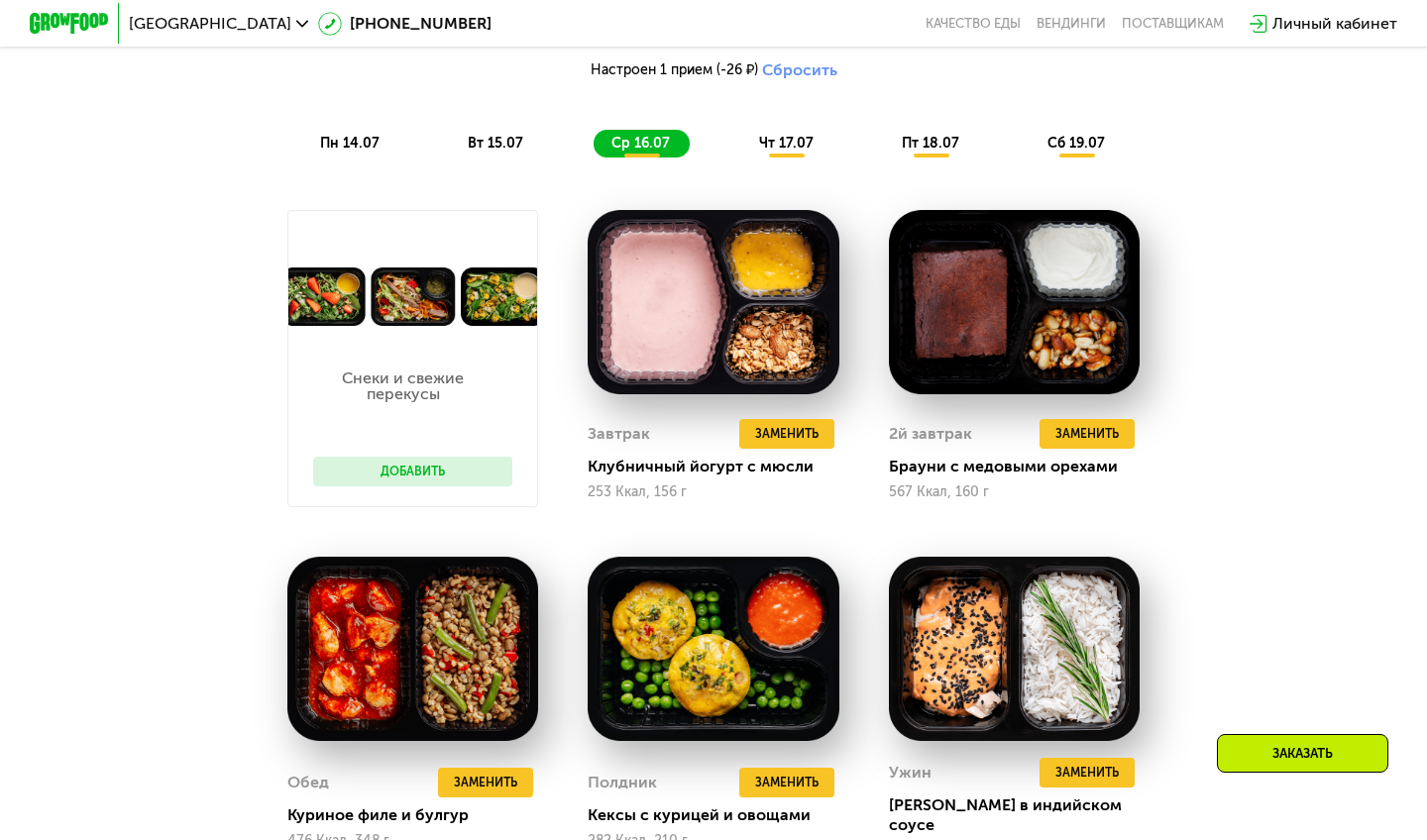 click on "чт 17.07" at bounding box center (786, 143) 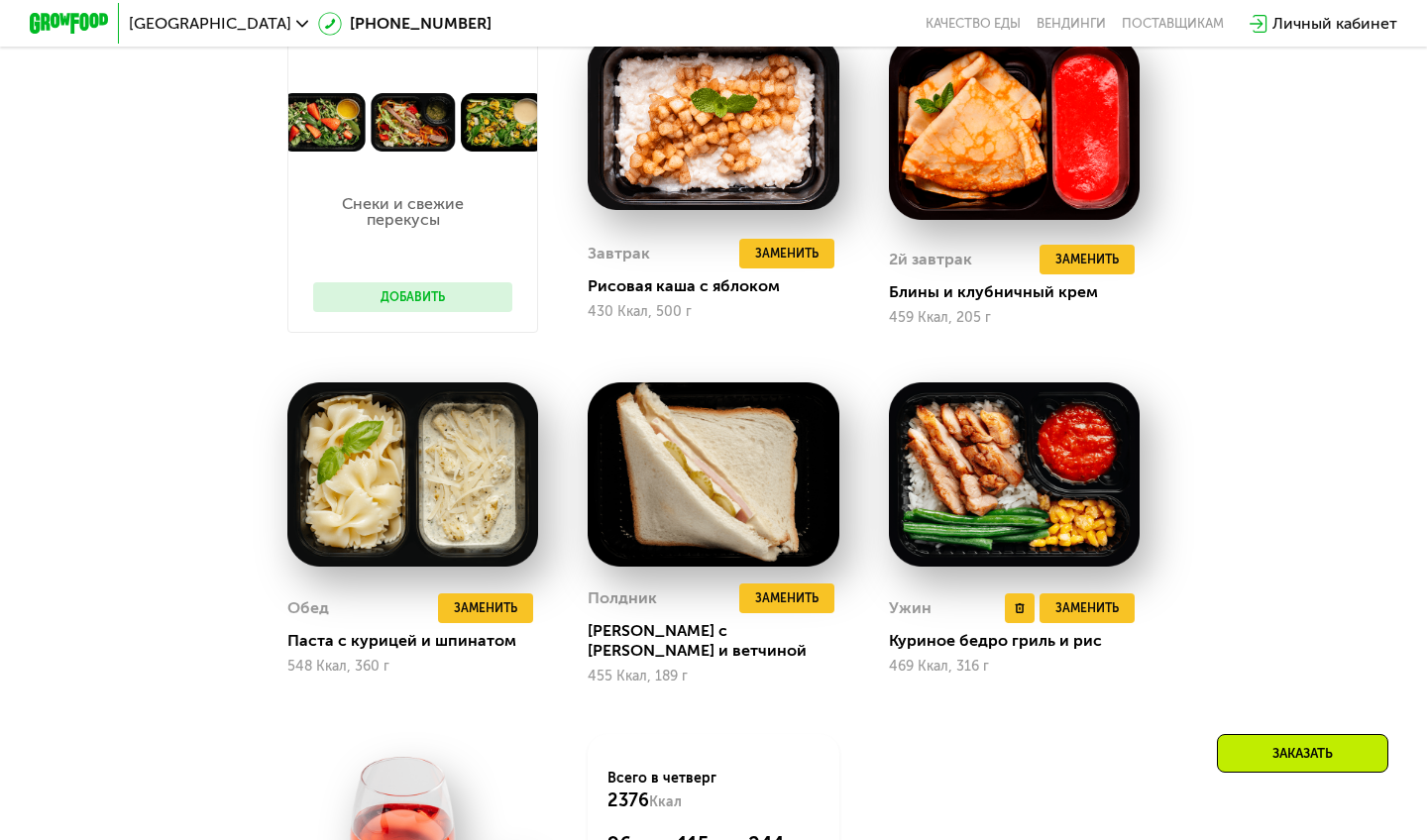 scroll, scrollTop: 1118, scrollLeft: 0, axis: vertical 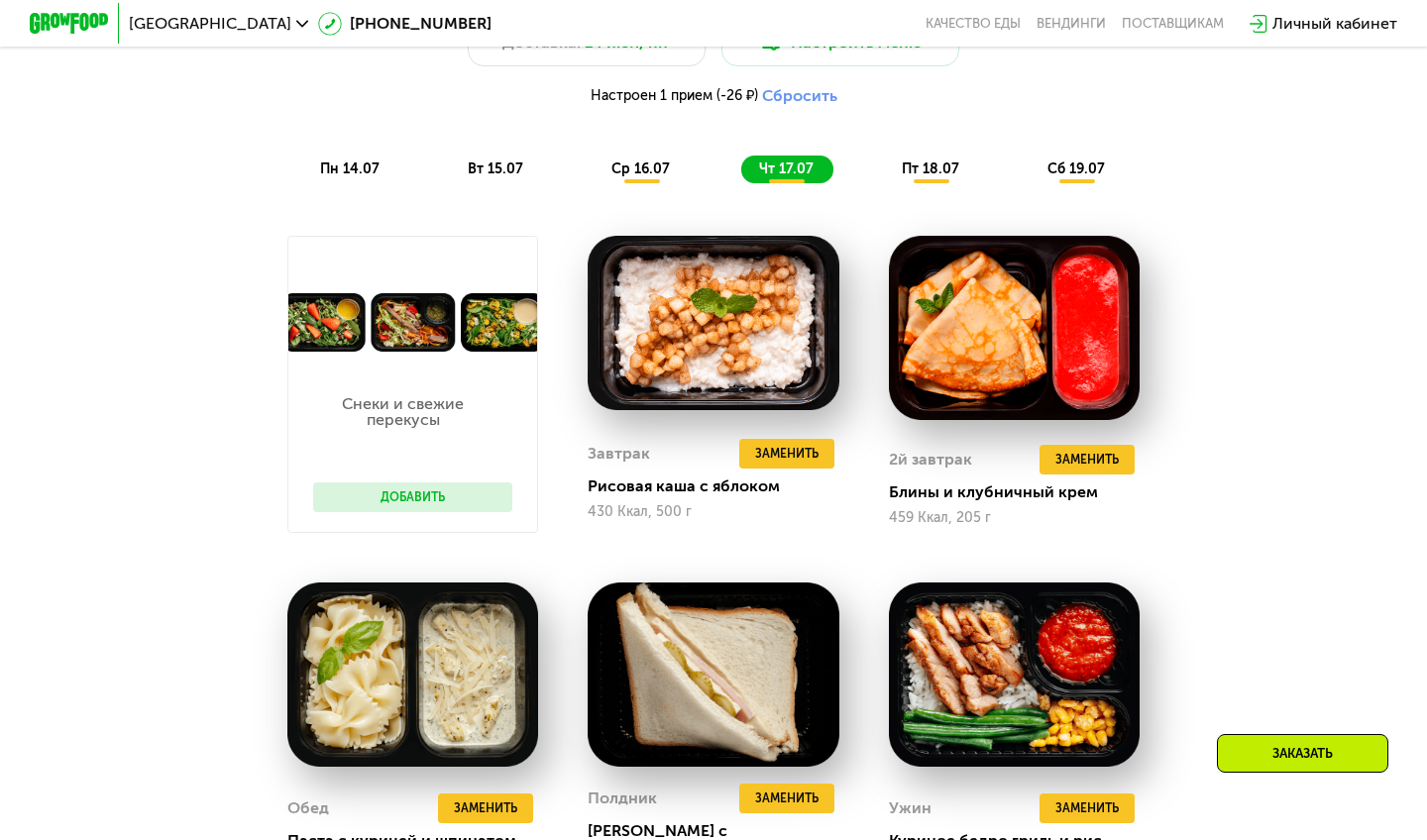 click on "пт 18.07" at bounding box center [931, 168] 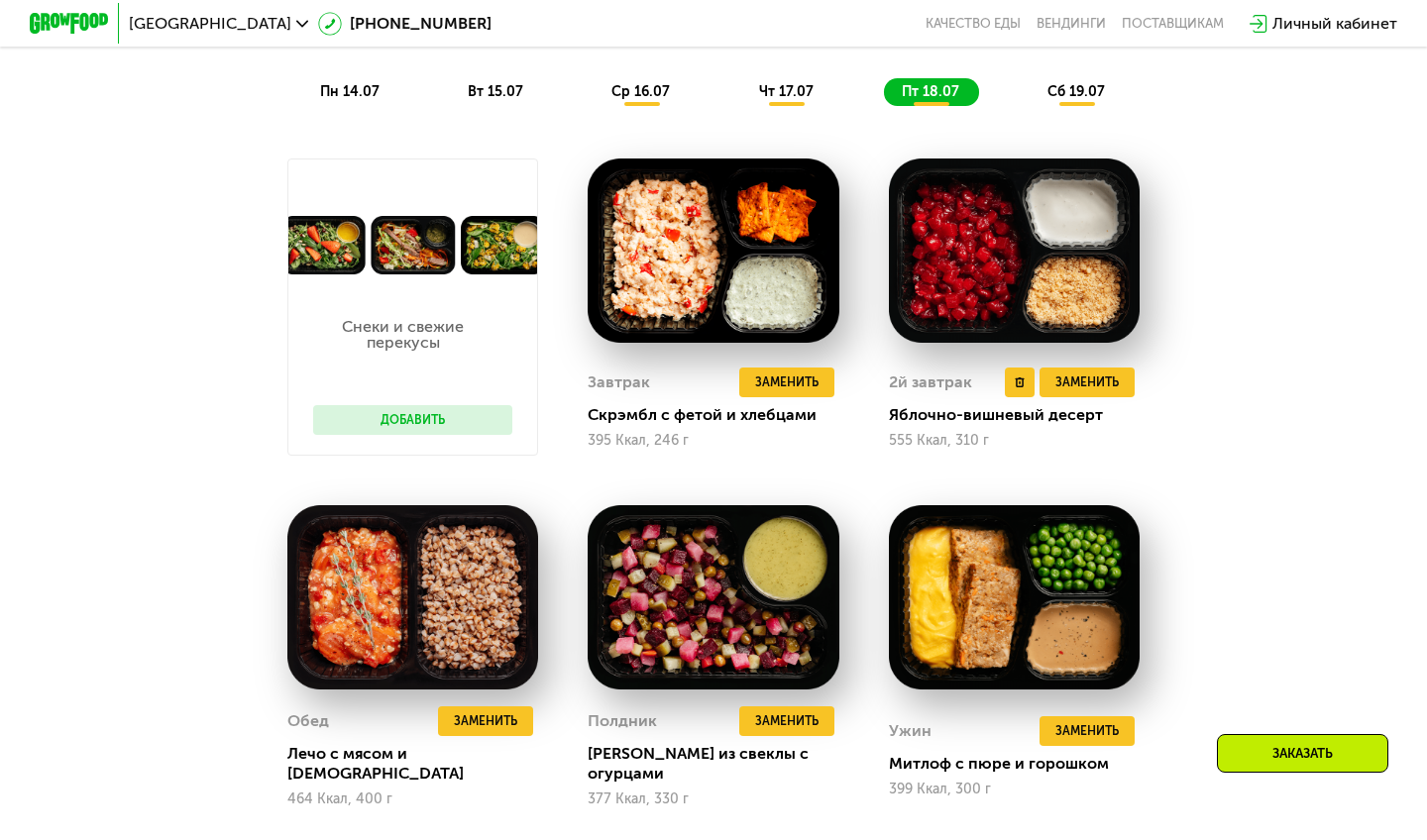 scroll, scrollTop: 1198, scrollLeft: 0, axis: vertical 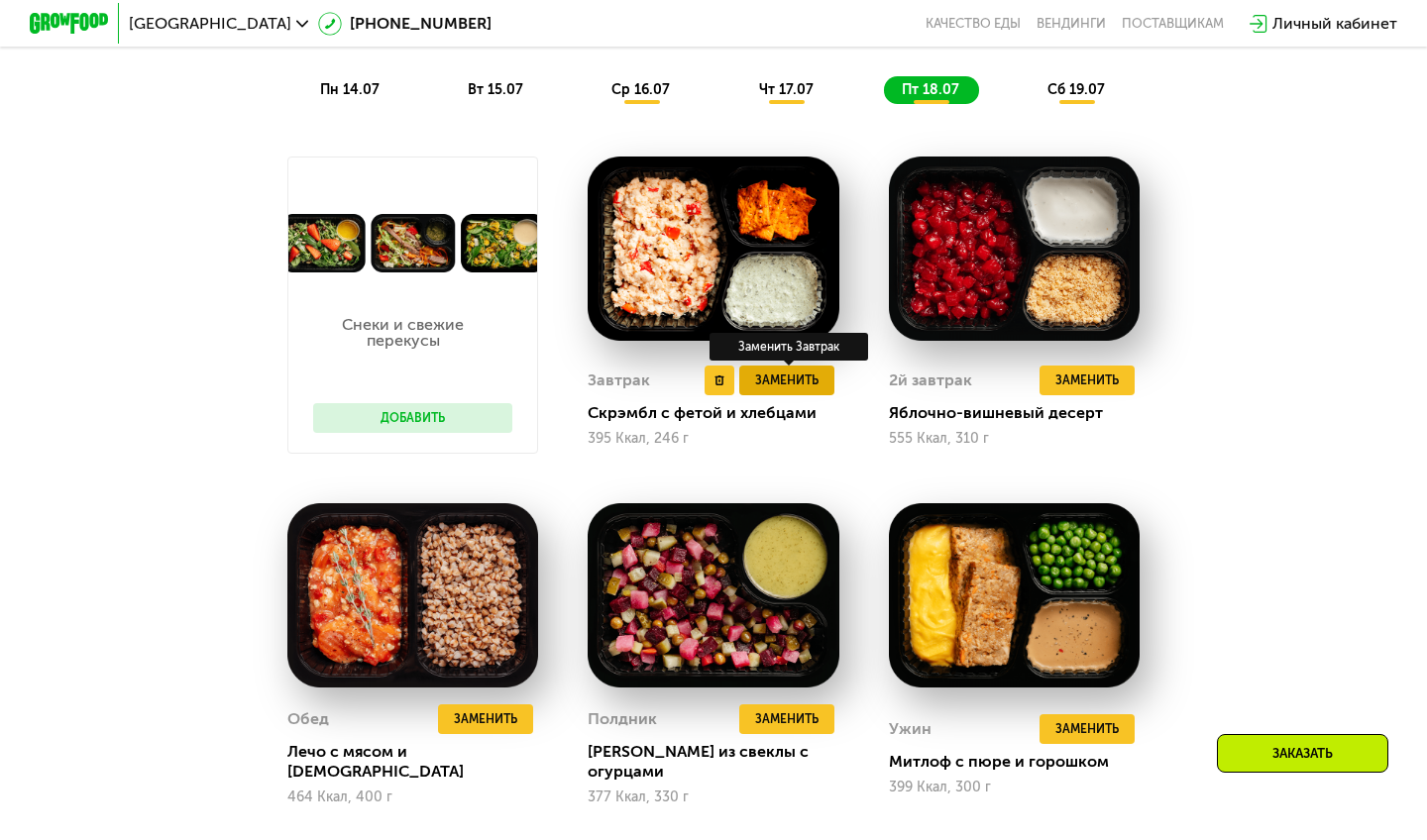 click on "Заменить" at bounding box center (787, 380) 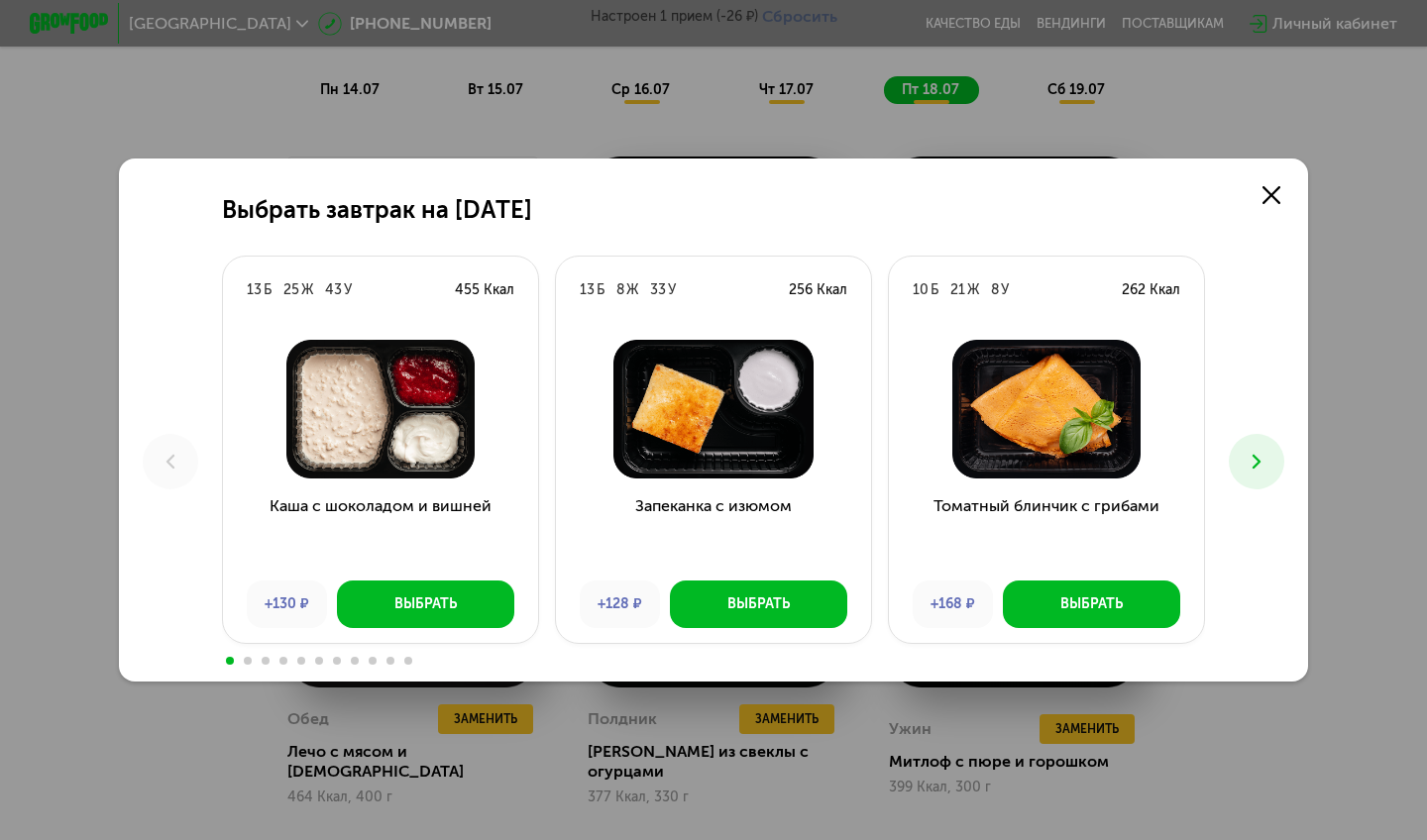 click 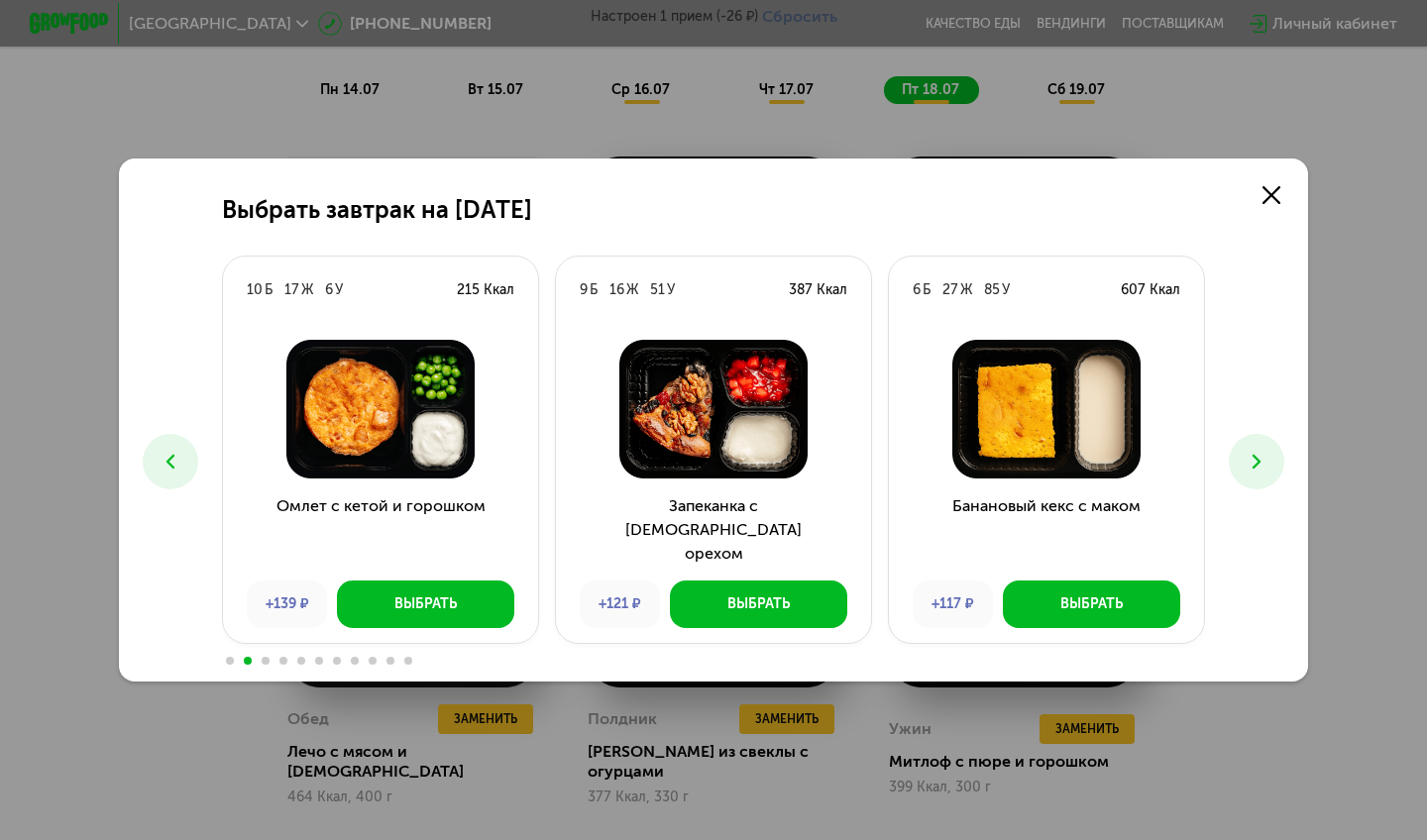 click 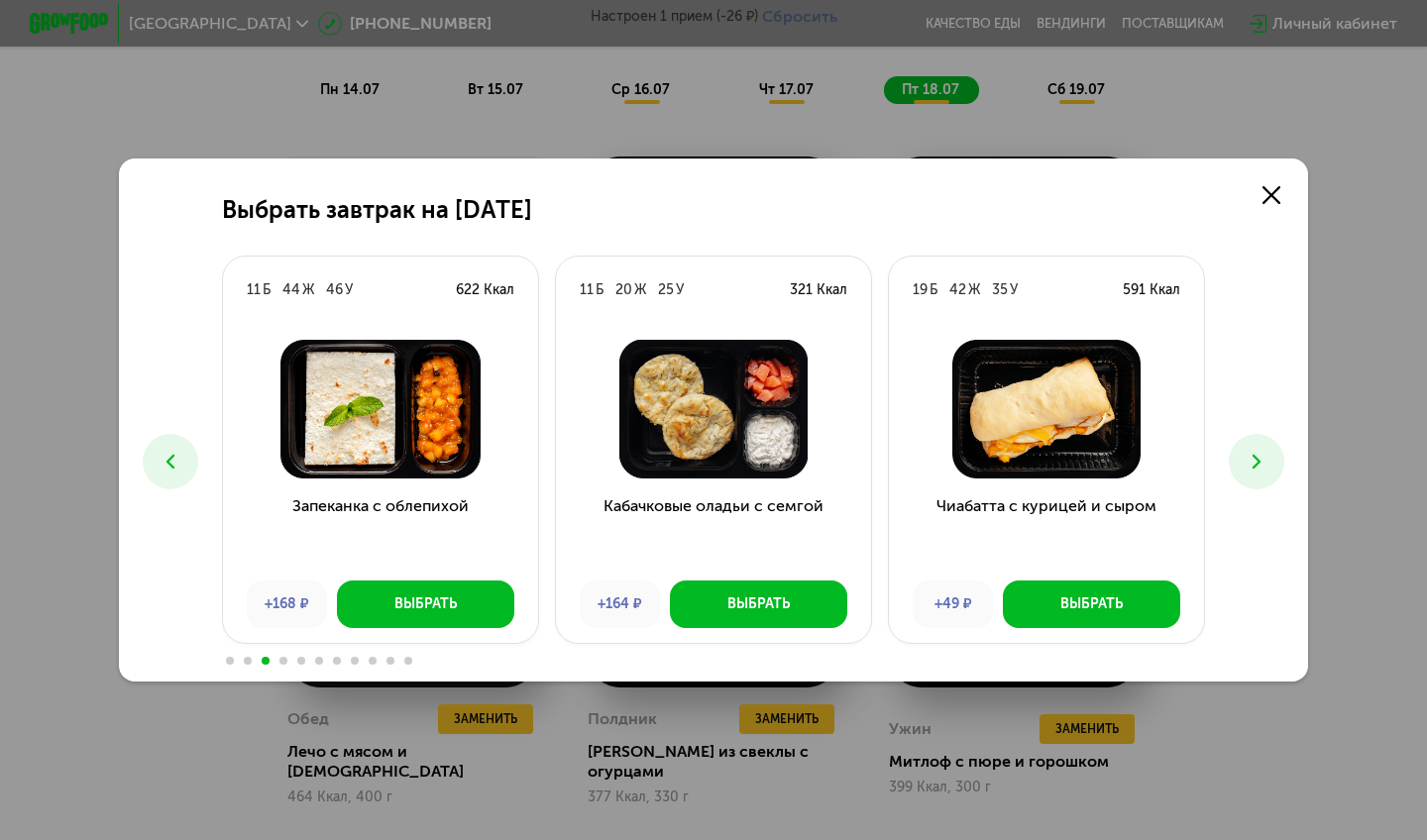 click 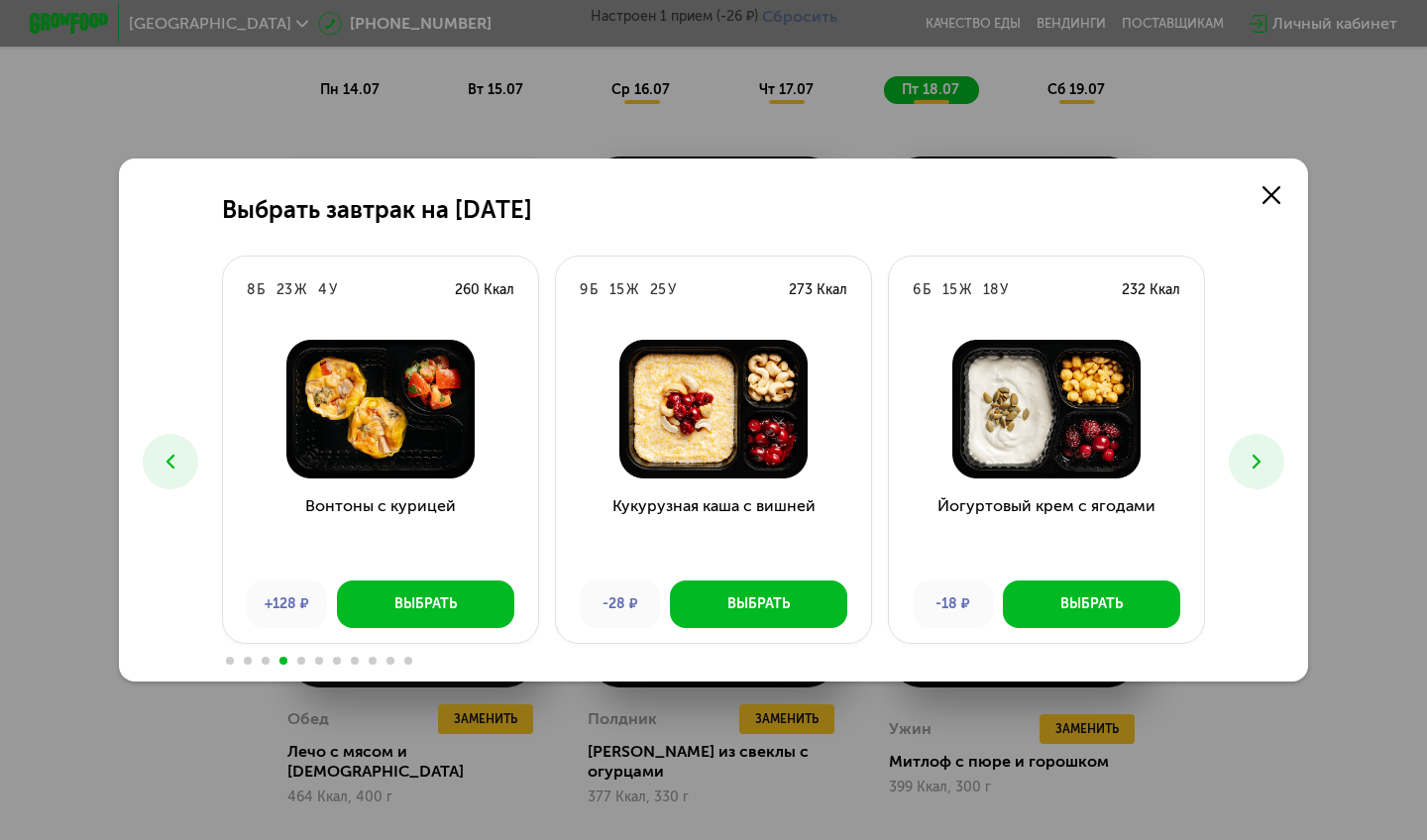 click 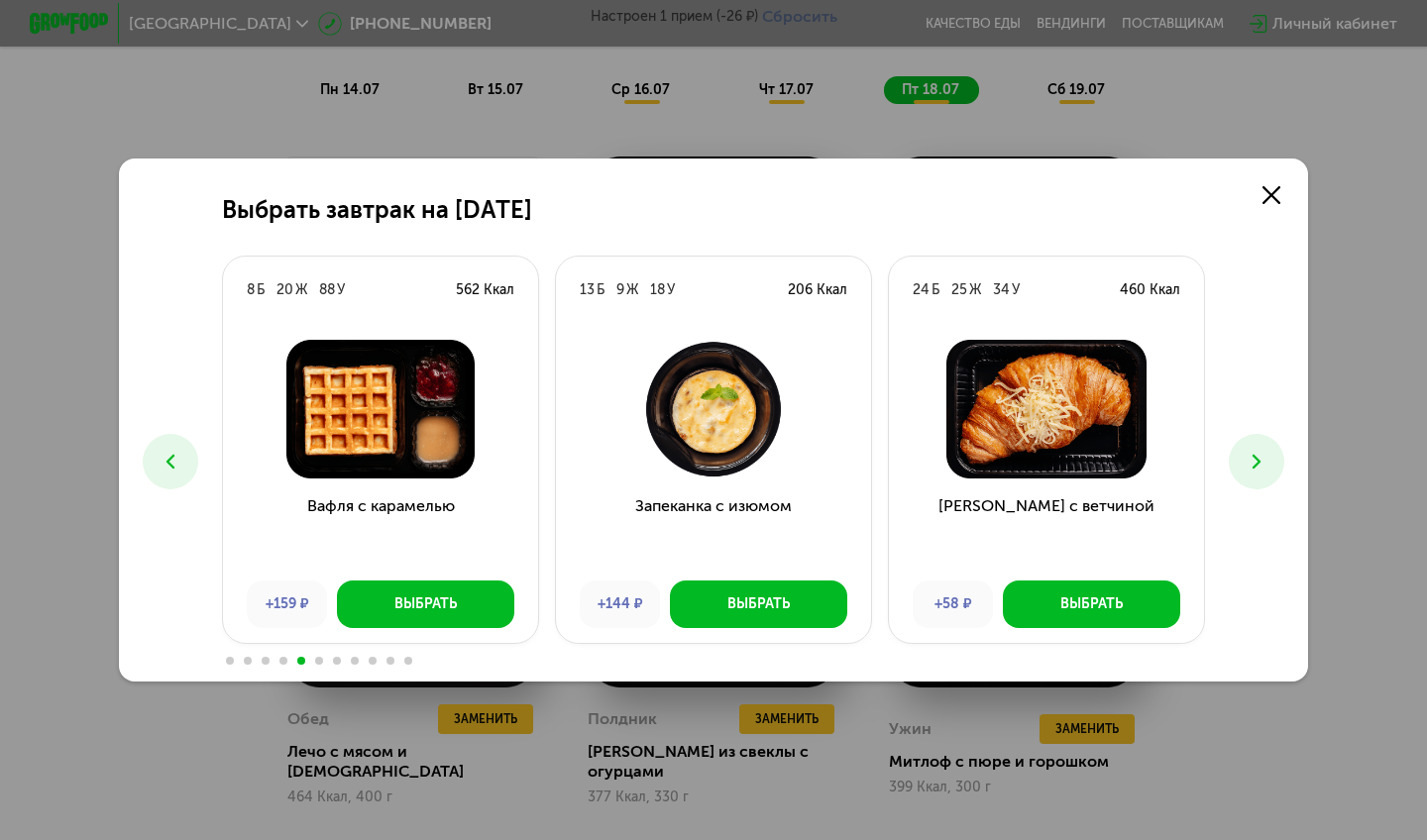 click 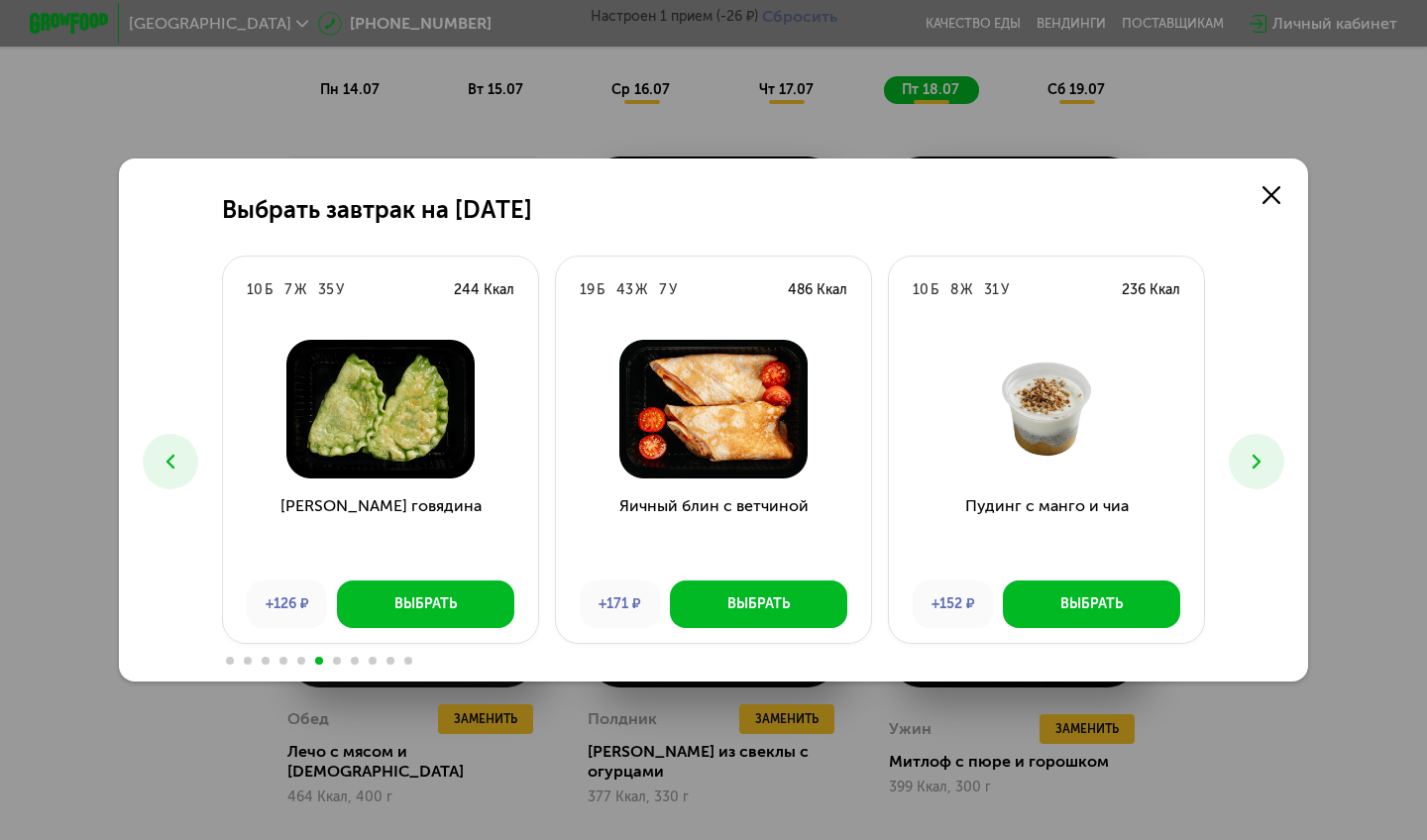 click 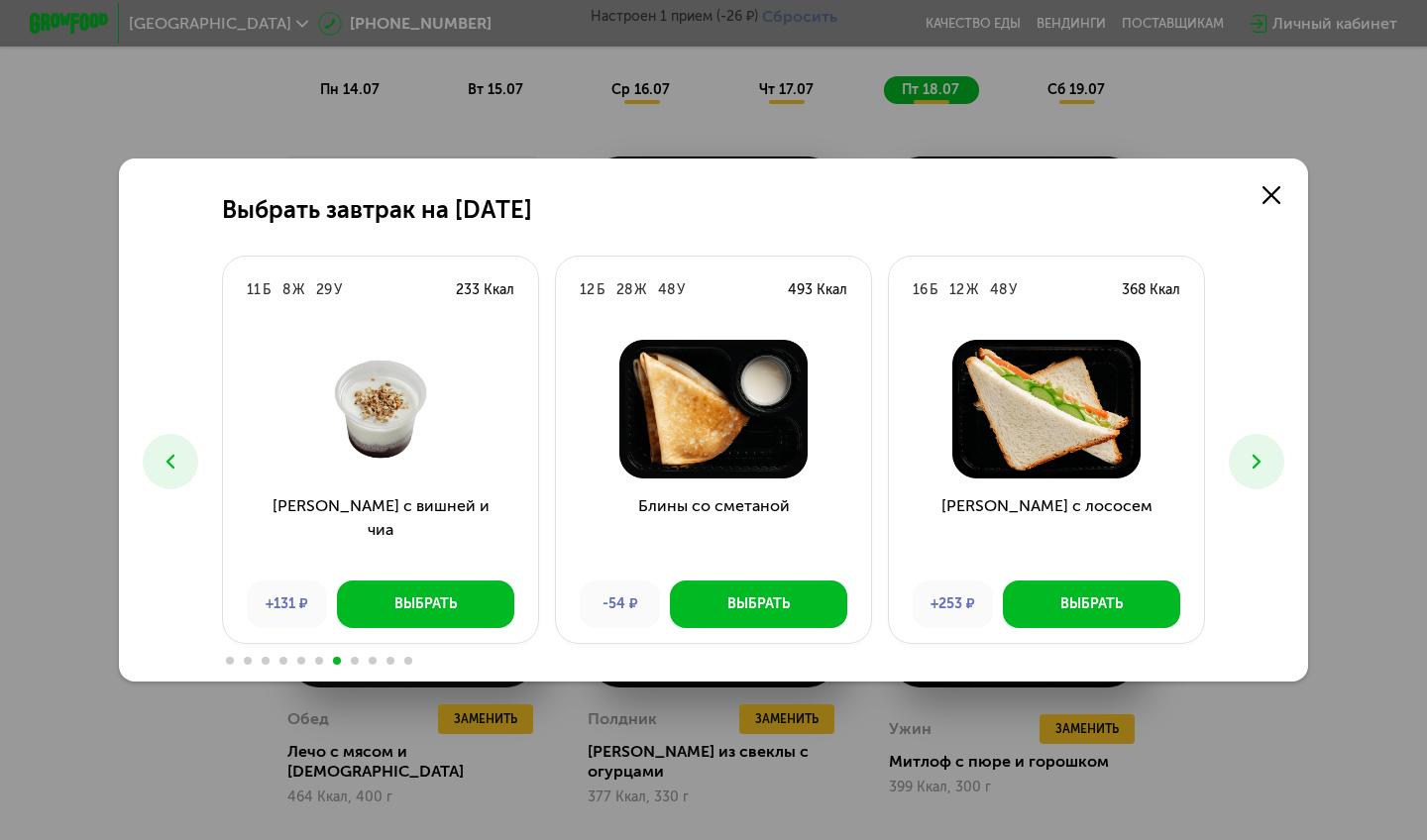 click 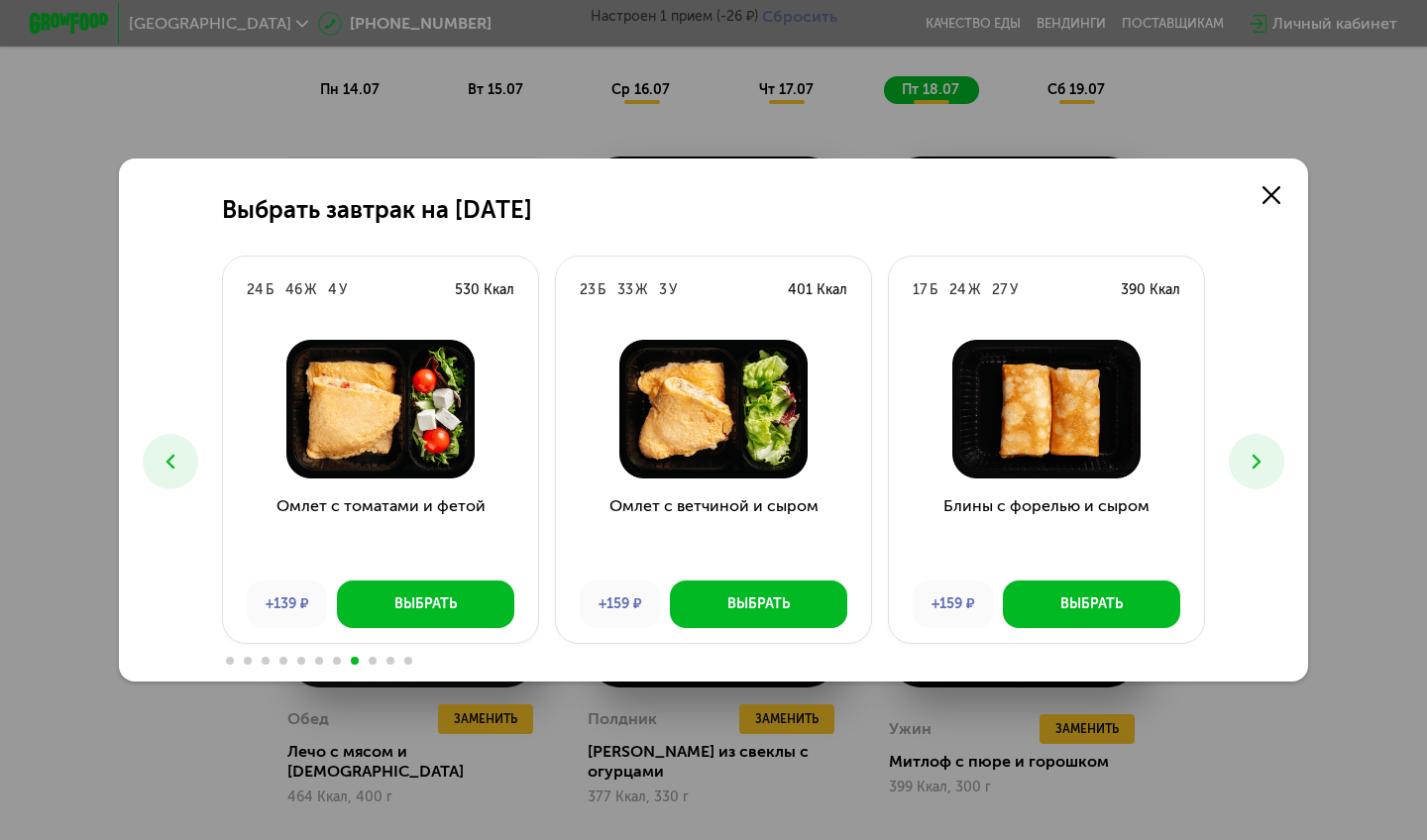 click 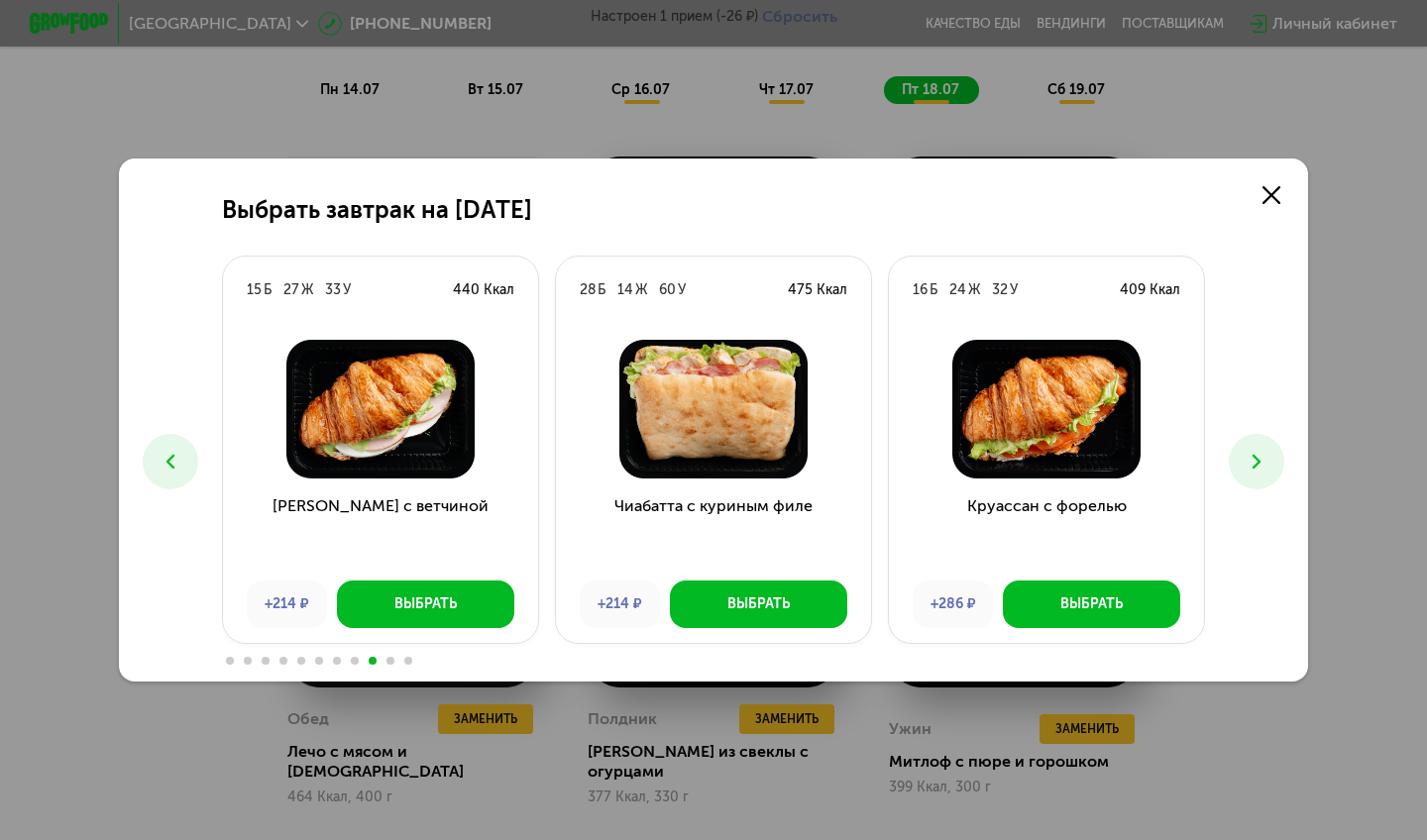 click at bounding box center (170, 462) 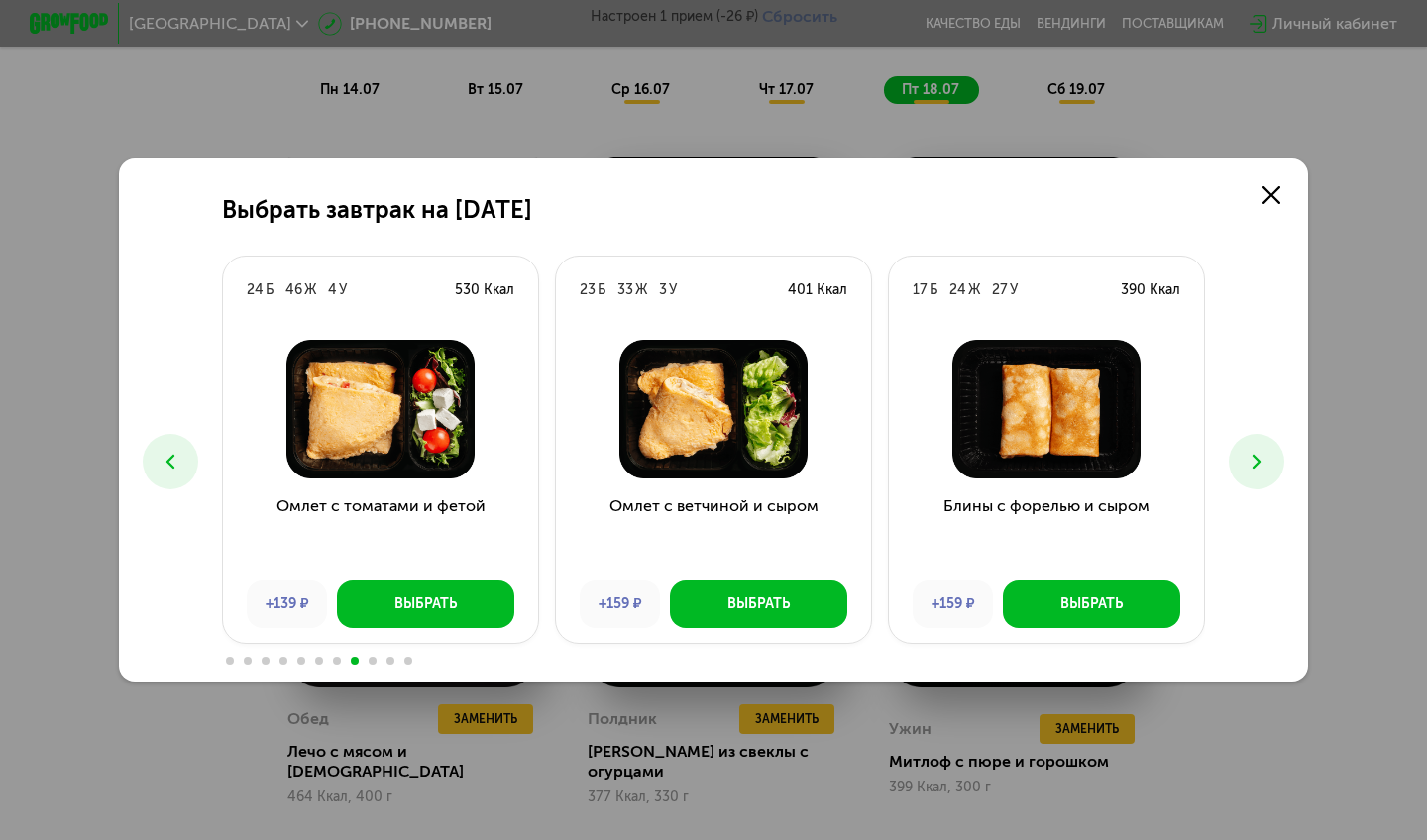 click 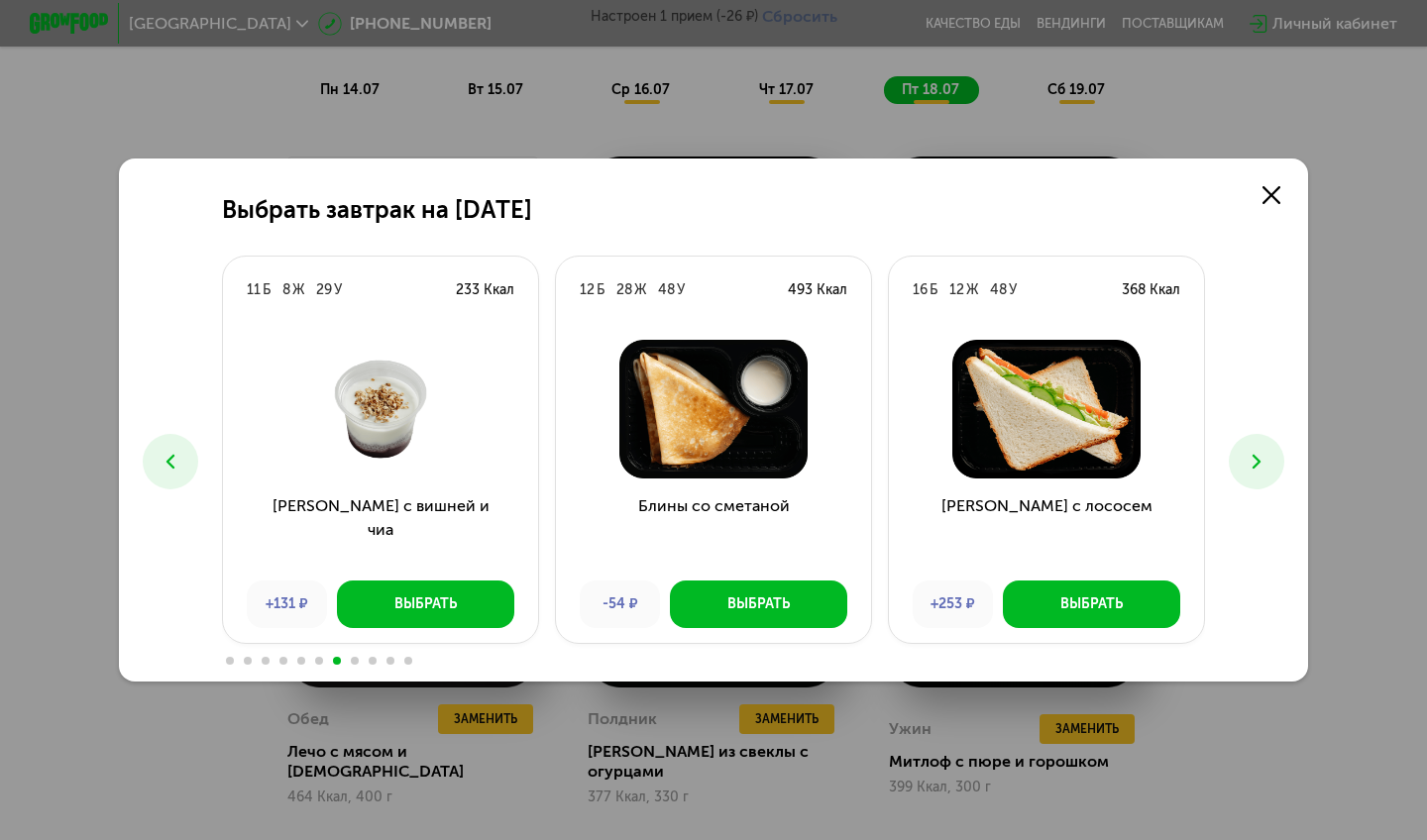 click 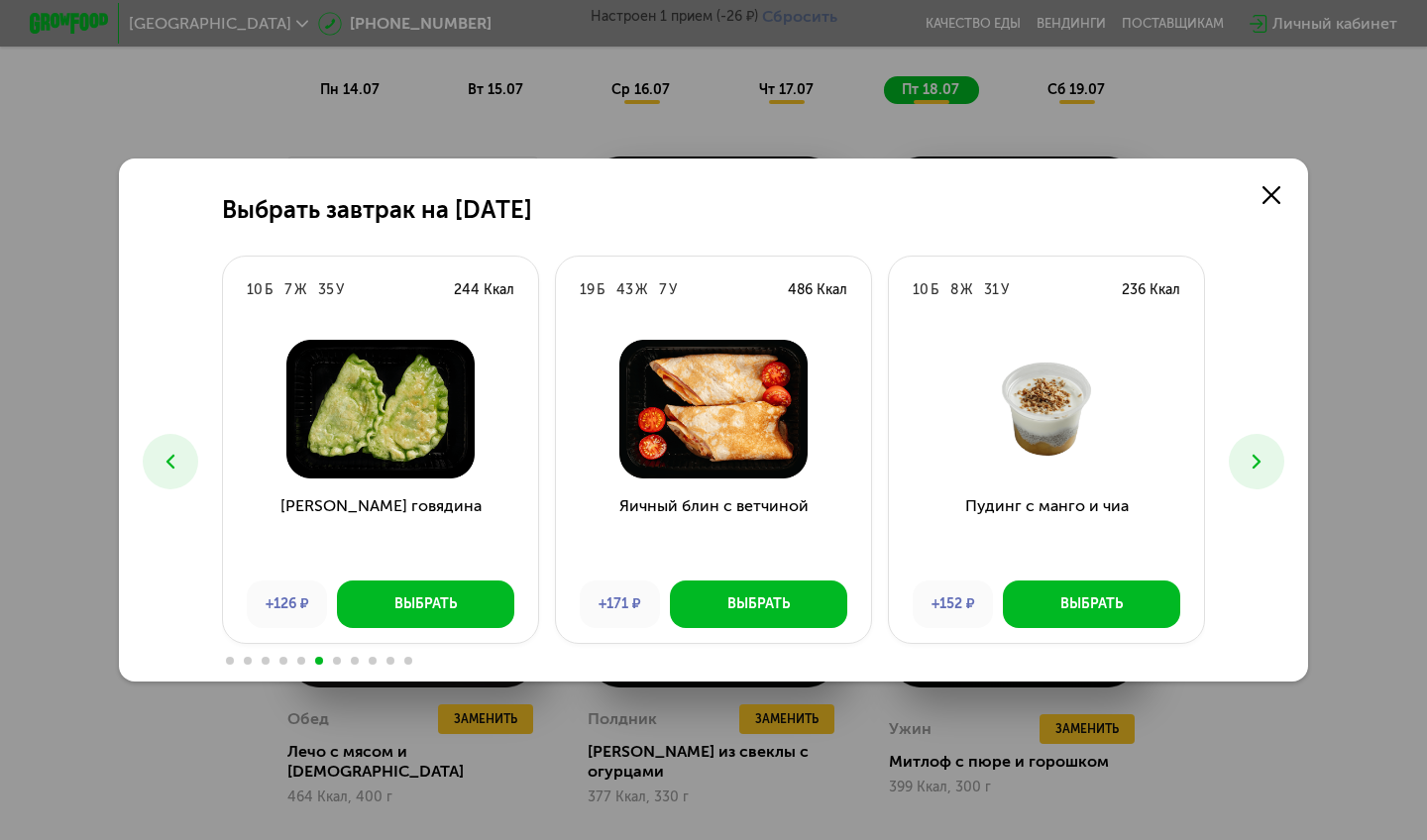 click 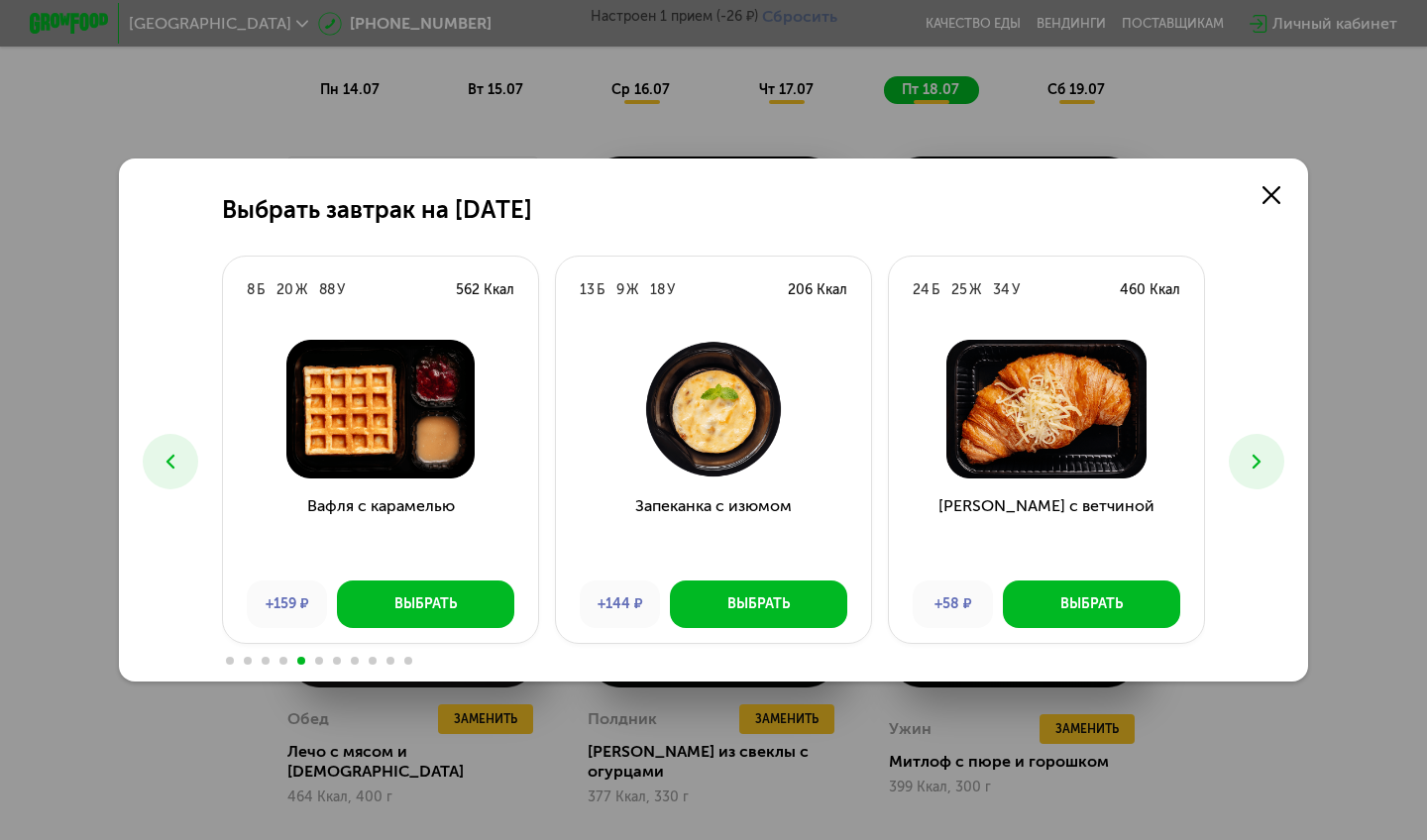 click 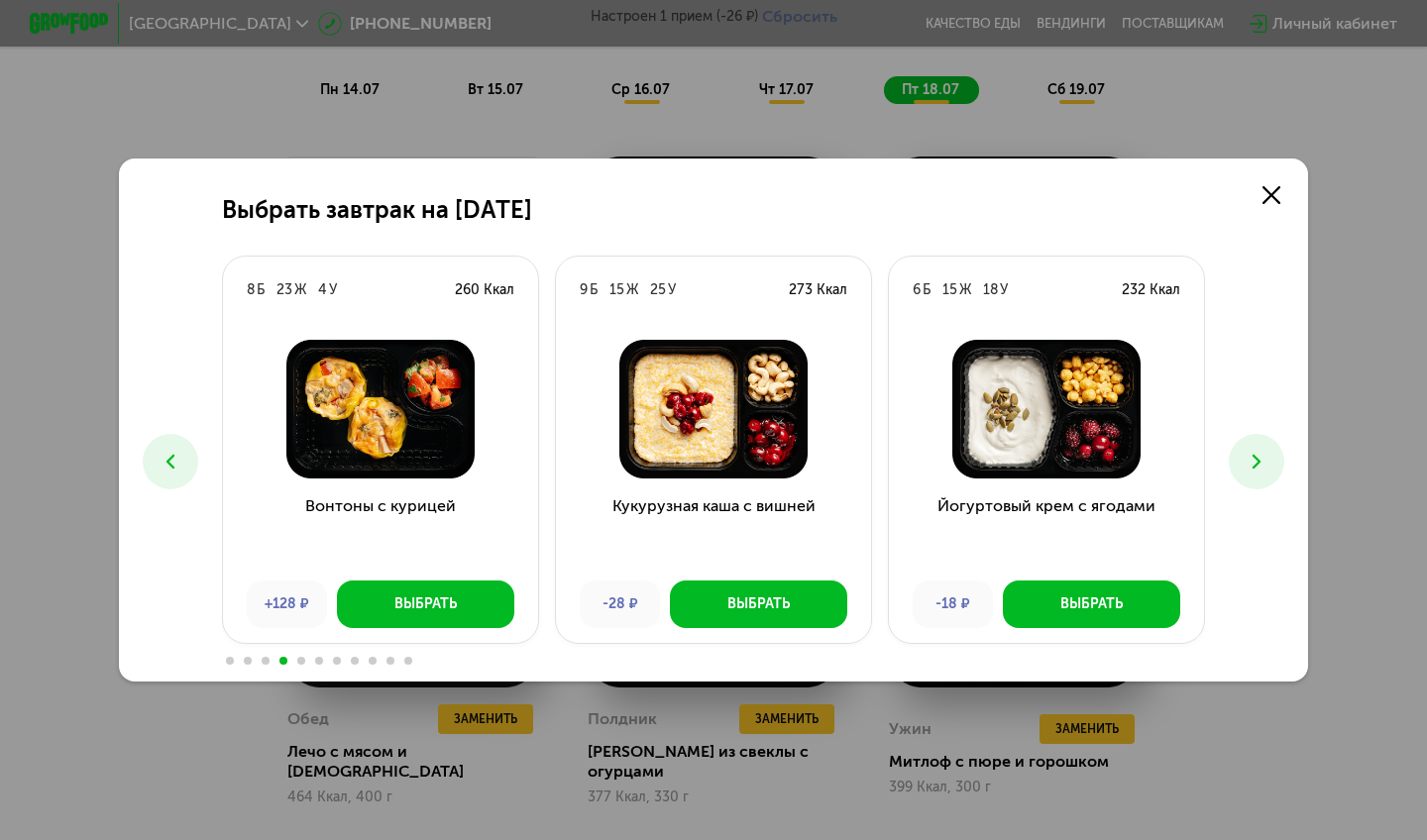 click 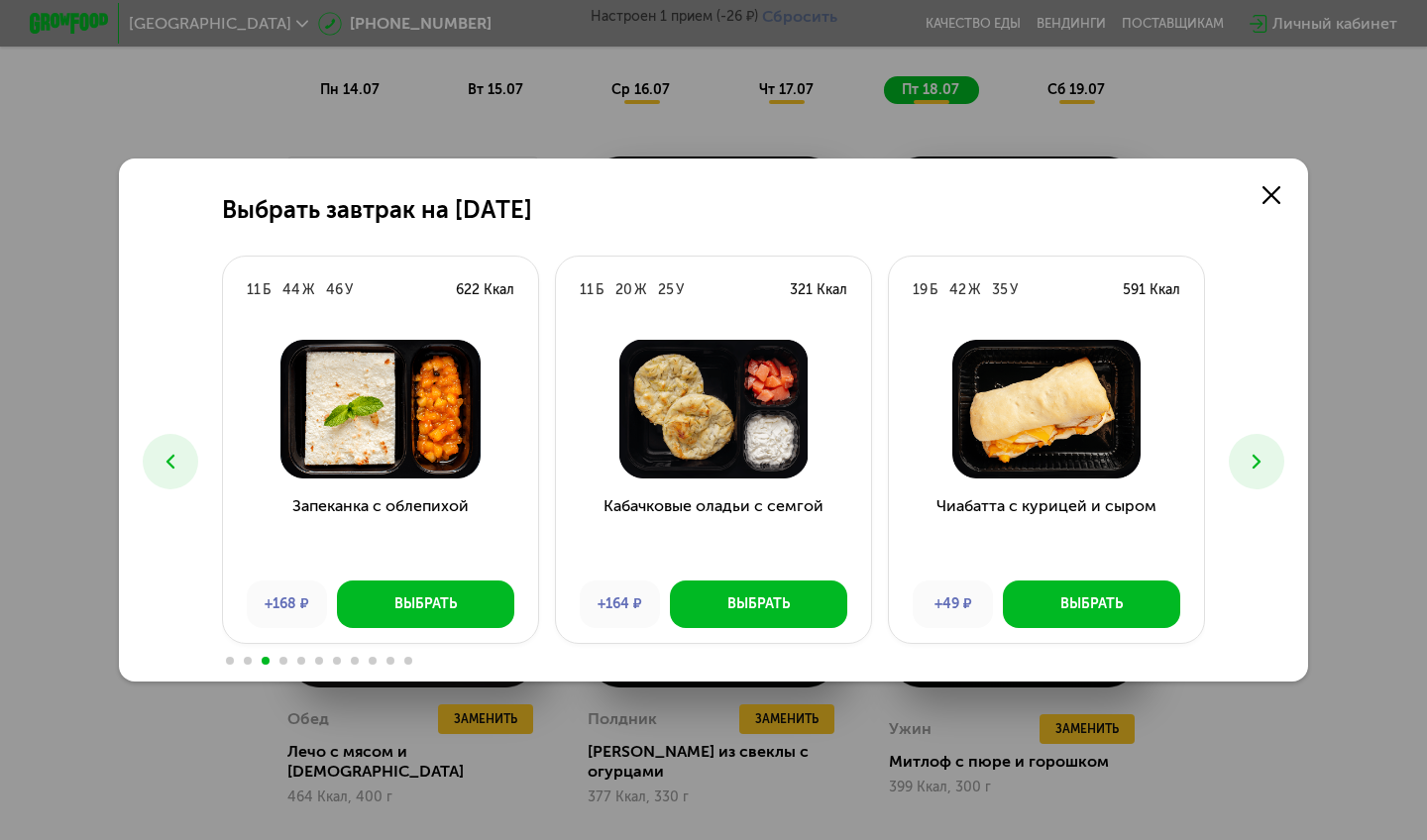 click 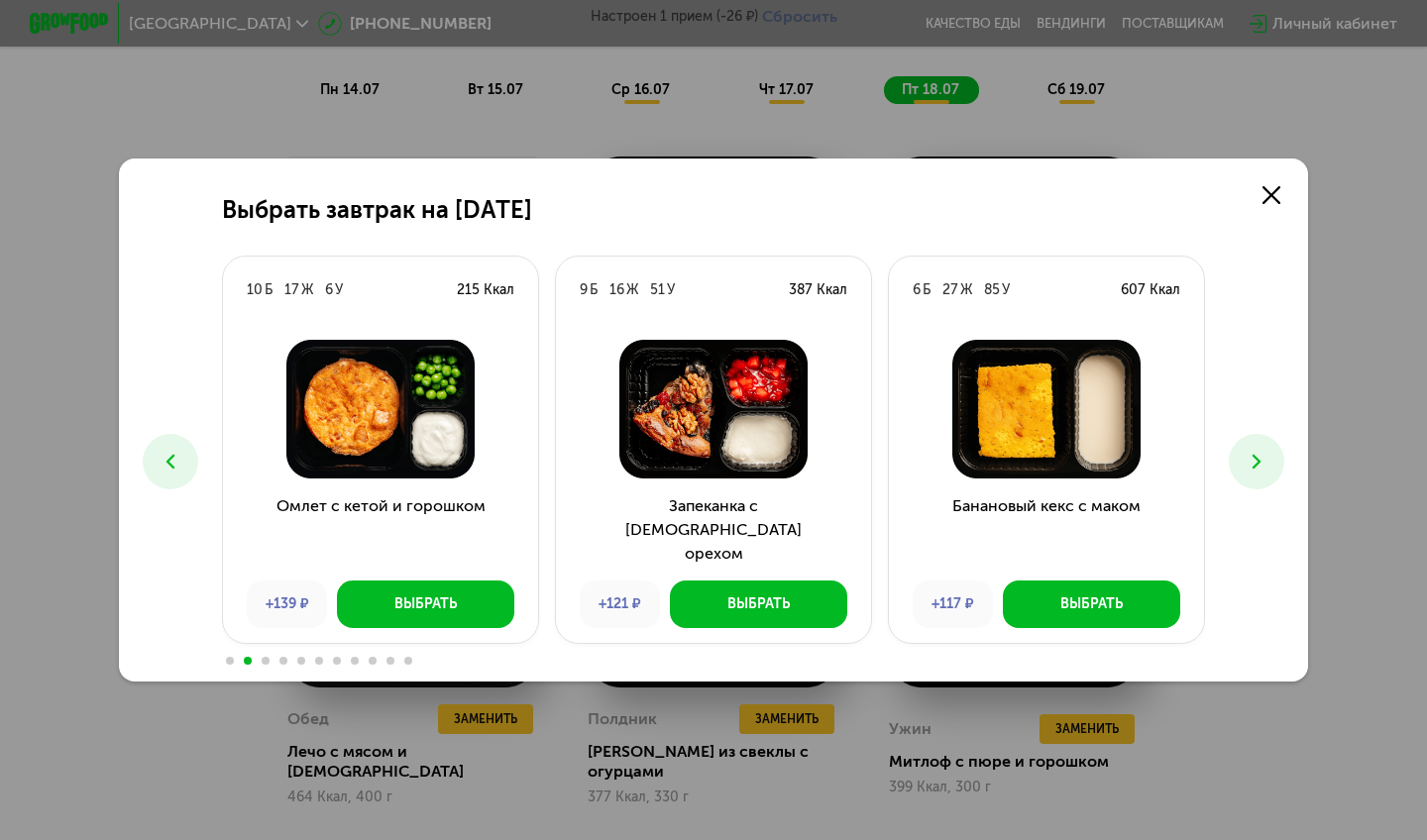 click 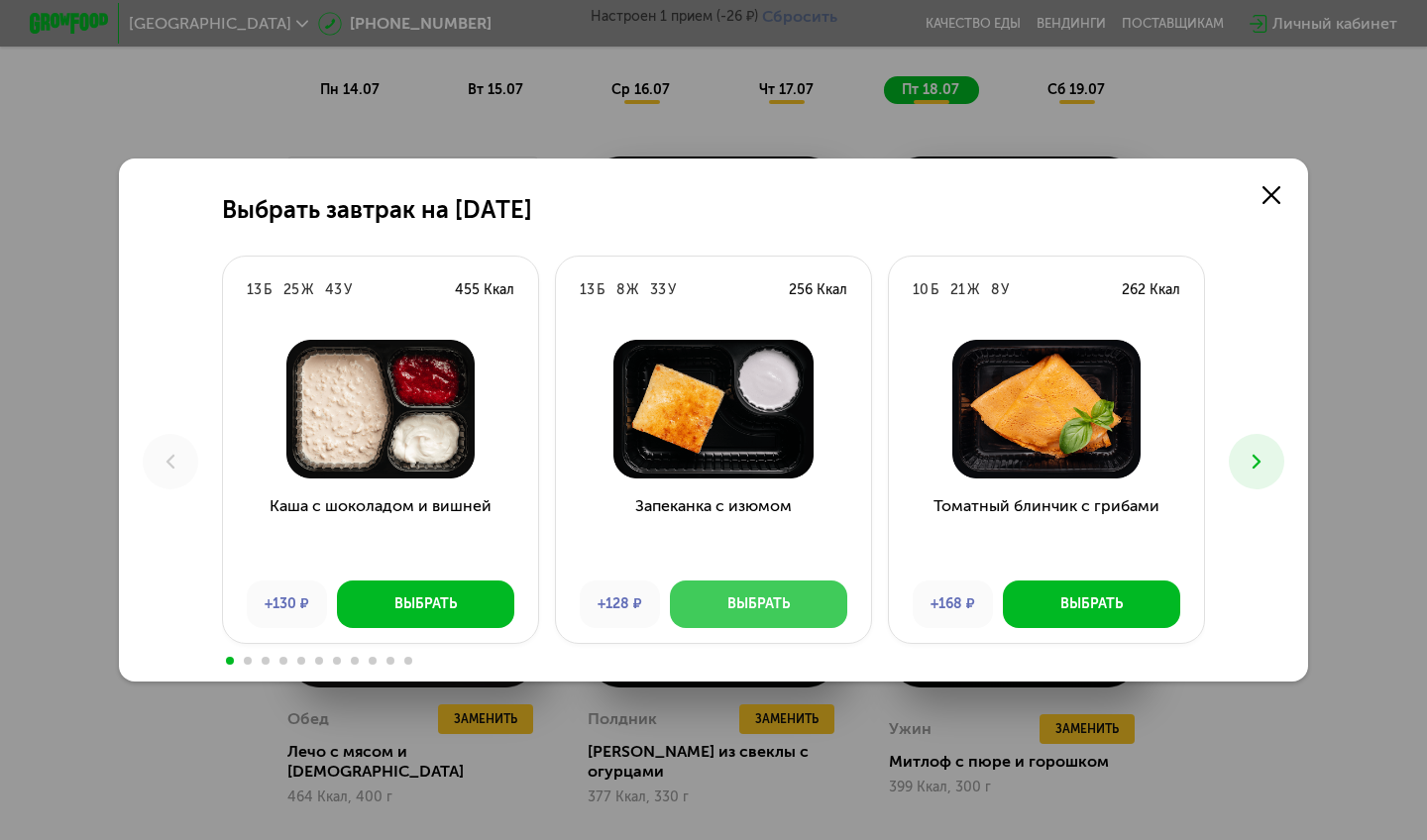 click on "Выбрать" at bounding box center (758, 604) 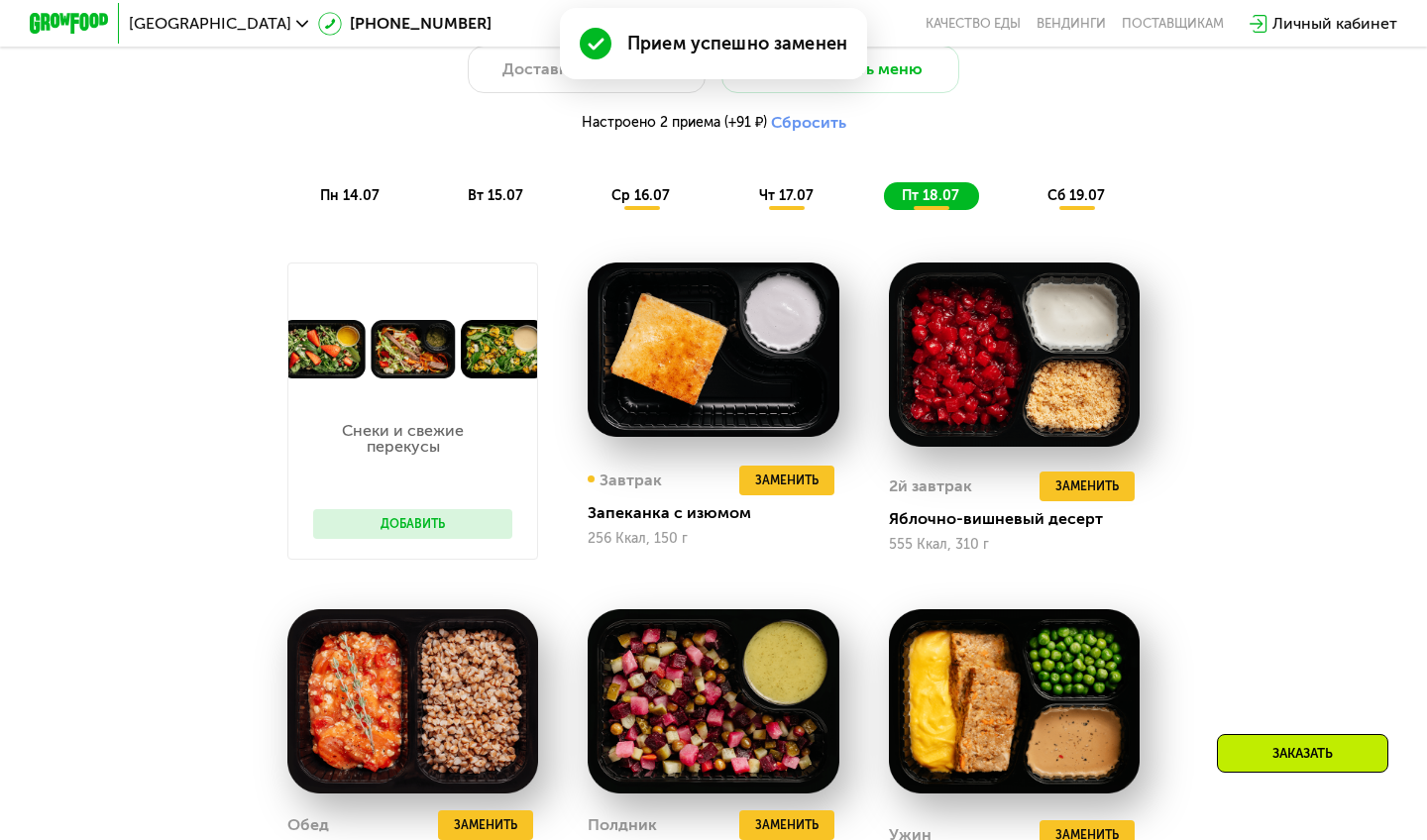 scroll, scrollTop: 1198, scrollLeft: 0, axis: vertical 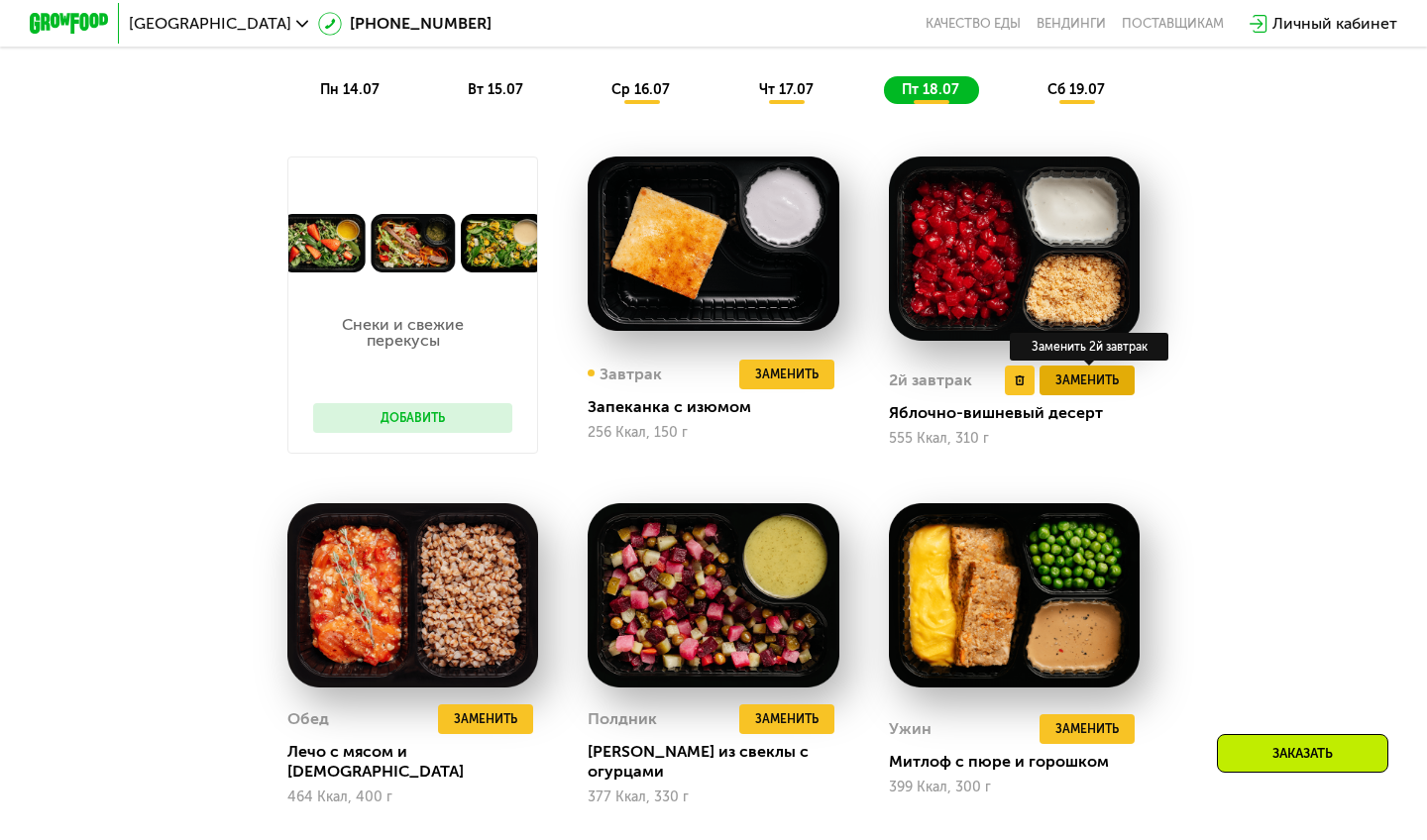 click on "Заменить" at bounding box center [1087, 380] 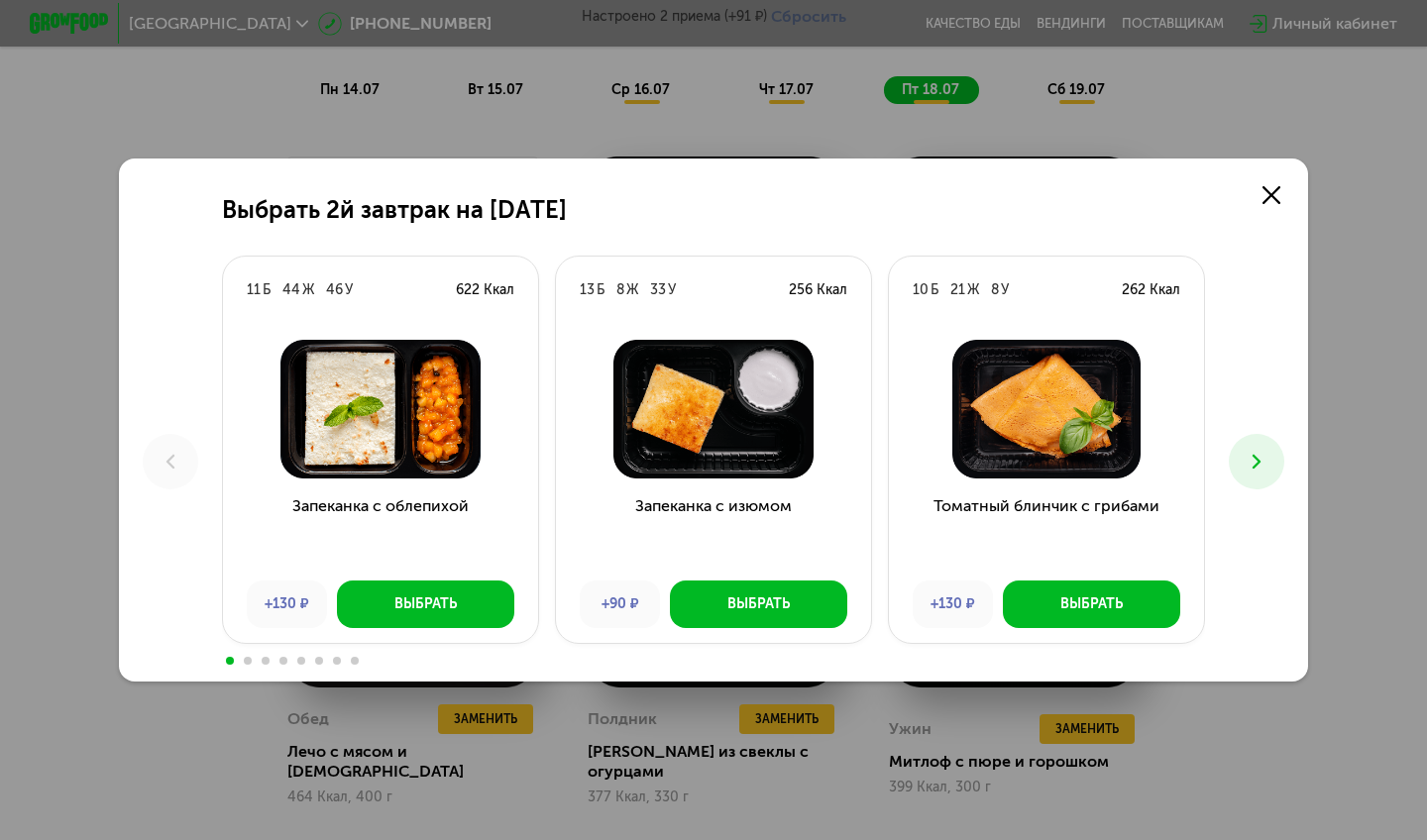 click 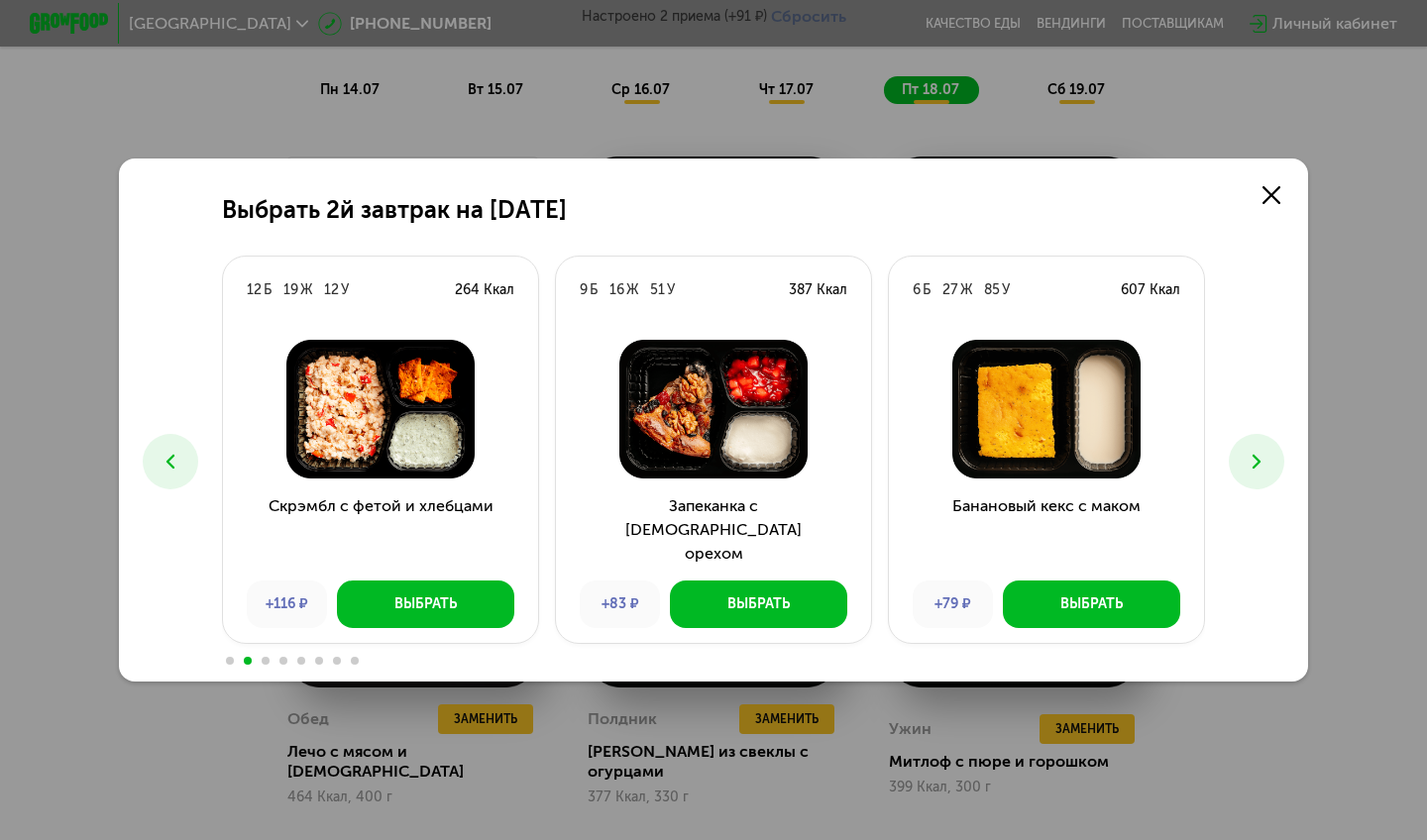 click 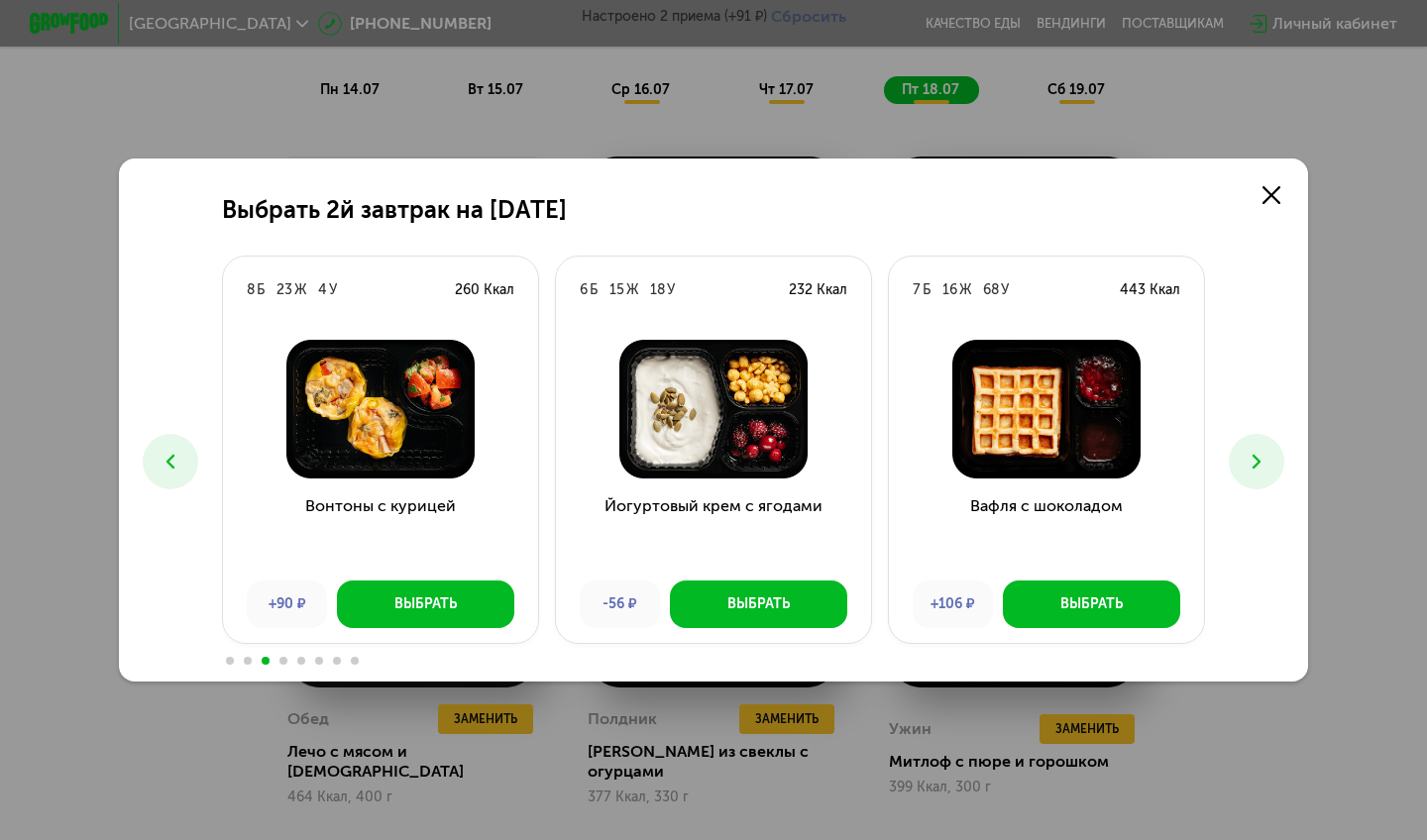 click 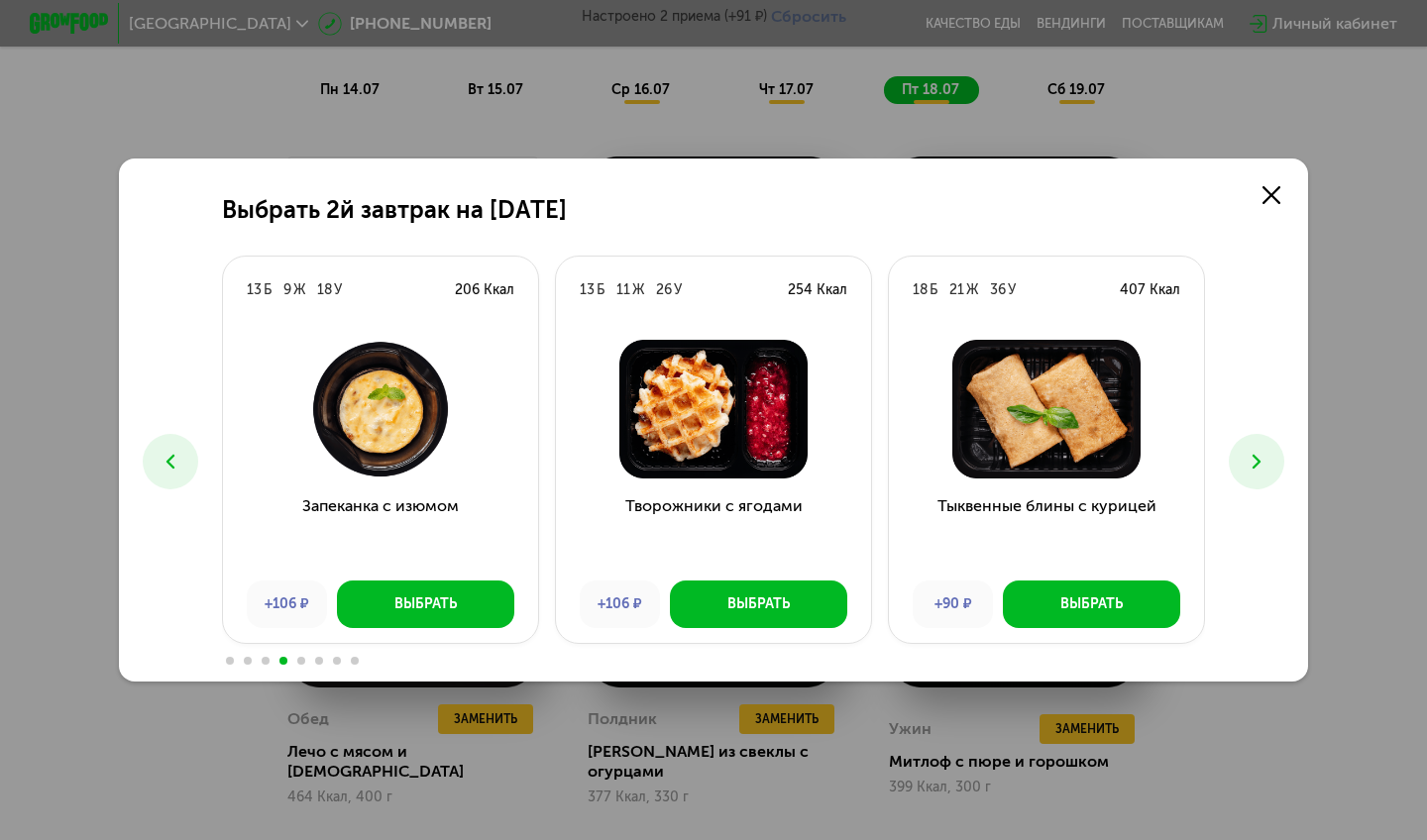 click on "Выбрать 2й завтрак на [DATE]  Б  44  Ж  46  У  622 Ккал  Запеканка с облепихой +130 ₽ Выбрать 13  Б  8  Ж  33  У  256 Ккал  Запеканка с изюмом +90 ₽ Выбрать 10  Б  21  Ж  8  У  262 Ккал  Томатный блинчик с грибами +130 ₽ Выбрать 12  Б  19  Ж  12  У  264 Ккал  Скрэмбл с фетой и хлебцами +116 ₽ Выбрать 9  Б  16  Ж  51  У  387 Ккал  Запеканка с грецким орехом +83 ₽ Выбрать 6  Б  27  Ж  85  У  607 Ккал  Банановый кекс с маком +79 ₽ Выбрать 8  Б  23  Ж  4  У  260 Ккал  Вонтоны с курицей +90 ₽ Выбрать 6  Б  15  Ж  18  У  232 Ккал  Йогуртовый крем с ягодами -56 ₽ Выбрать 7  Б  16  Ж  68  У  443 Ккал  Вафля с шоколадом  +106 ₽ Выбрать 13  Б  9  Ж  18  У  206 Ккал  +106 ₽" 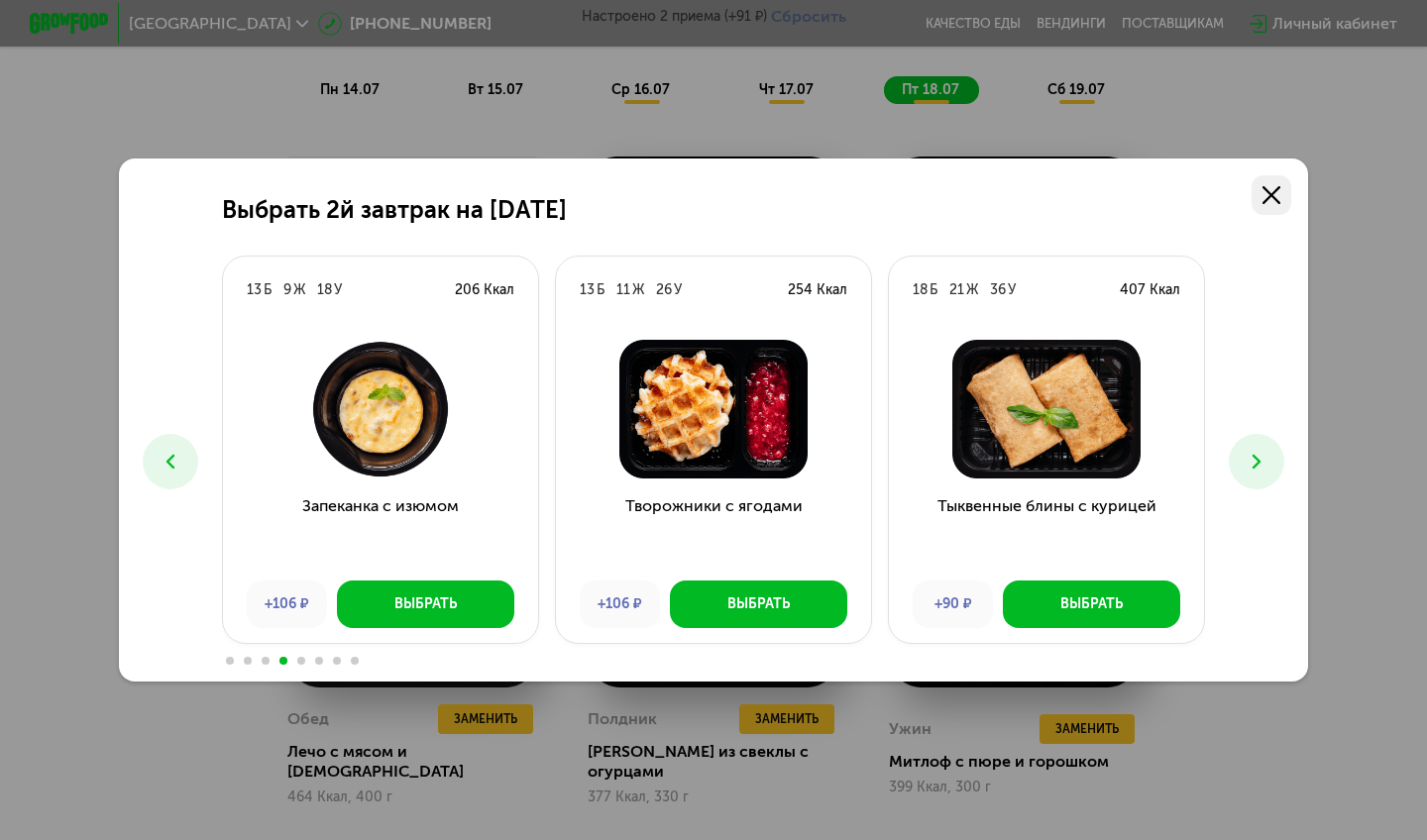 click 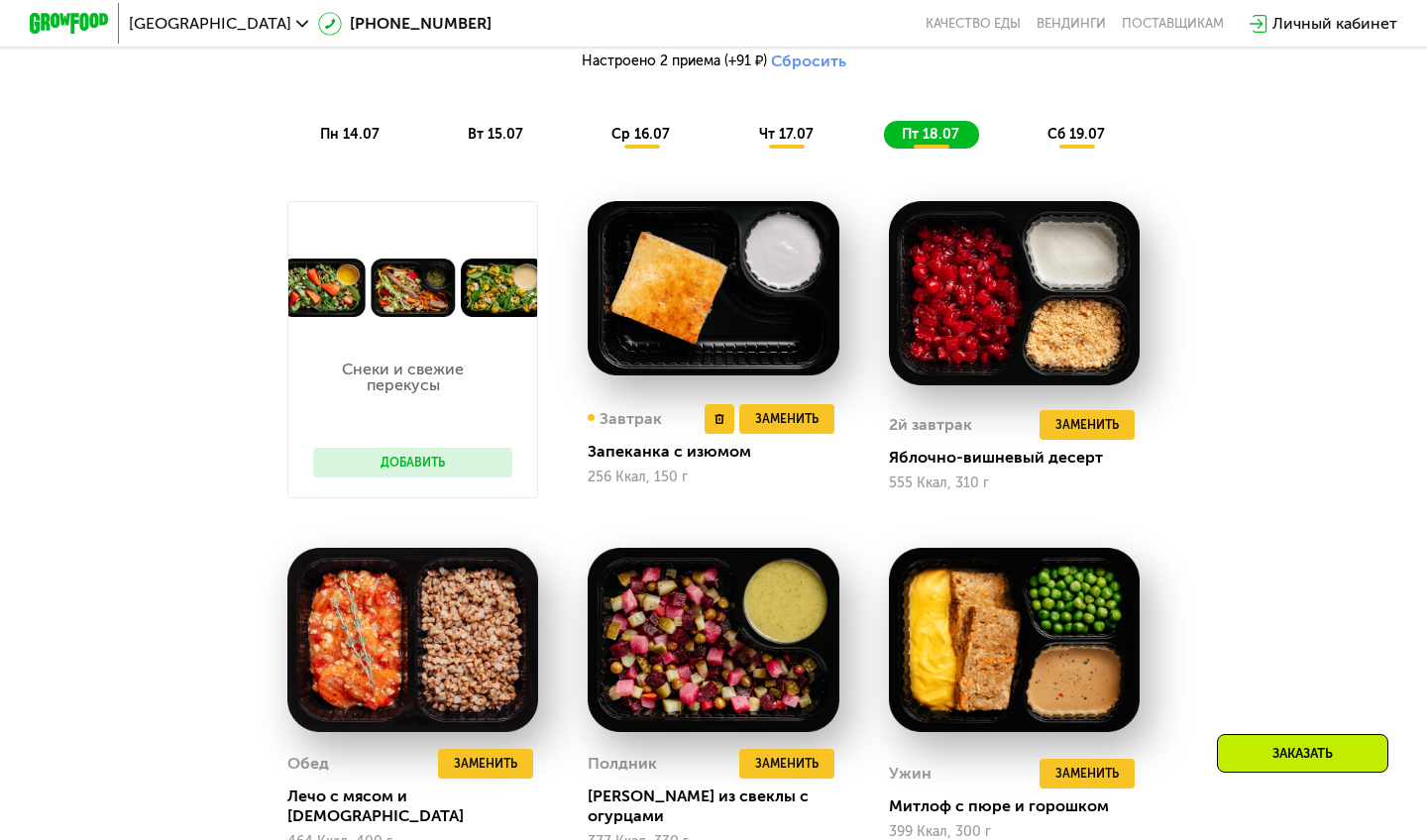 scroll, scrollTop: 1144, scrollLeft: 0, axis: vertical 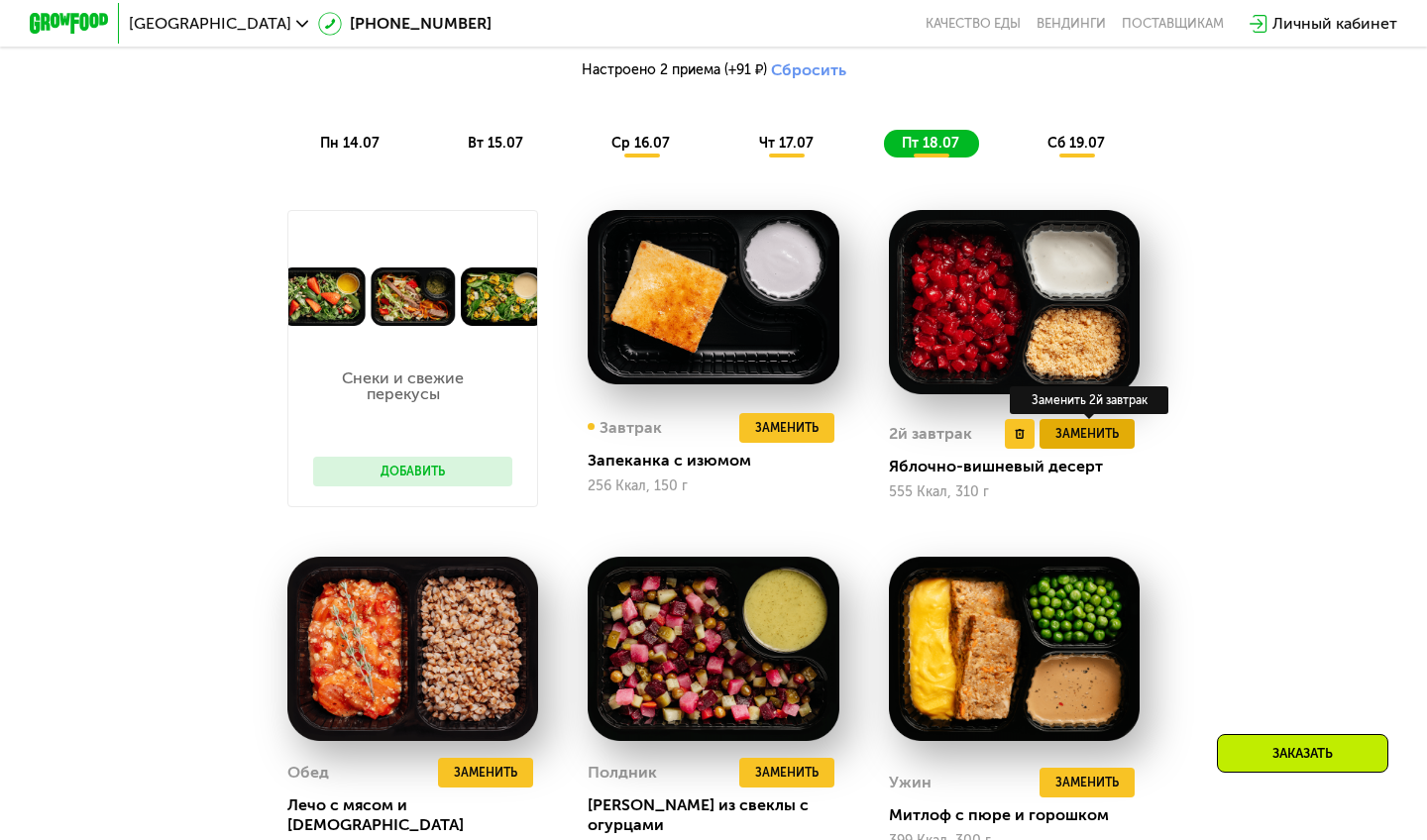 click on "Заменить" at bounding box center (1087, 434) 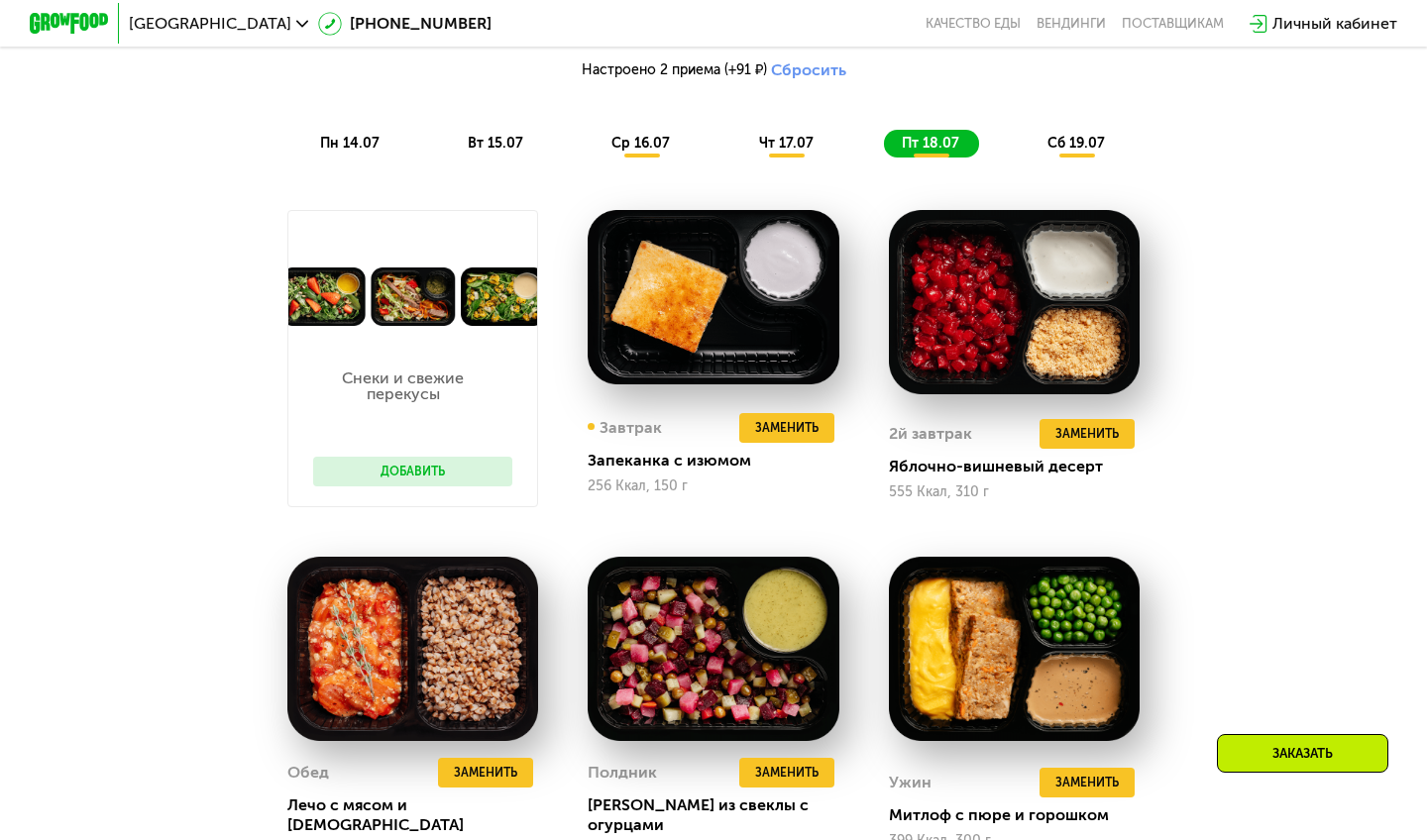 scroll, scrollTop: 0, scrollLeft: 0, axis: both 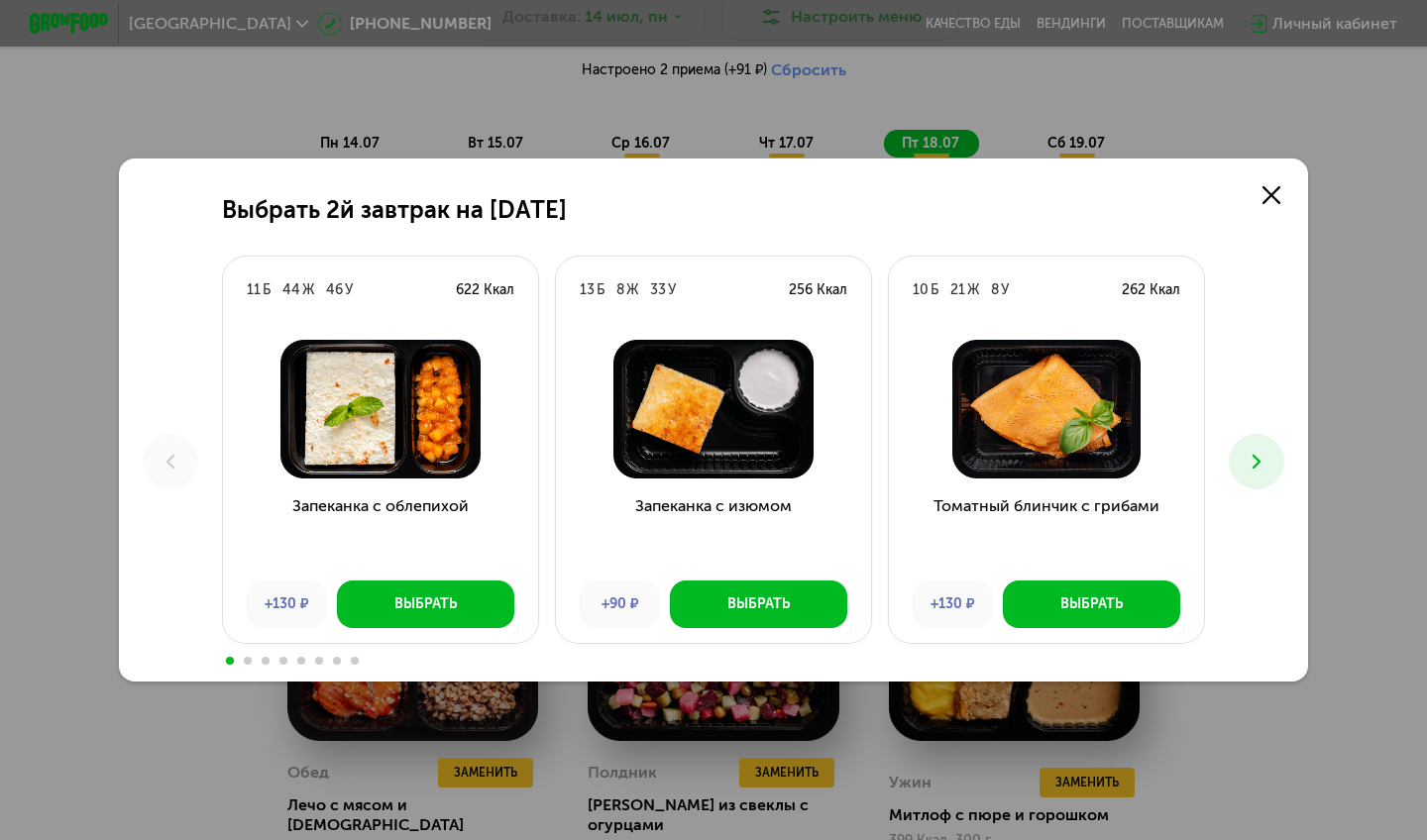 click 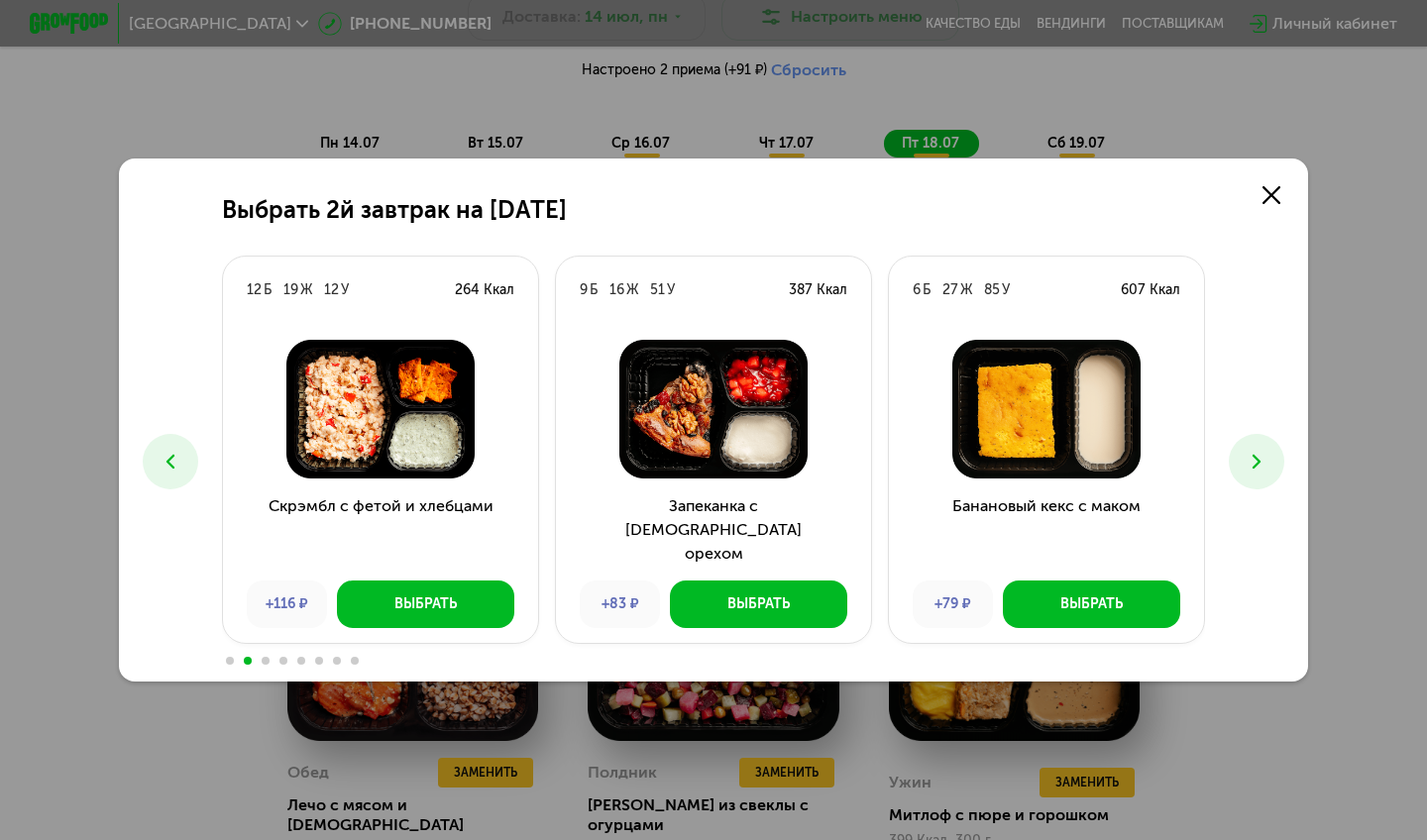 click 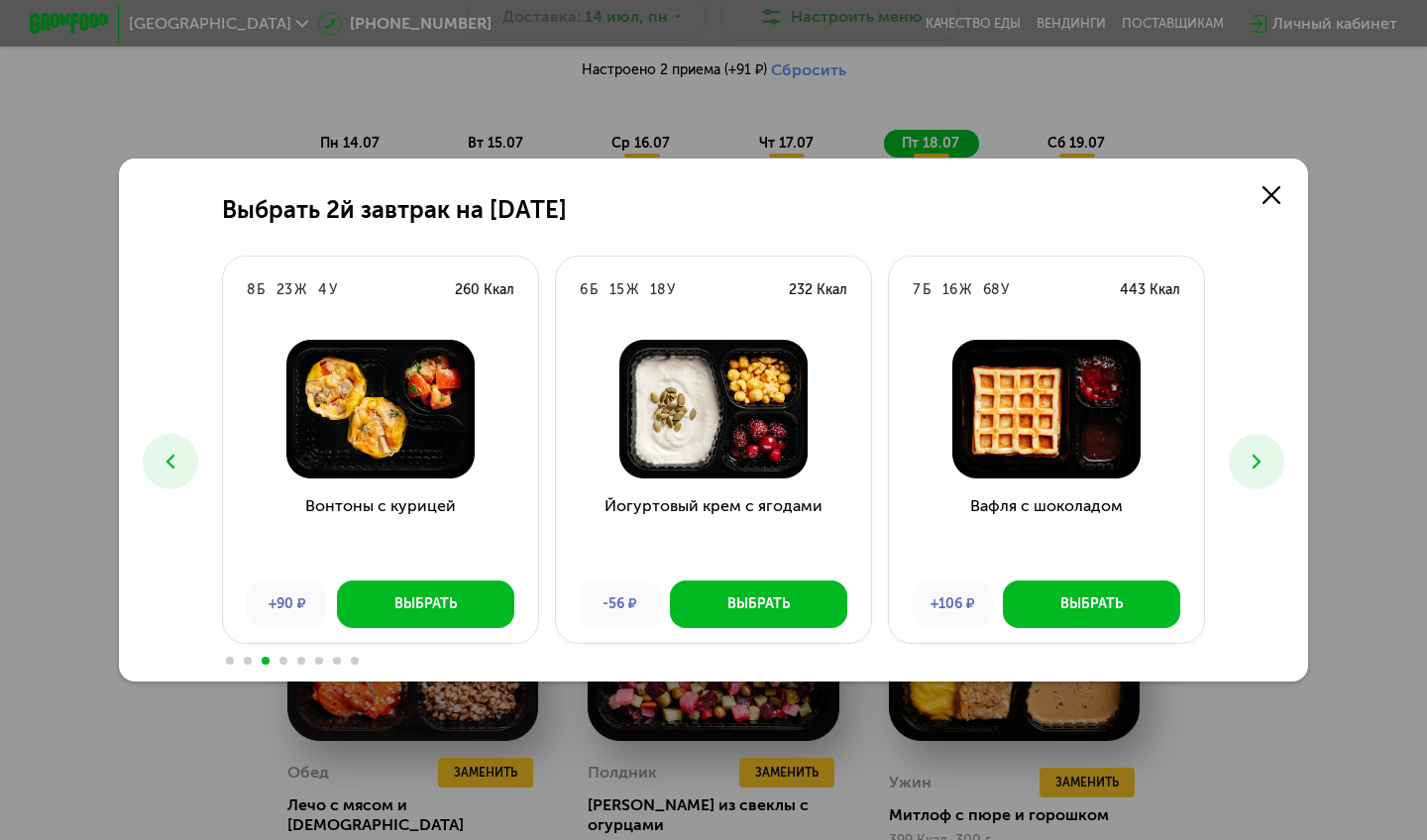 click 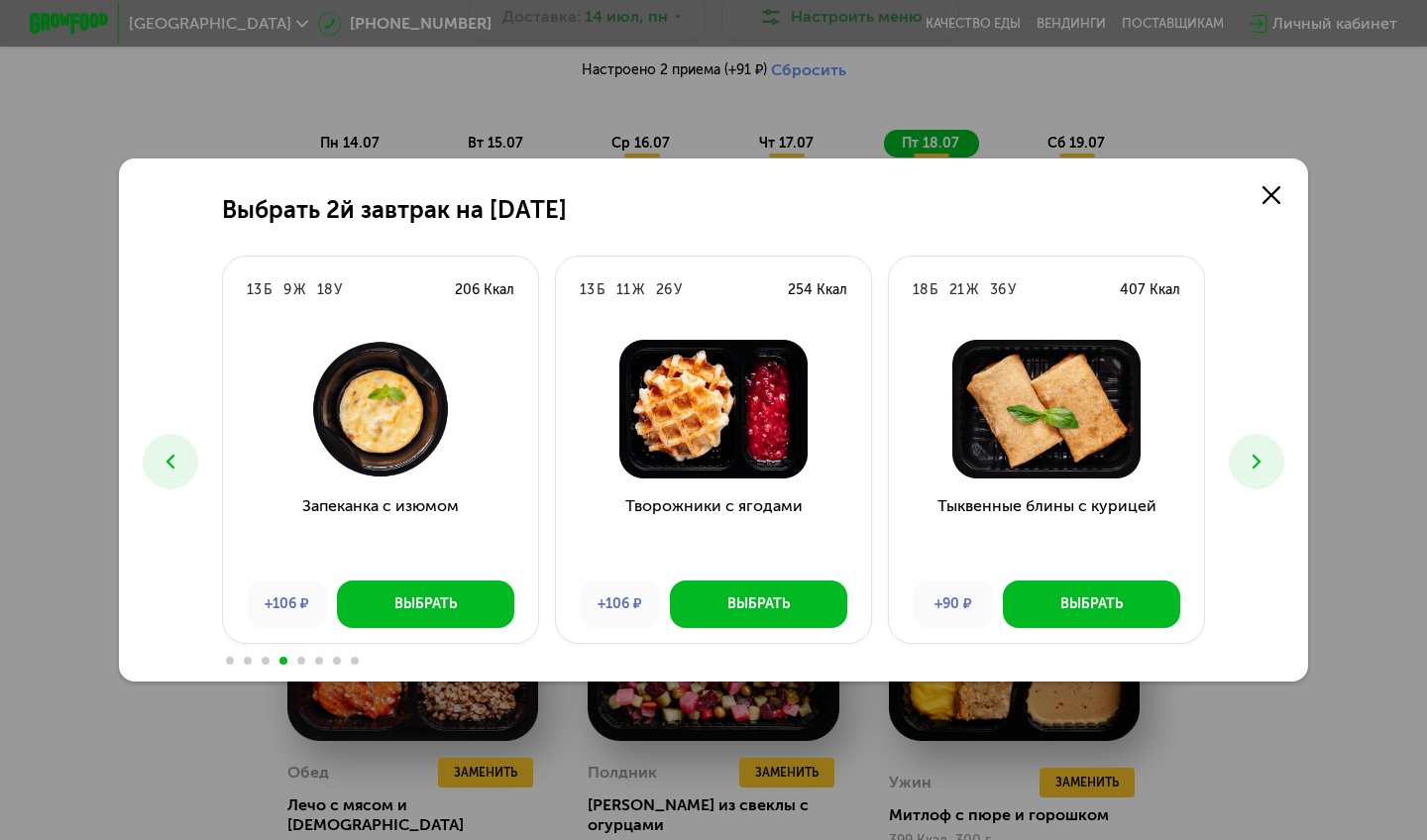 click 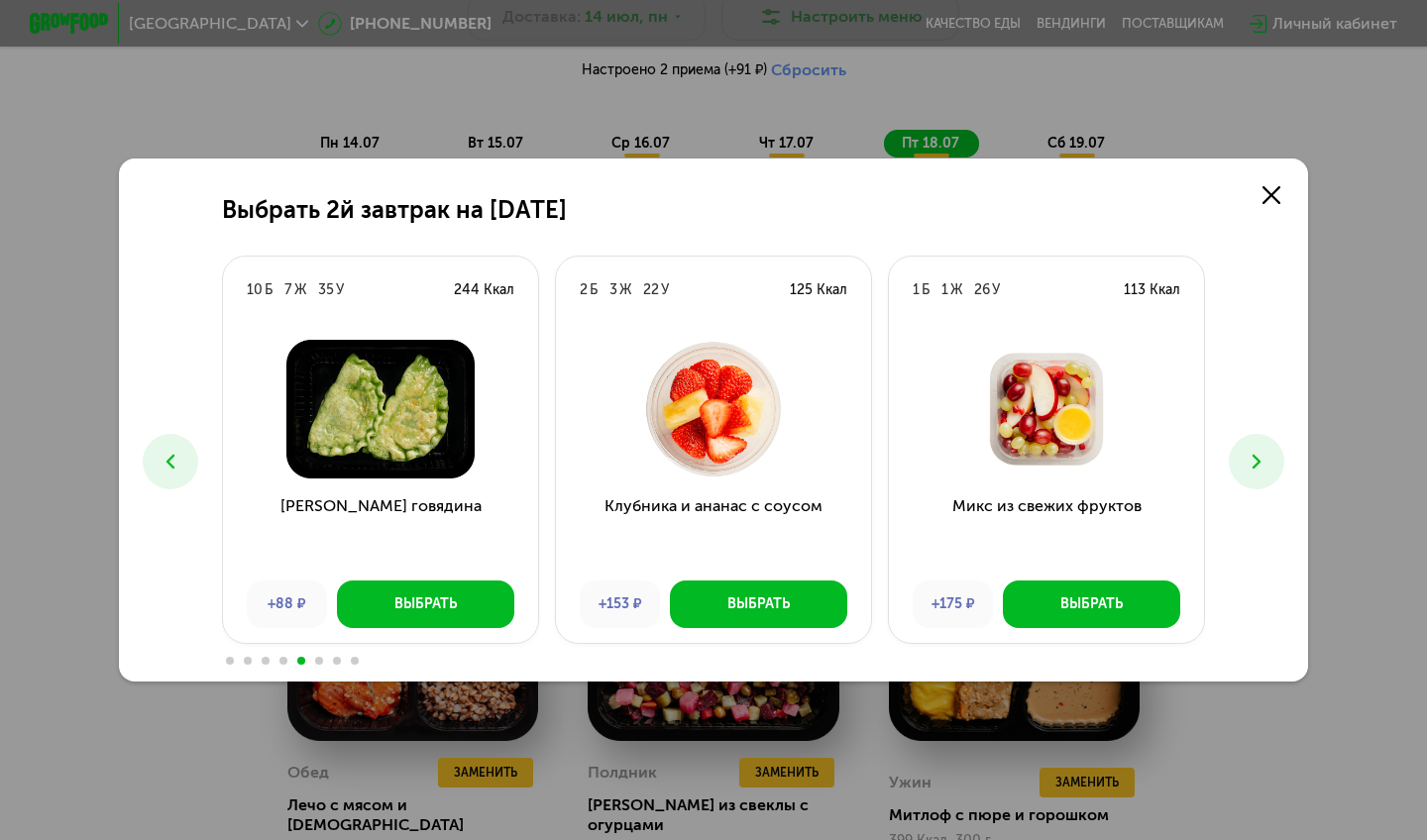 click 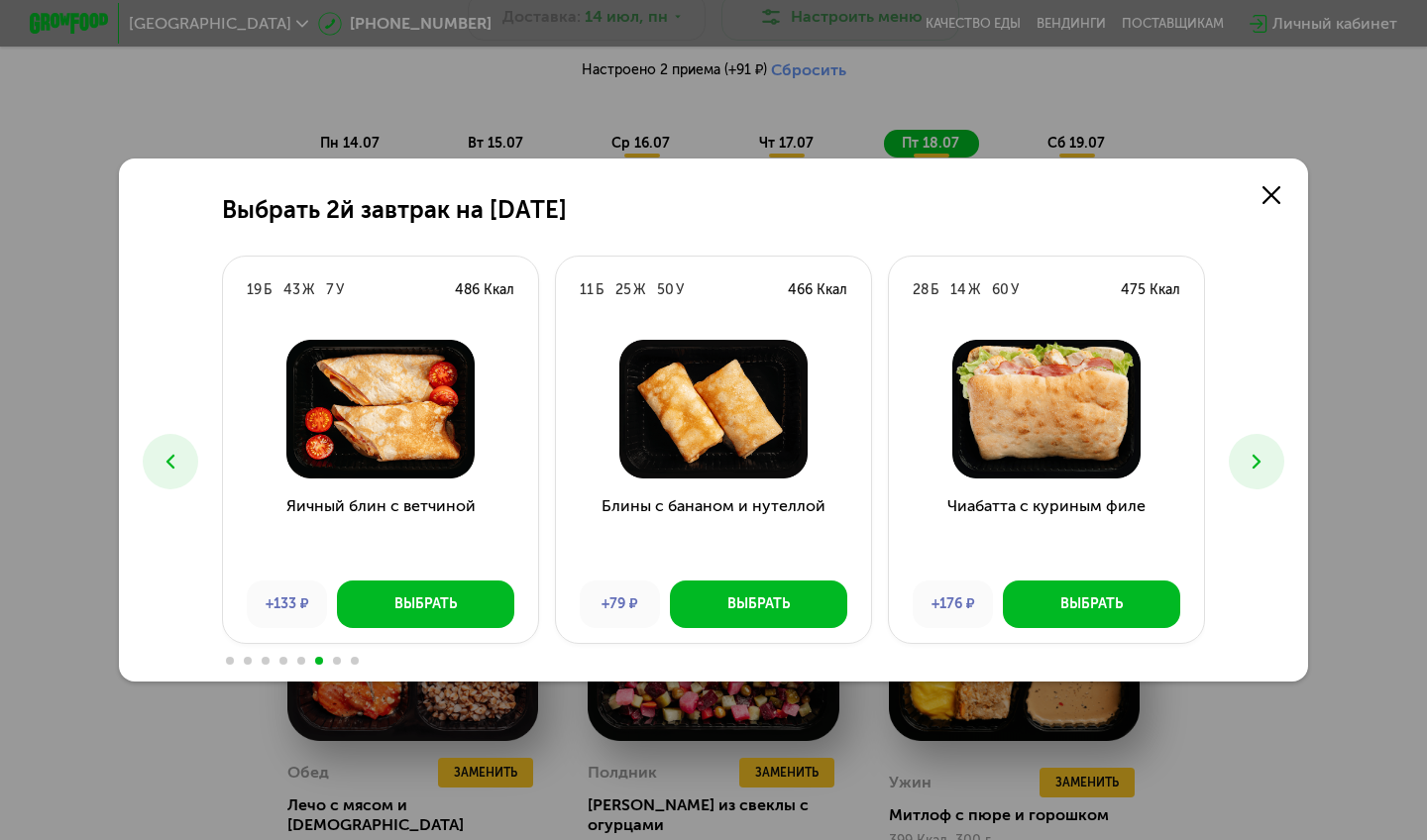 click 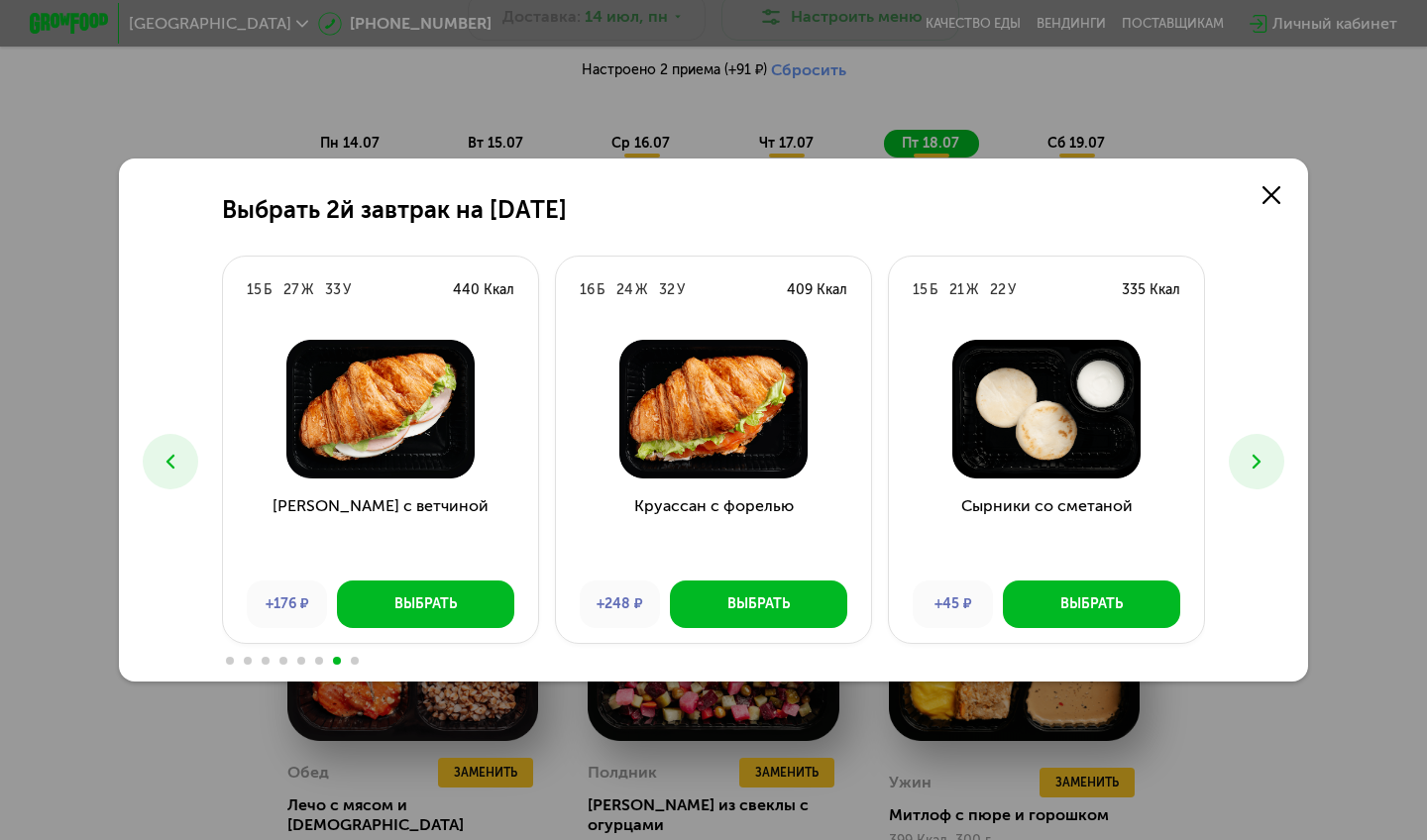 click at bounding box center (1257, 462) 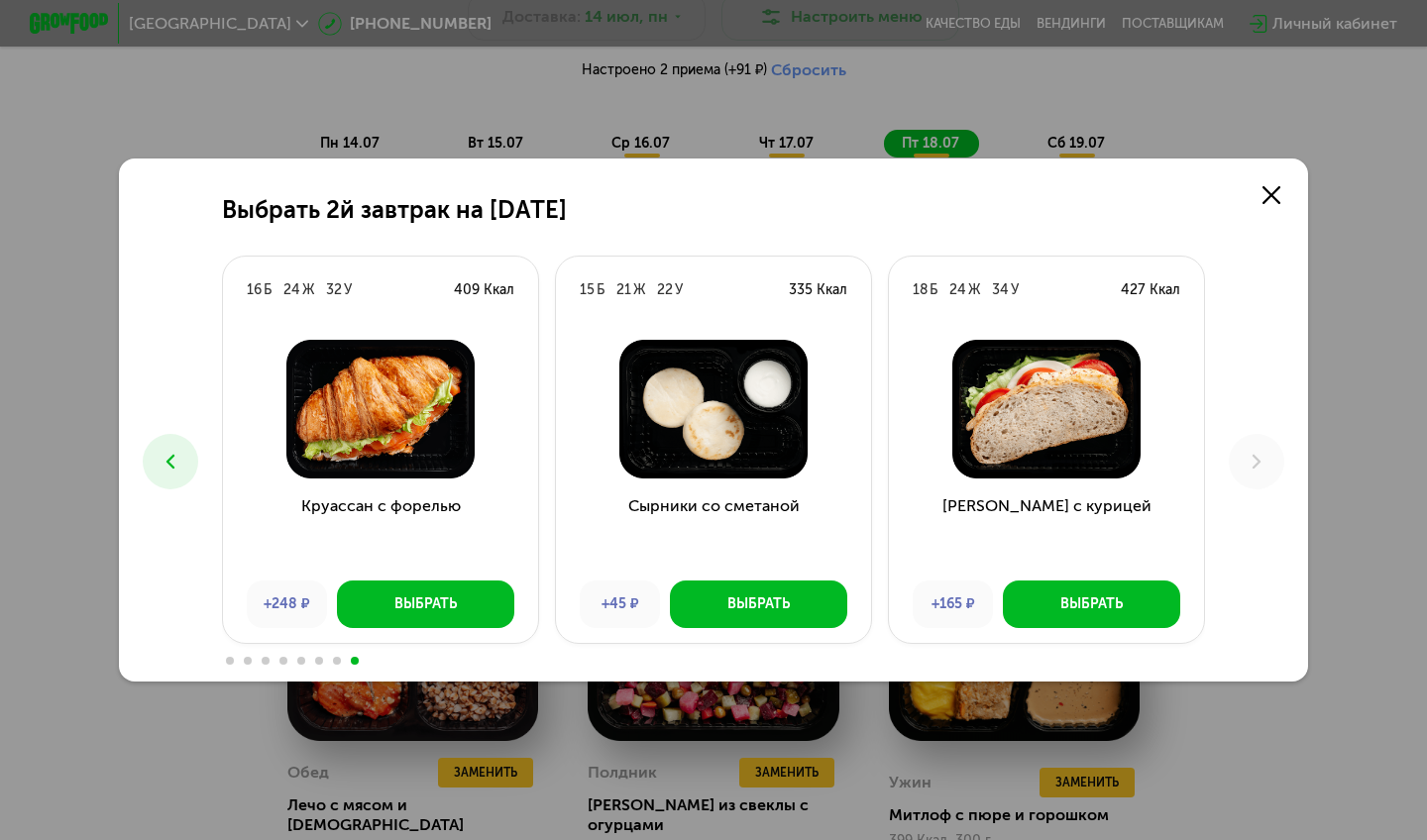 click on "Выбрать 2й завтрак на [DATE]  Б  44  Ж  46  У  622 Ккал  Запеканка с облепихой +130 ₽ Выбрать 13  Б  8  Ж  33  У  256 Ккал  Запеканка с изюмом +90 ₽ Выбрать 10  Б  21  Ж  8  У  262 Ккал  Томатный блинчик с грибами +130 ₽ Выбрать 12  Б  19  Ж  12  У  264 Ккал  Скрэмбл с фетой и хлебцами +116 ₽ Выбрать 9  Б  16  Ж  51  У  387 Ккал  Запеканка с грецким орехом +83 ₽ Выбрать 6  Б  27  Ж  85  У  607 Ккал  Банановый кекс с маком +79 ₽ Выбрать 8  Б  23  Ж  4  У  260 Ккал  Вонтоны с курицей +90 ₽ Выбрать 6  Б  15  Ж  18  У  232 Ккал  Йогуртовый крем с ягодами -56 ₽ Выбрать 7  Б  16  Ж  68  У  443 Ккал  Вафля с шоколадом  +106 ₽ Выбрать 13  Б  9  Ж  18  У  206 Ккал  +106 ₽" 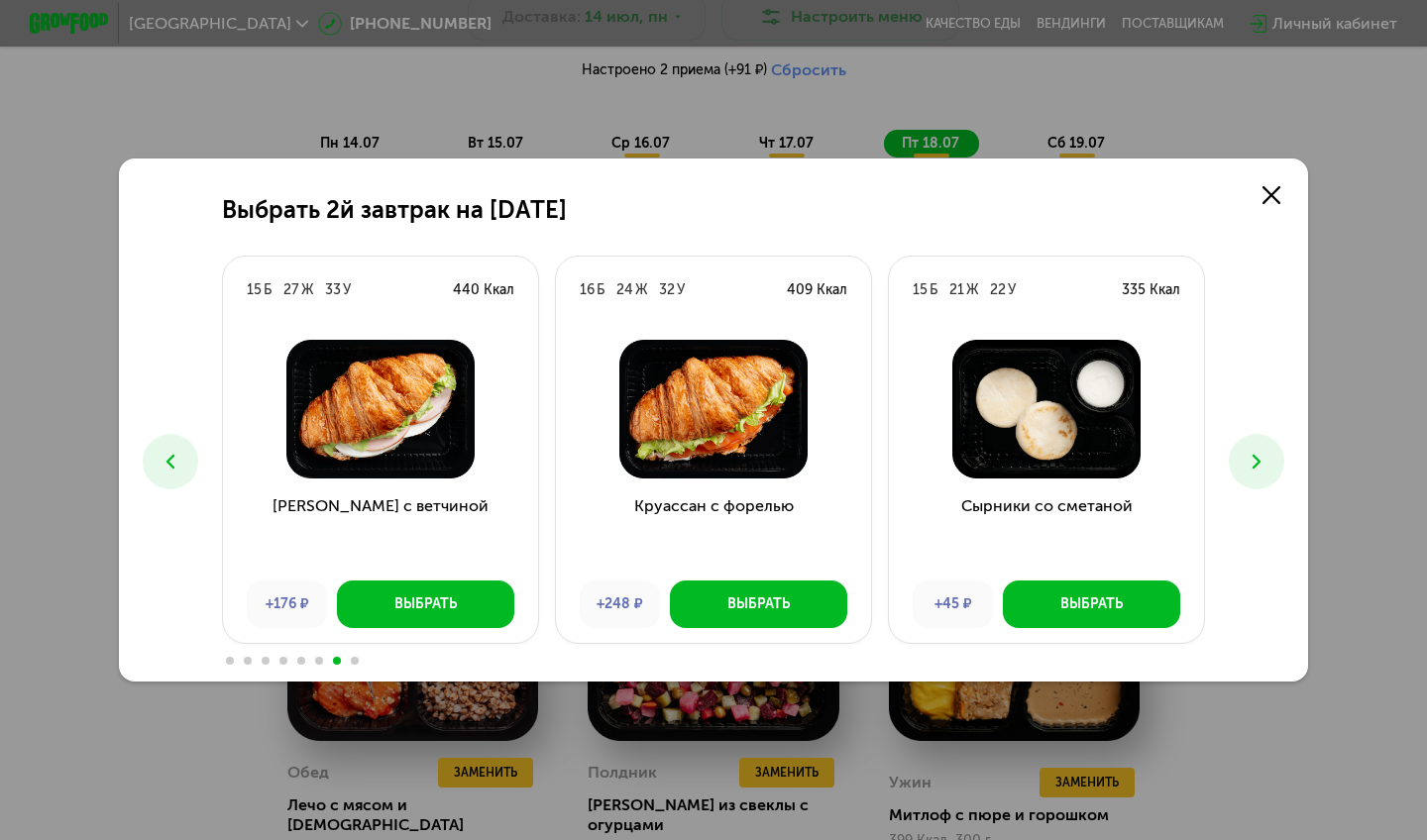 click 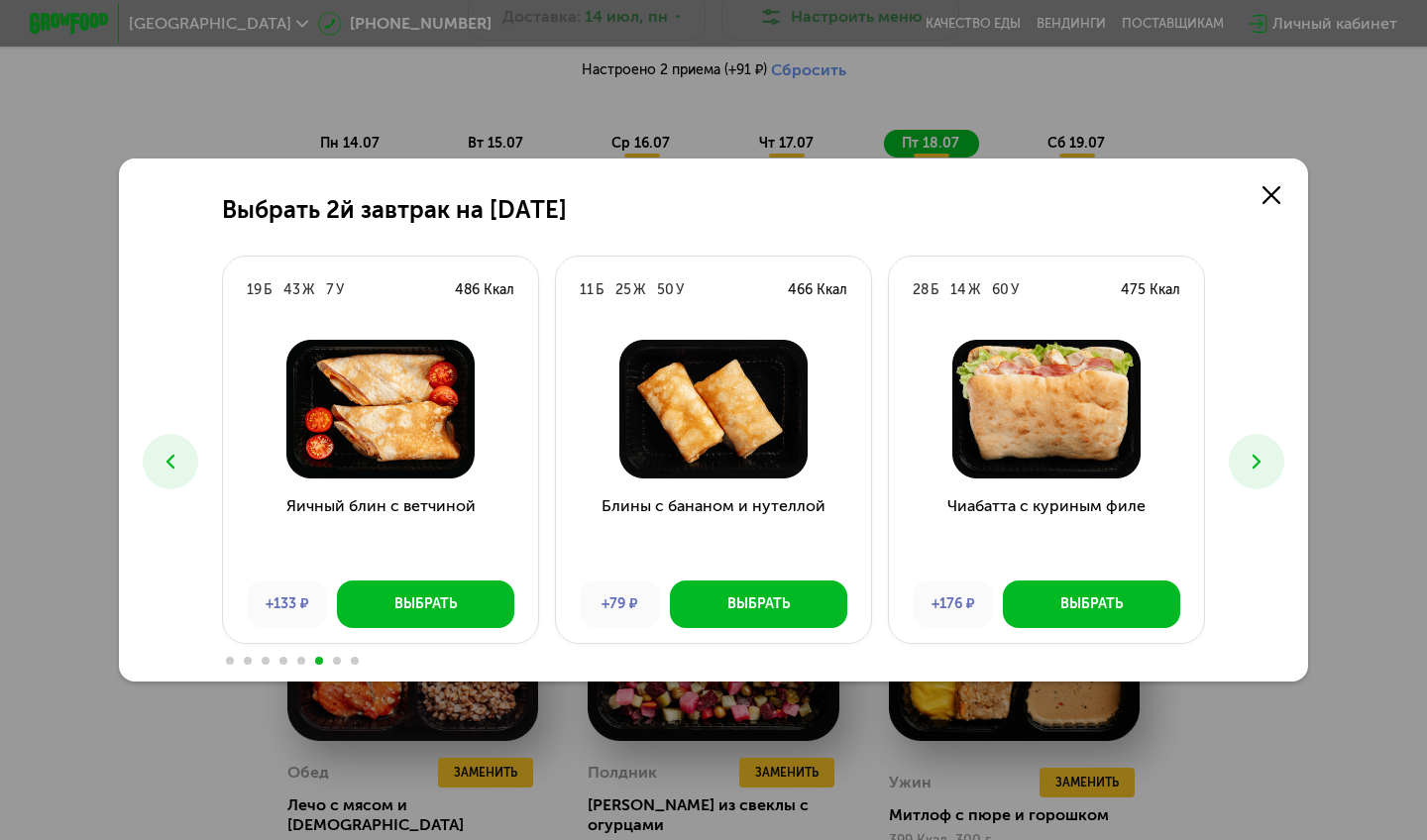 click 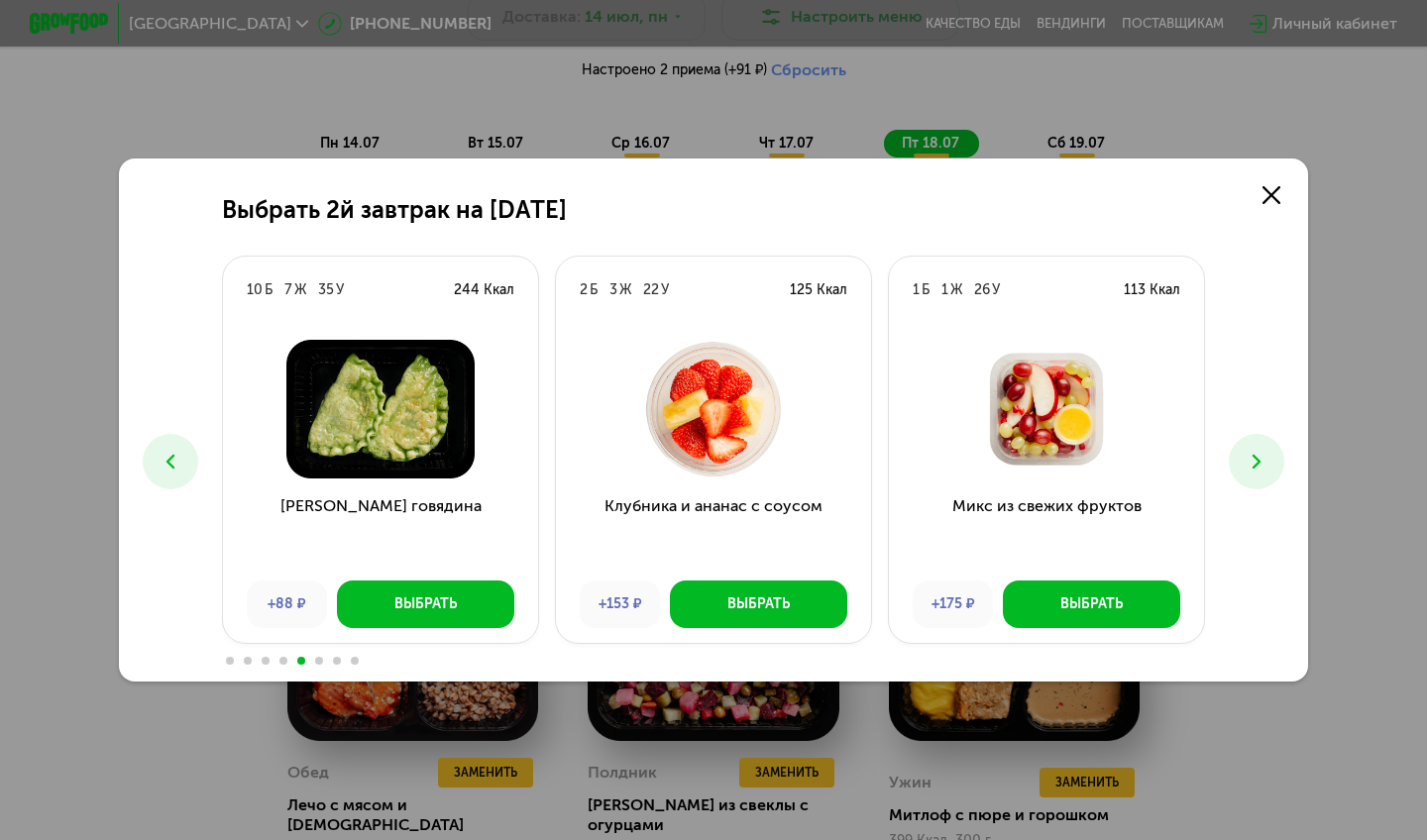 click 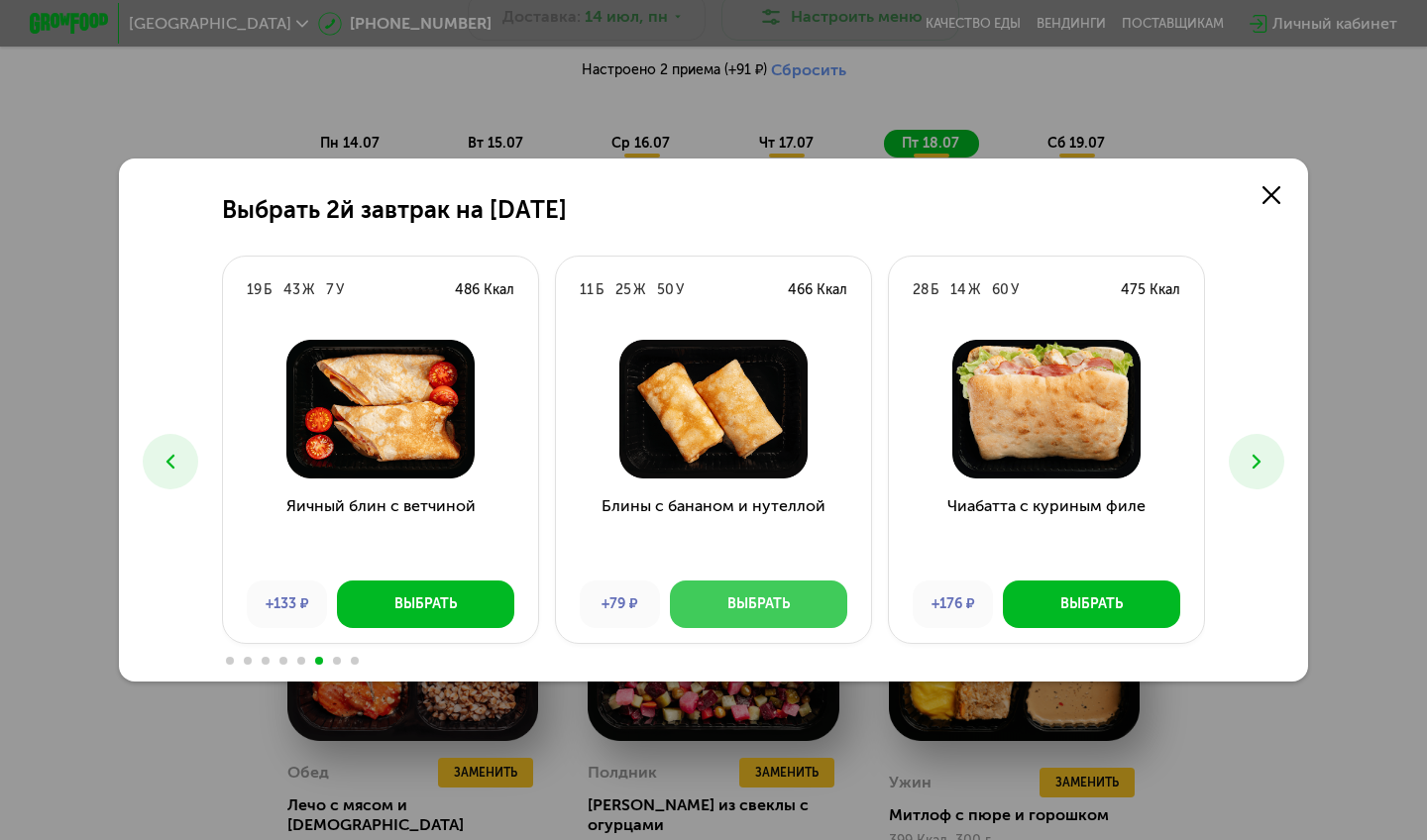 click on "Выбрать" at bounding box center (758, 604) 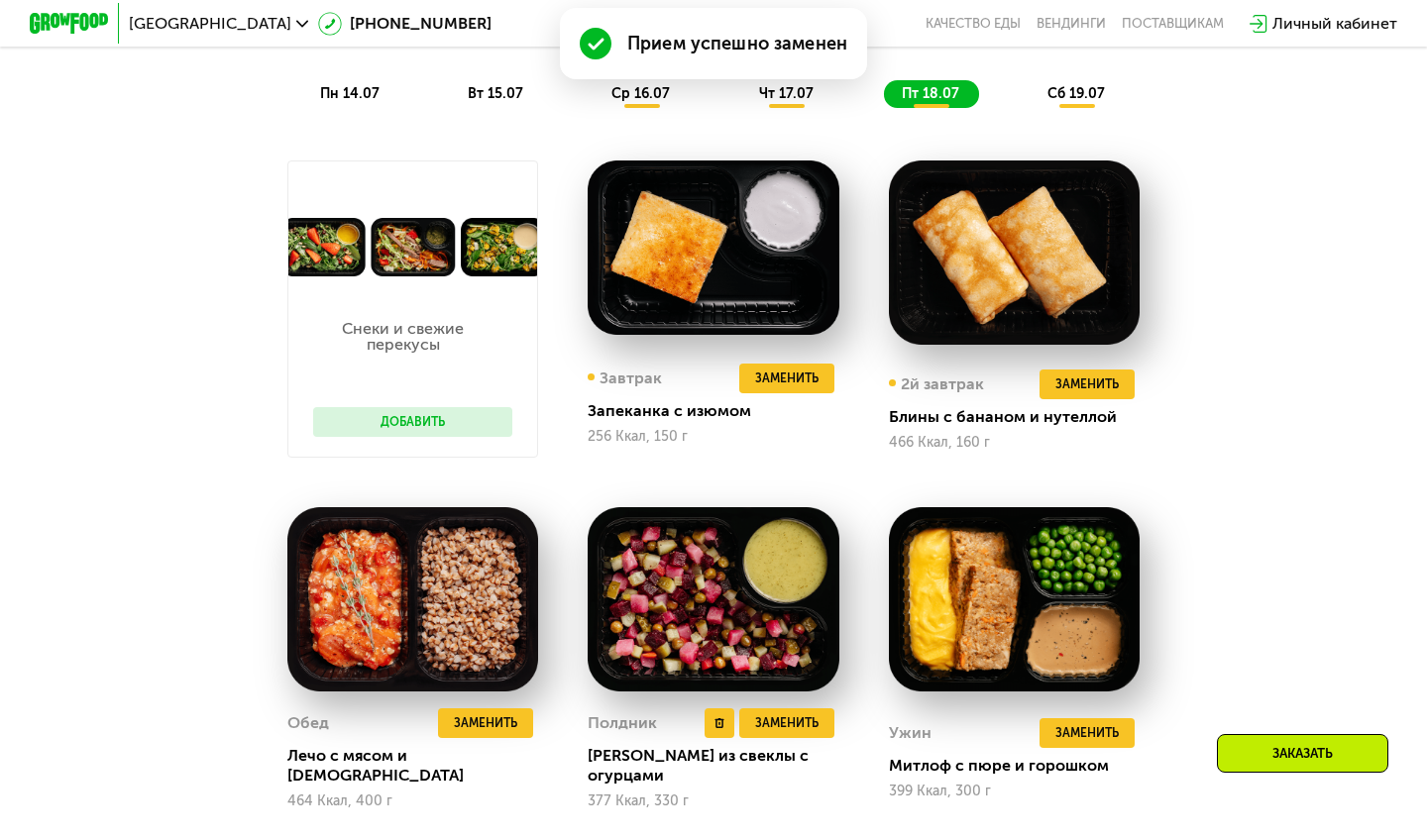 scroll, scrollTop: 1167, scrollLeft: 0, axis: vertical 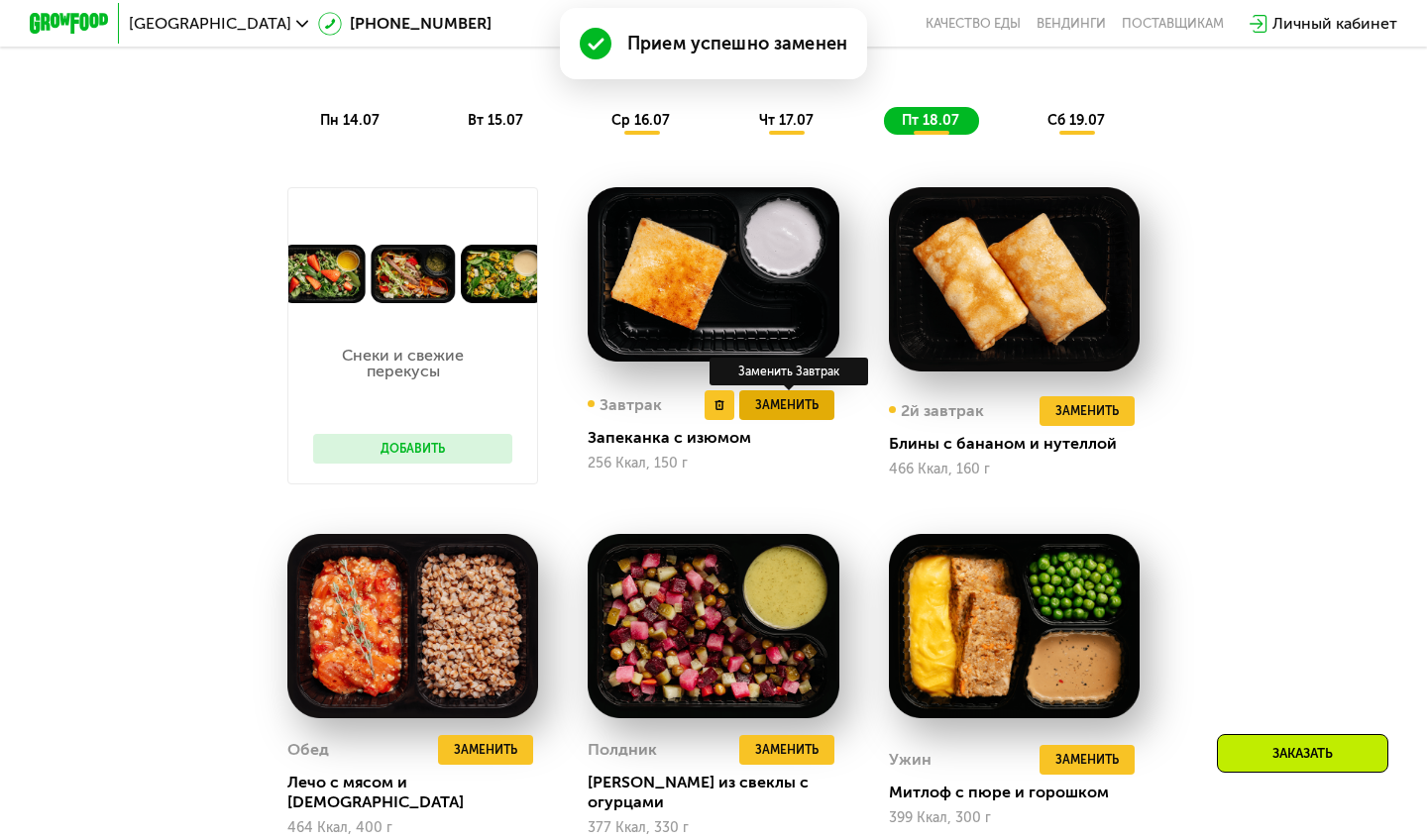click on "Заменить" at bounding box center (787, 405) 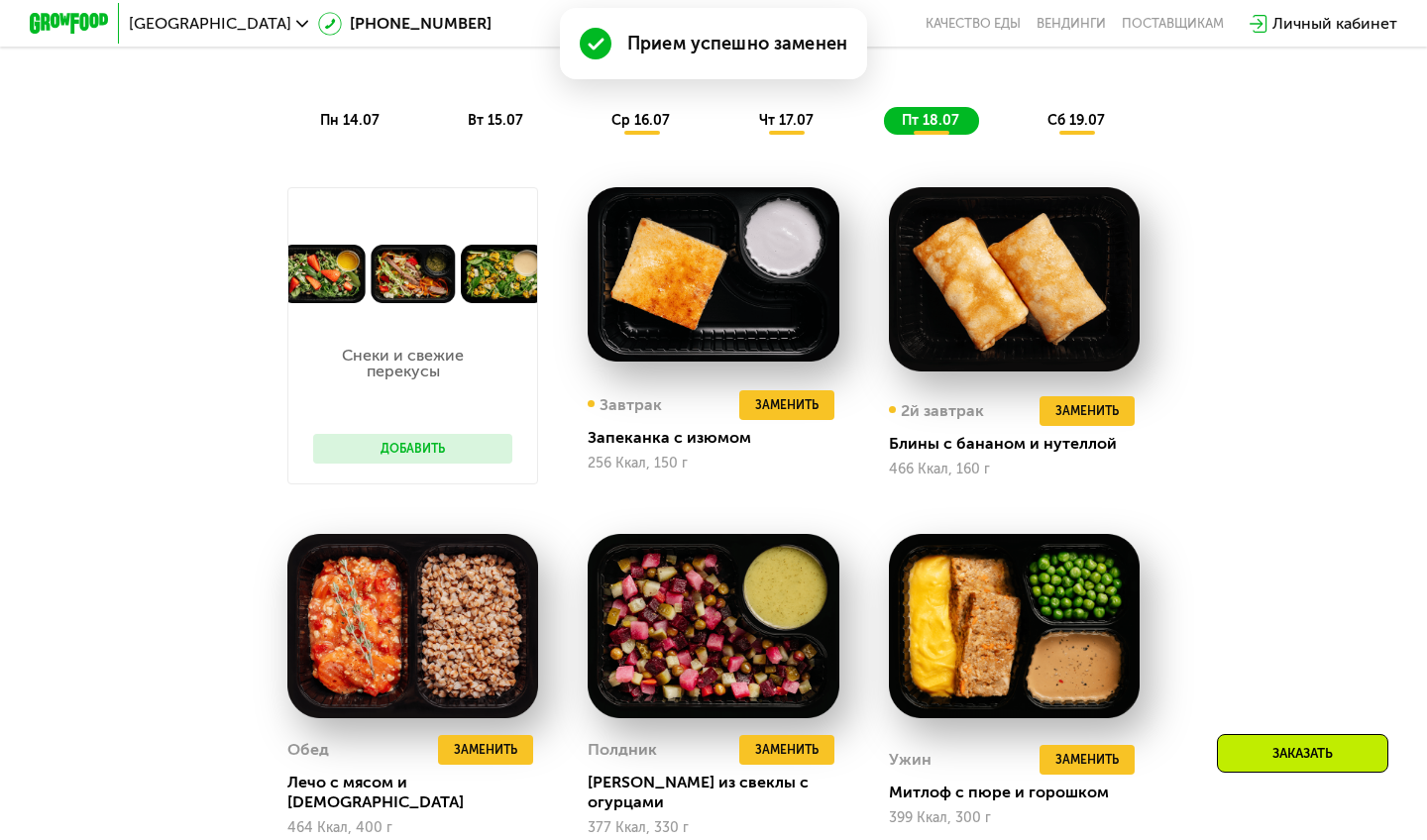 scroll, scrollTop: 0, scrollLeft: 0, axis: both 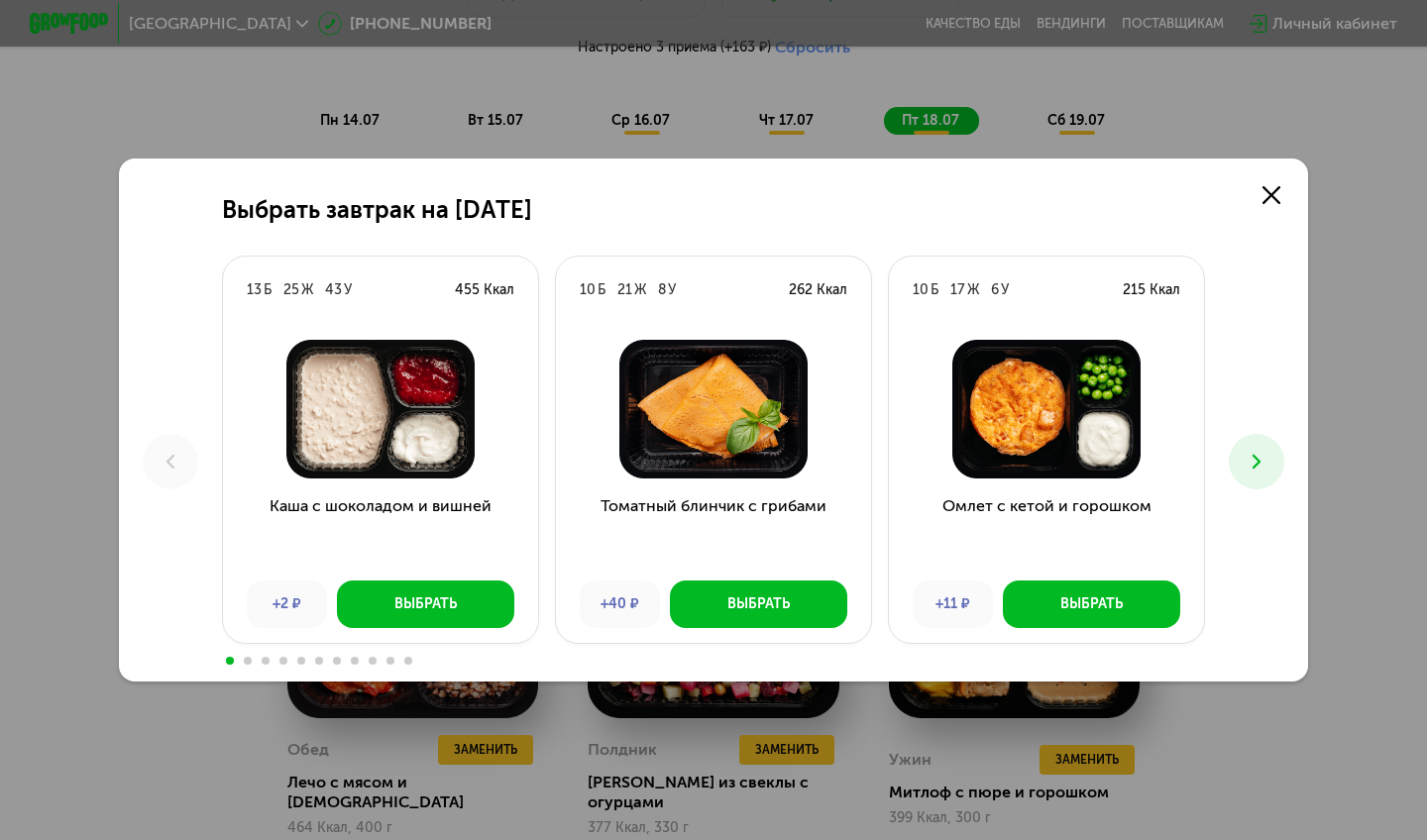 click at bounding box center (1257, 462) 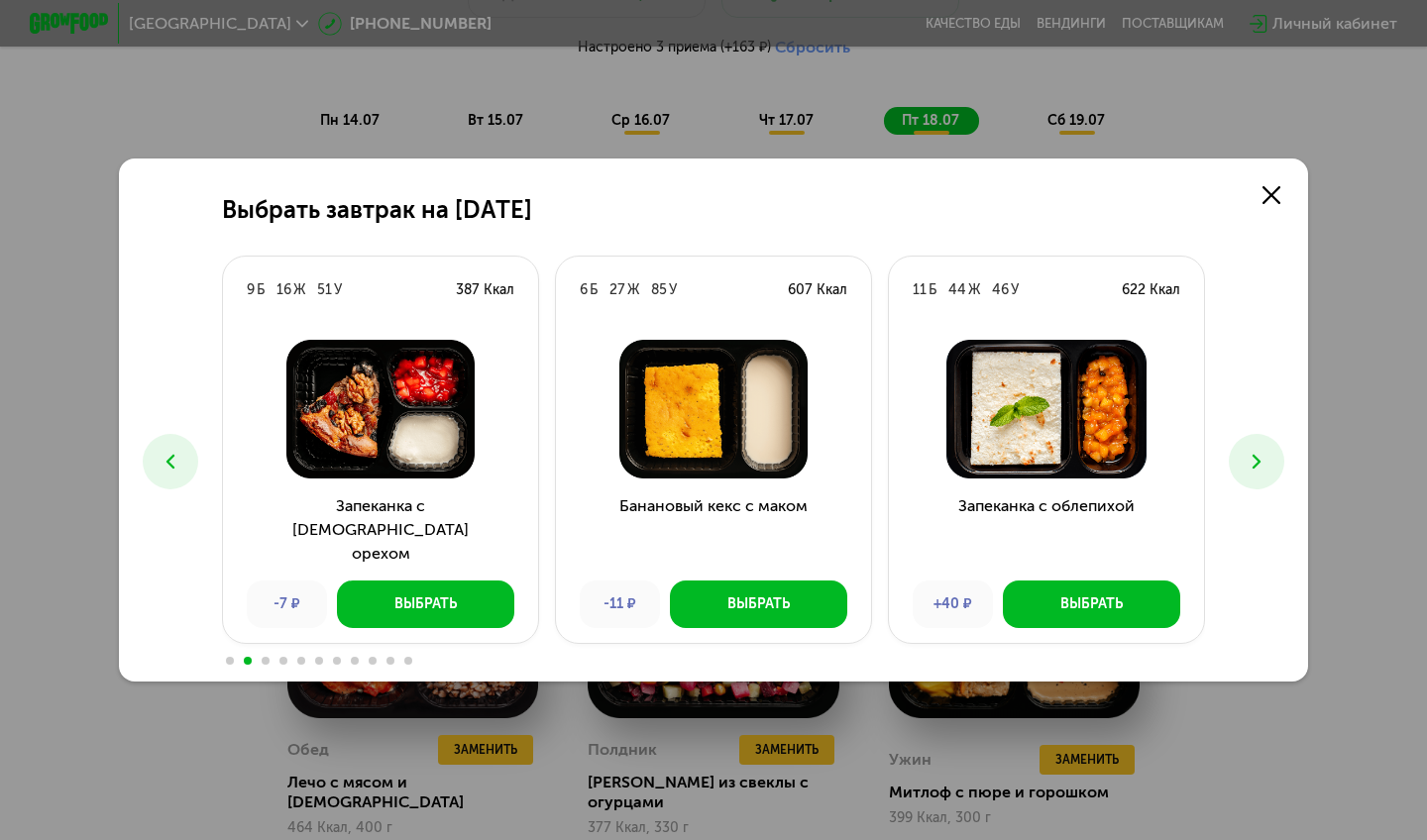 click at bounding box center (1257, 462) 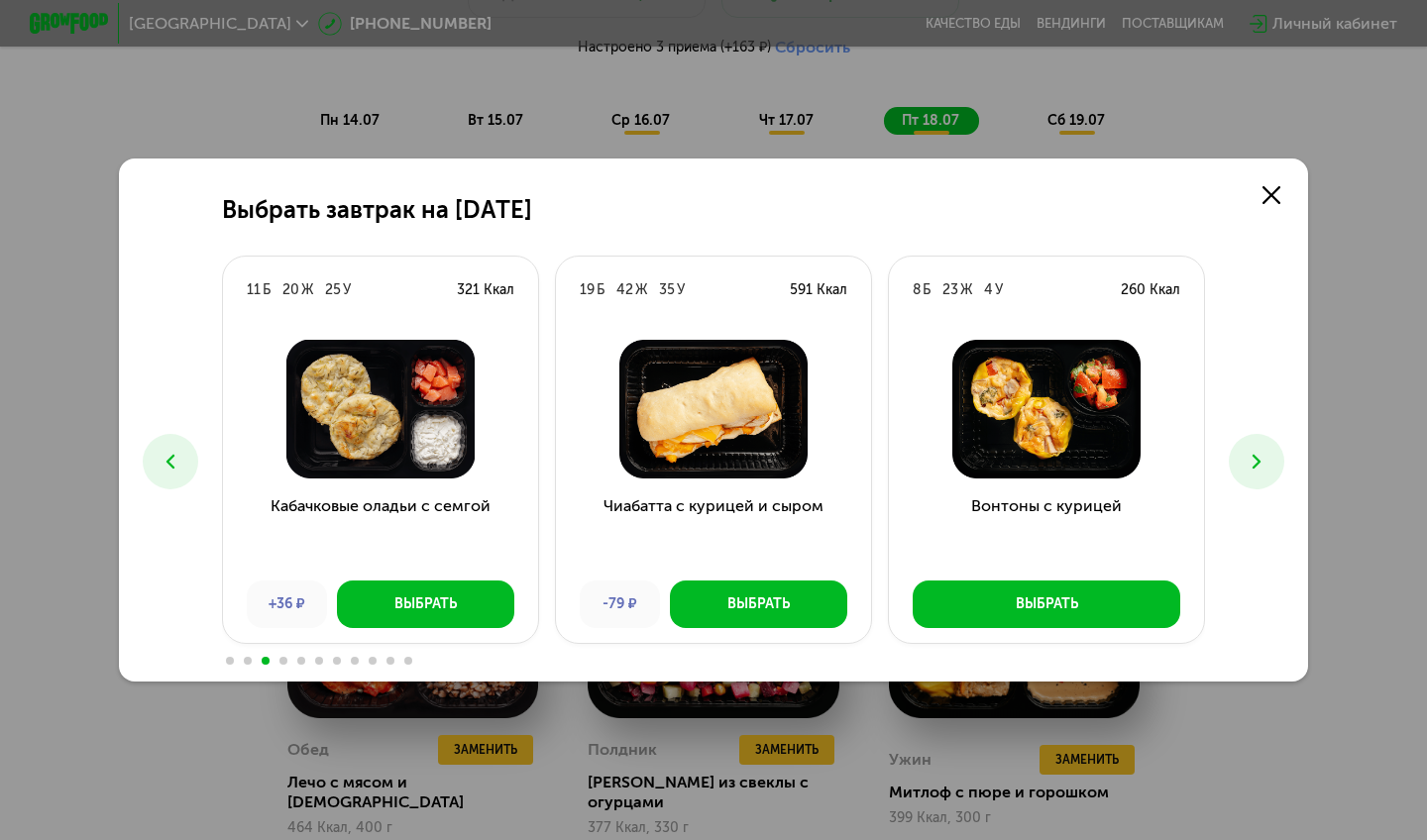 click at bounding box center (1257, 462) 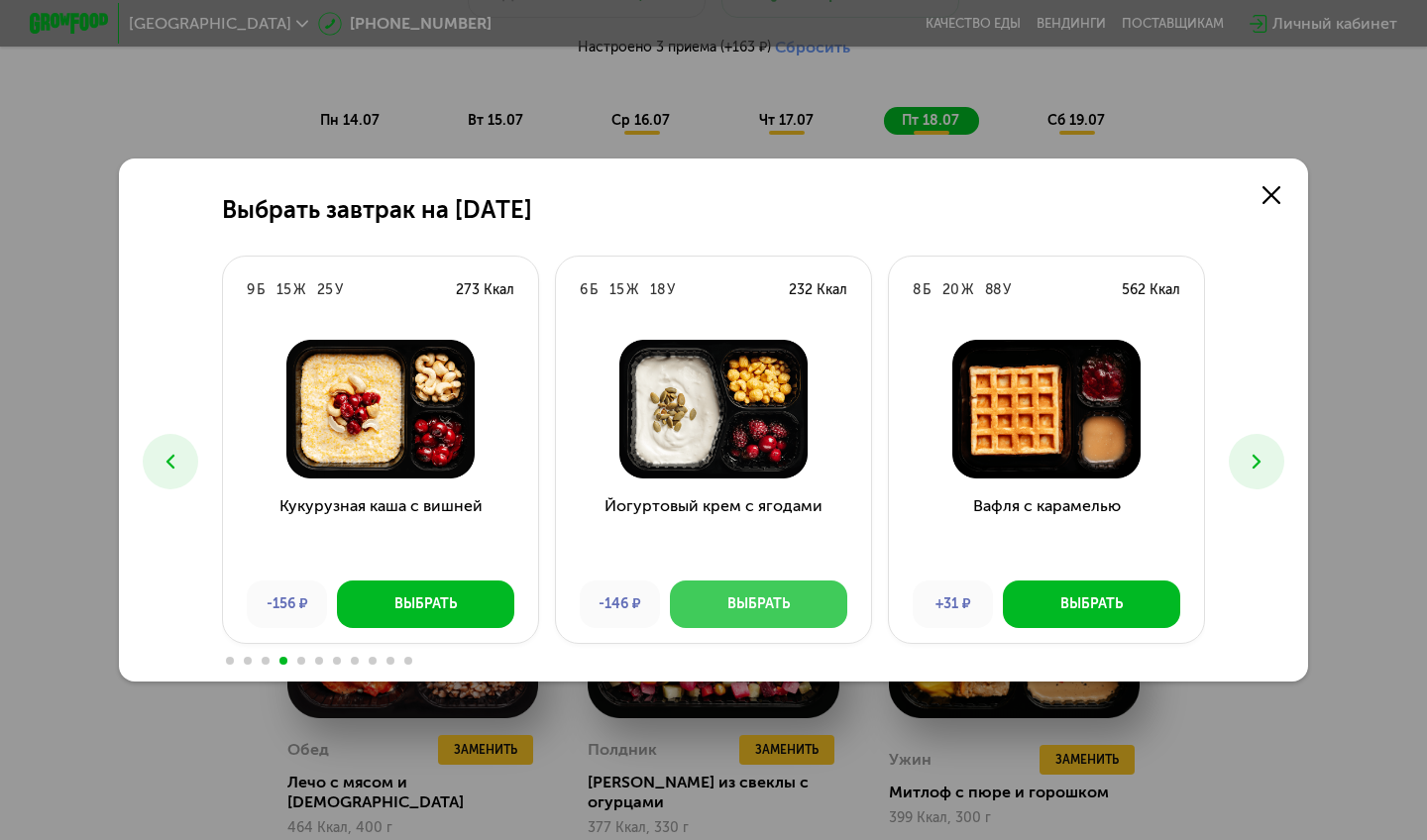 click on "Выбрать" at bounding box center [758, 604] 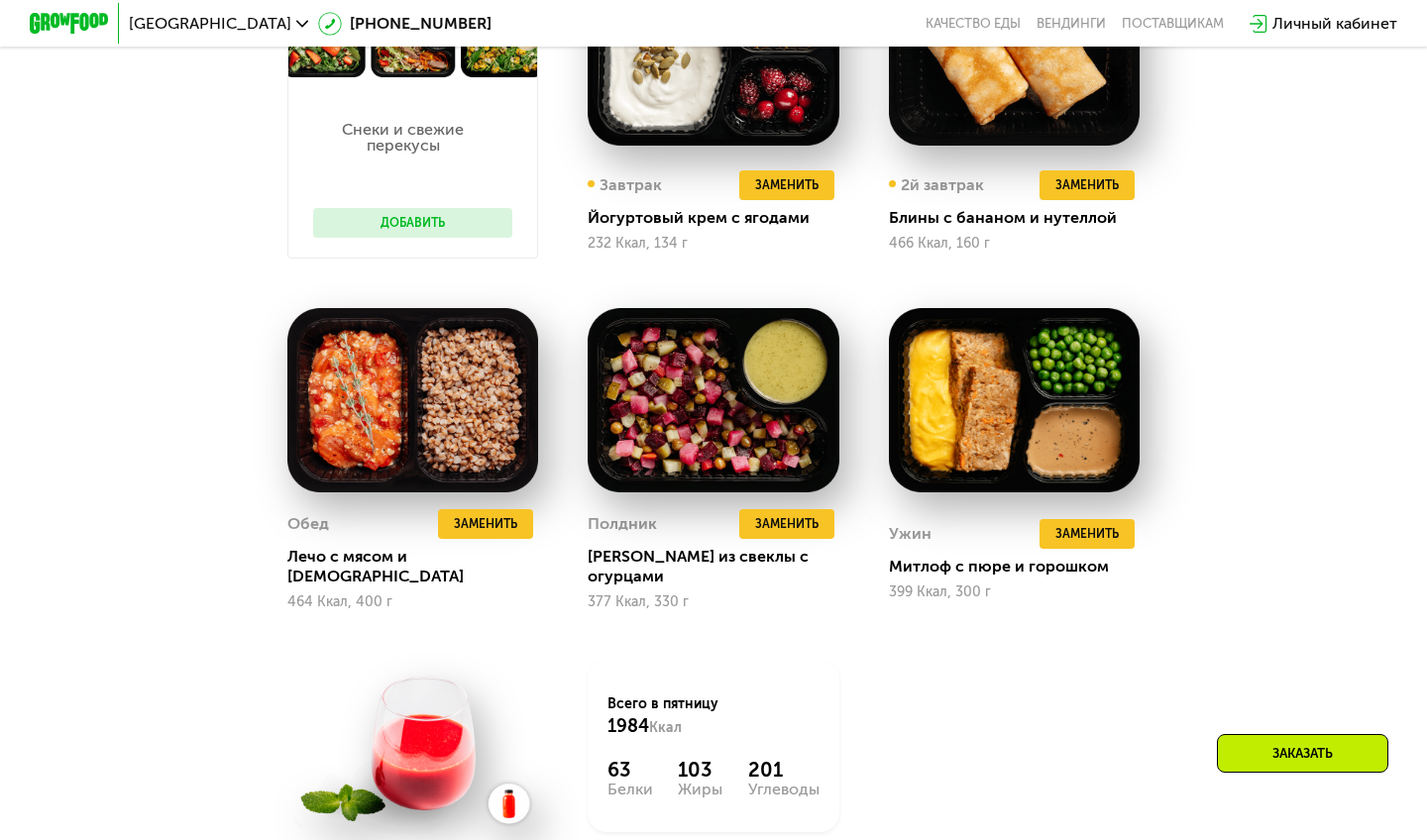 scroll, scrollTop: 1394, scrollLeft: 0, axis: vertical 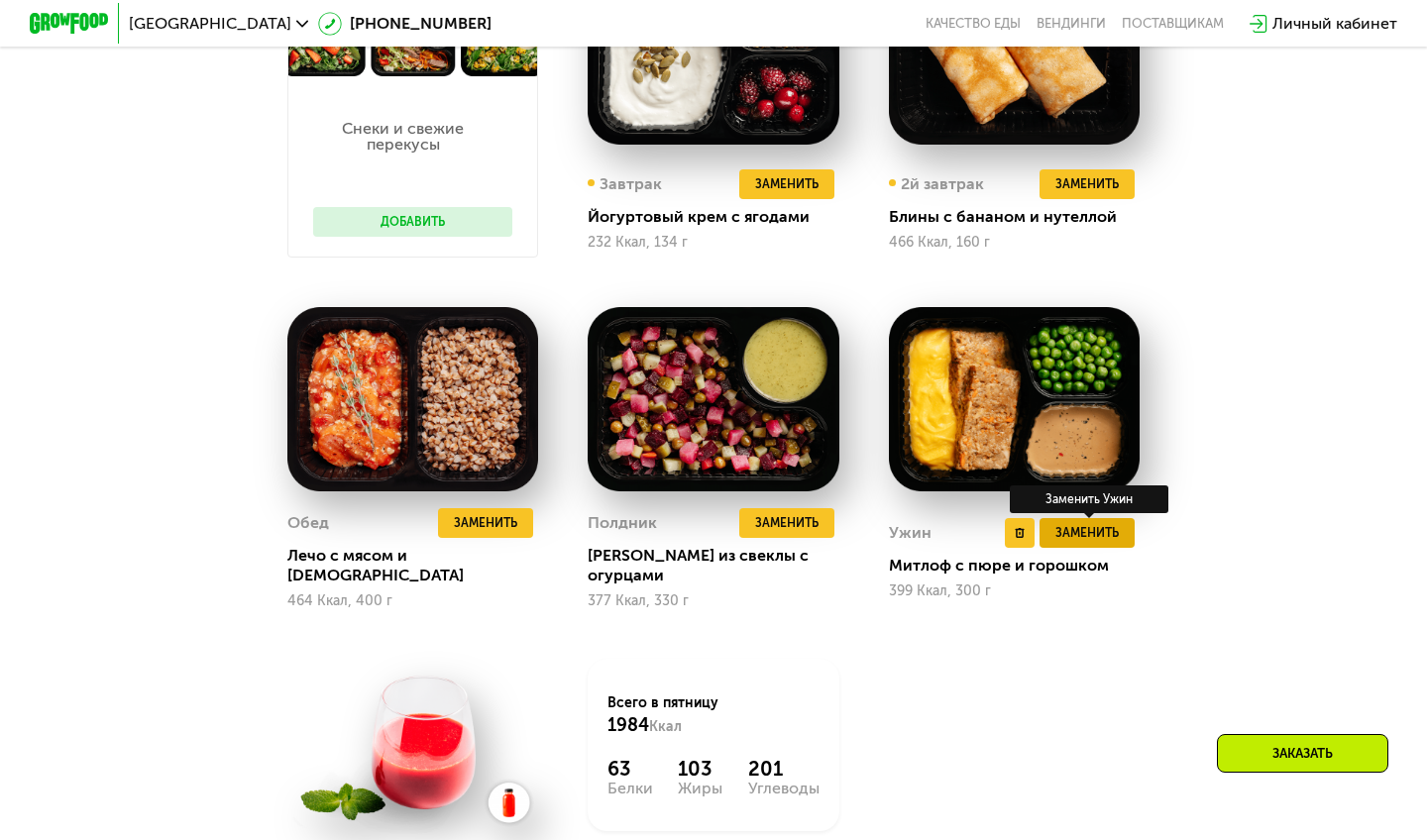 click on "Заменить" at bounding box center [1087, 533] 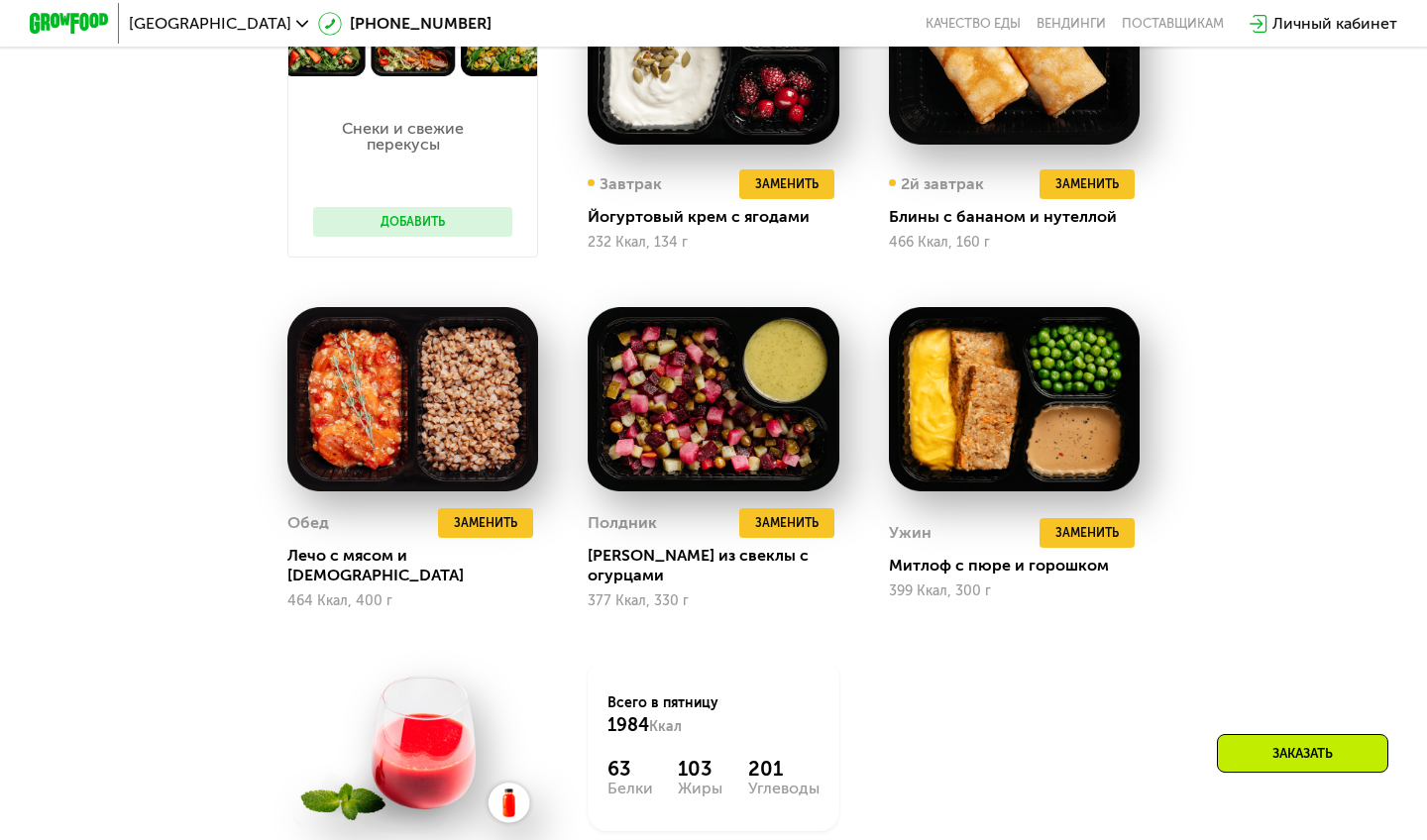 scroll, scrollTop: 0, scrollLeft: 0, axis: both 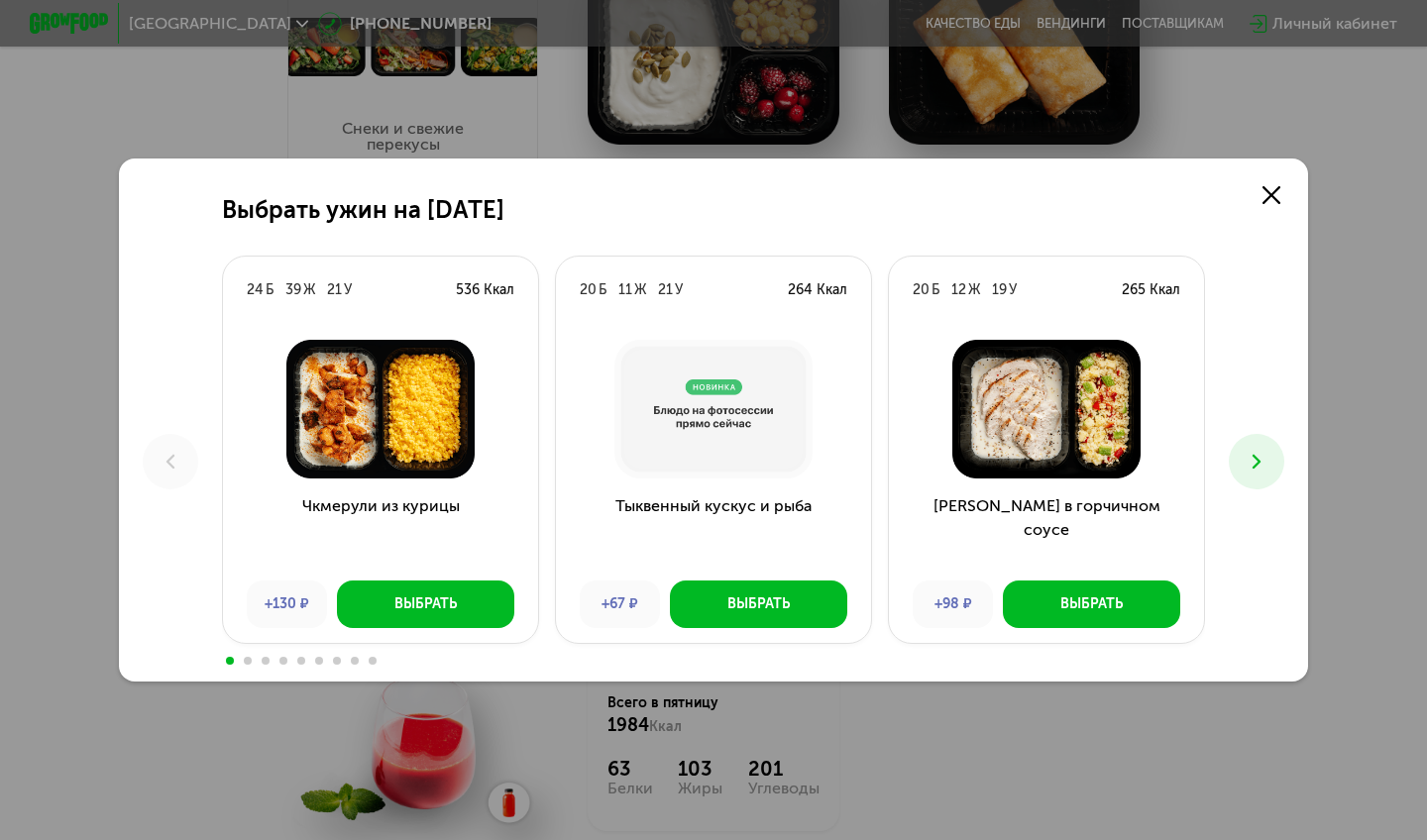 click at bounding box center [1257, 462] 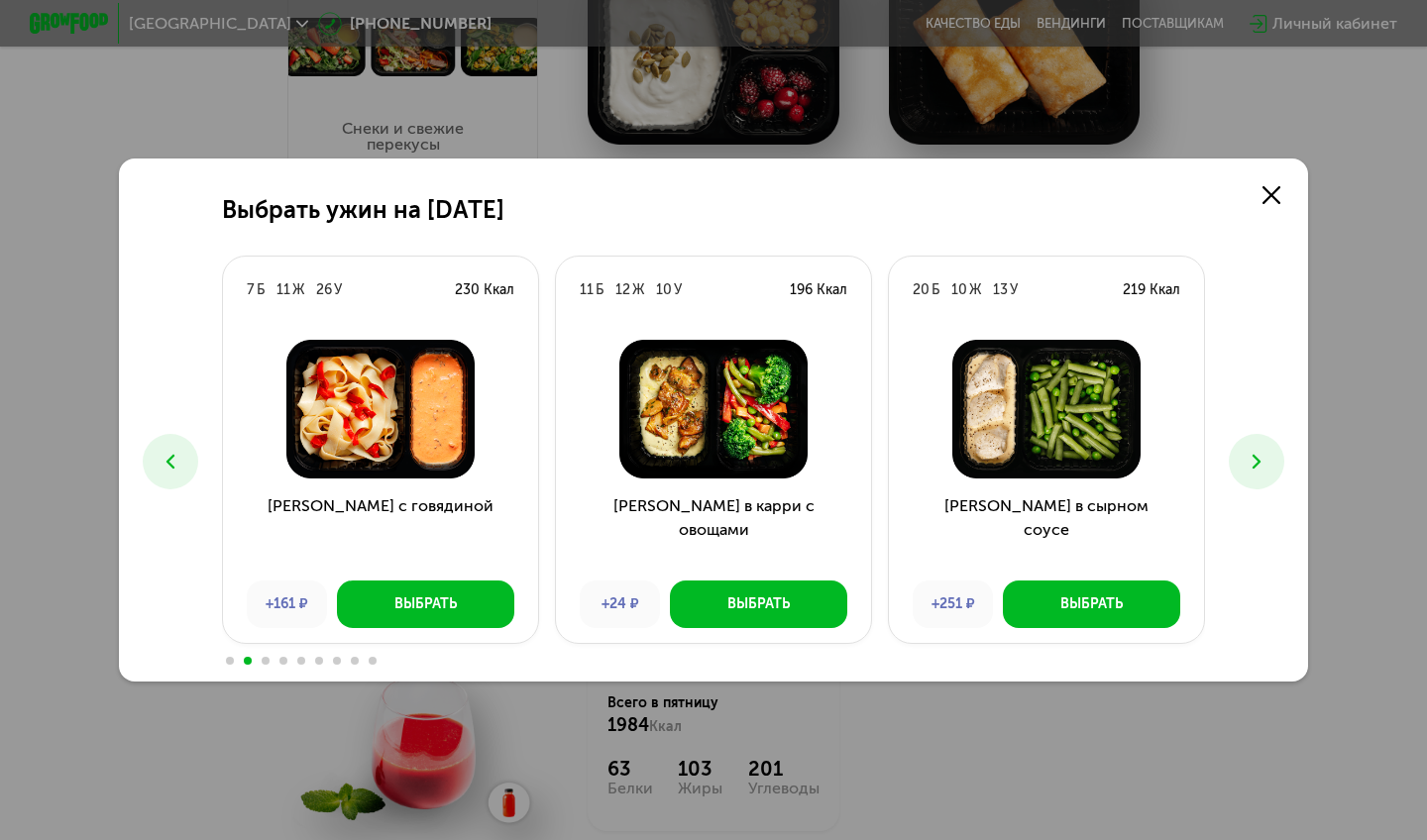 click at bounding box center (1257, 462) 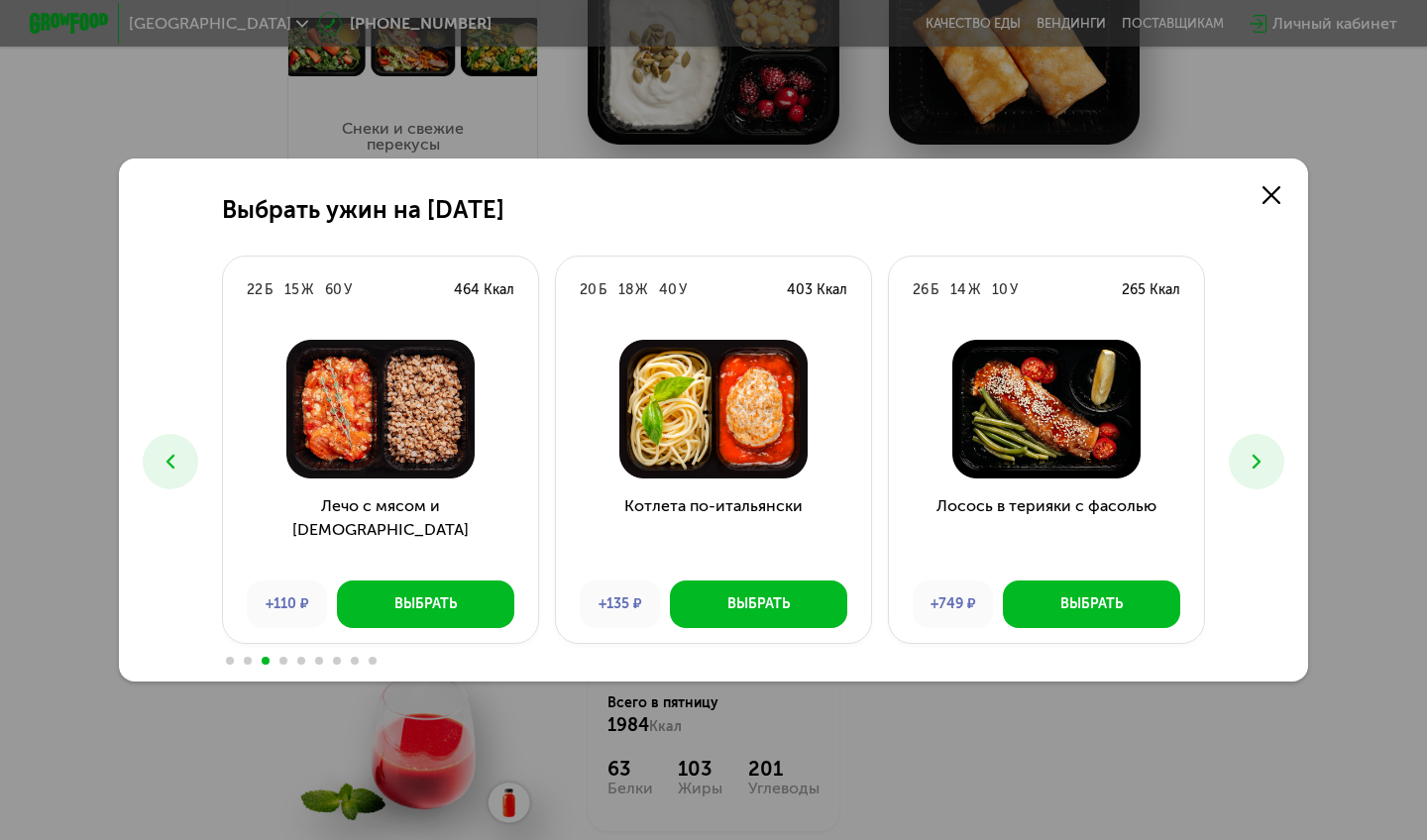 click at bounding box center [1257, 462] 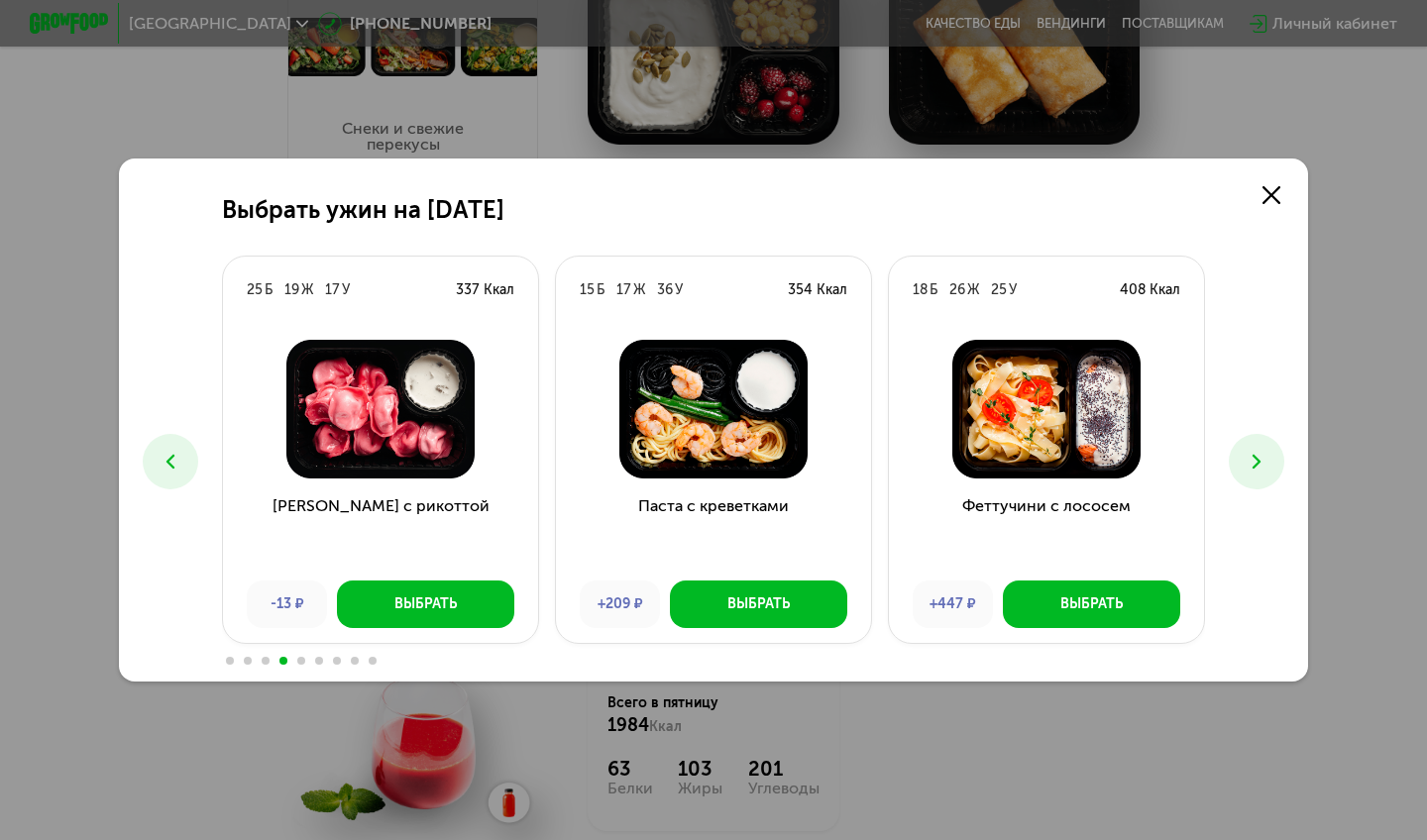 click 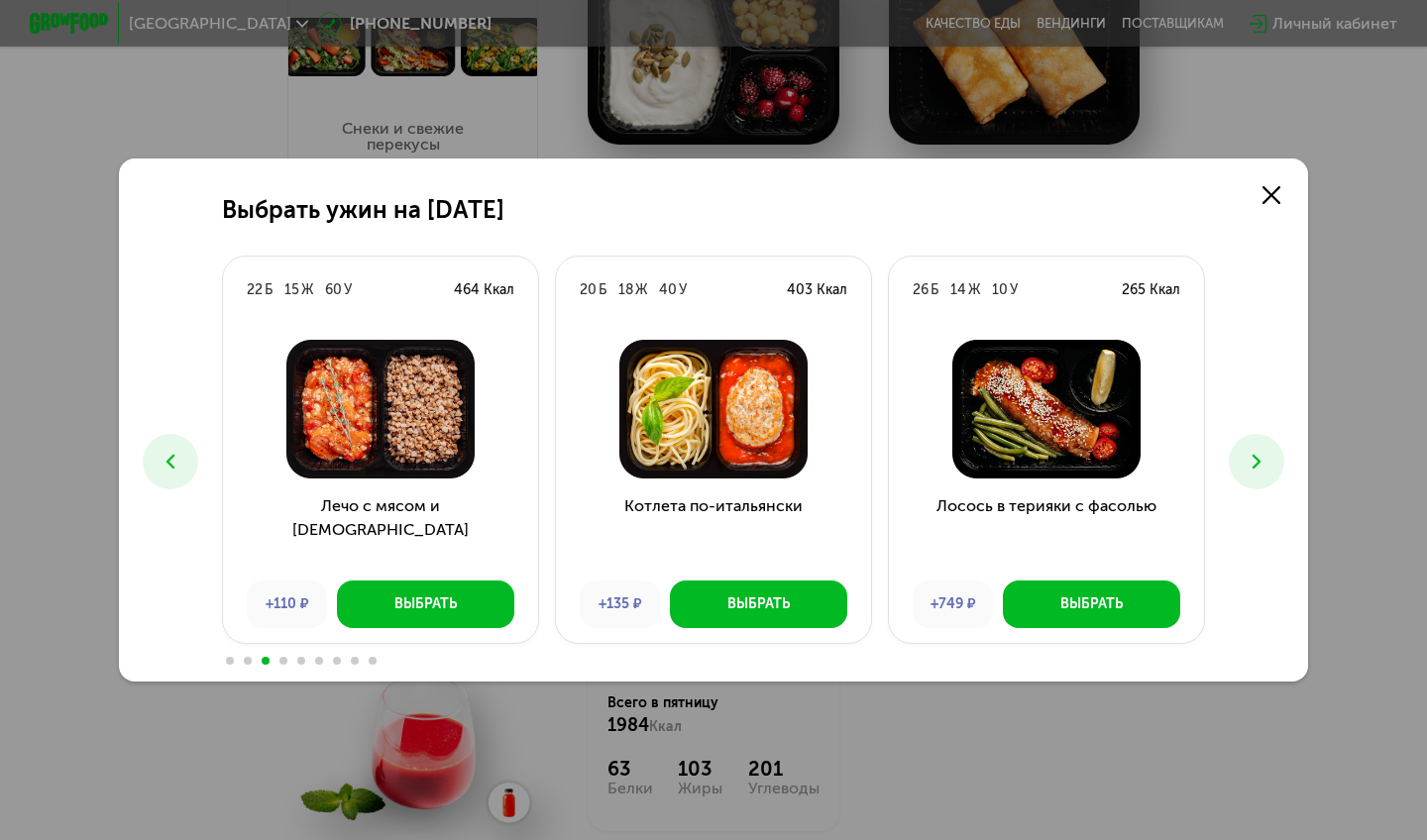 click at bounding box center [1257, 462] 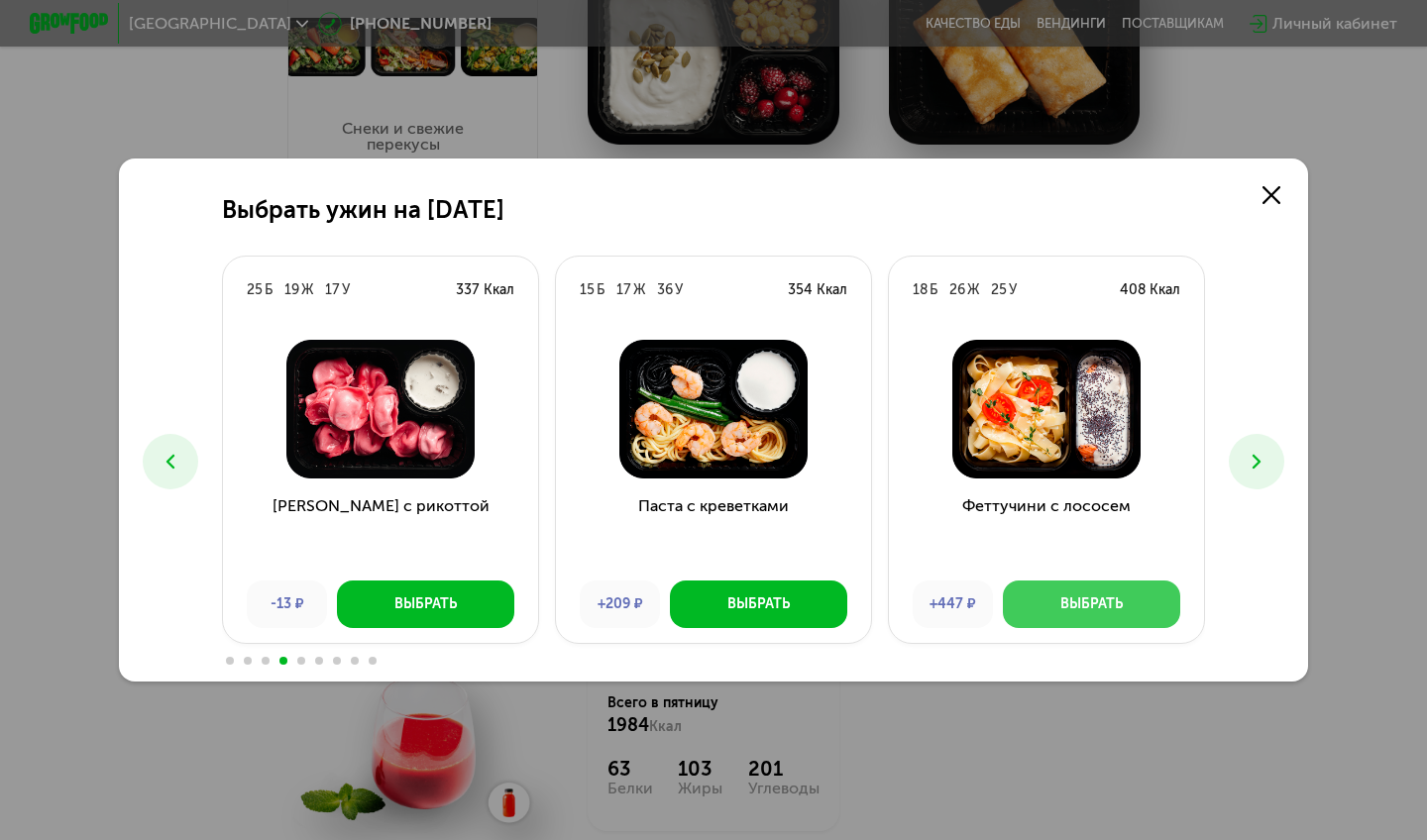 click on "Выбрать" at bounding box center (1091, 604) 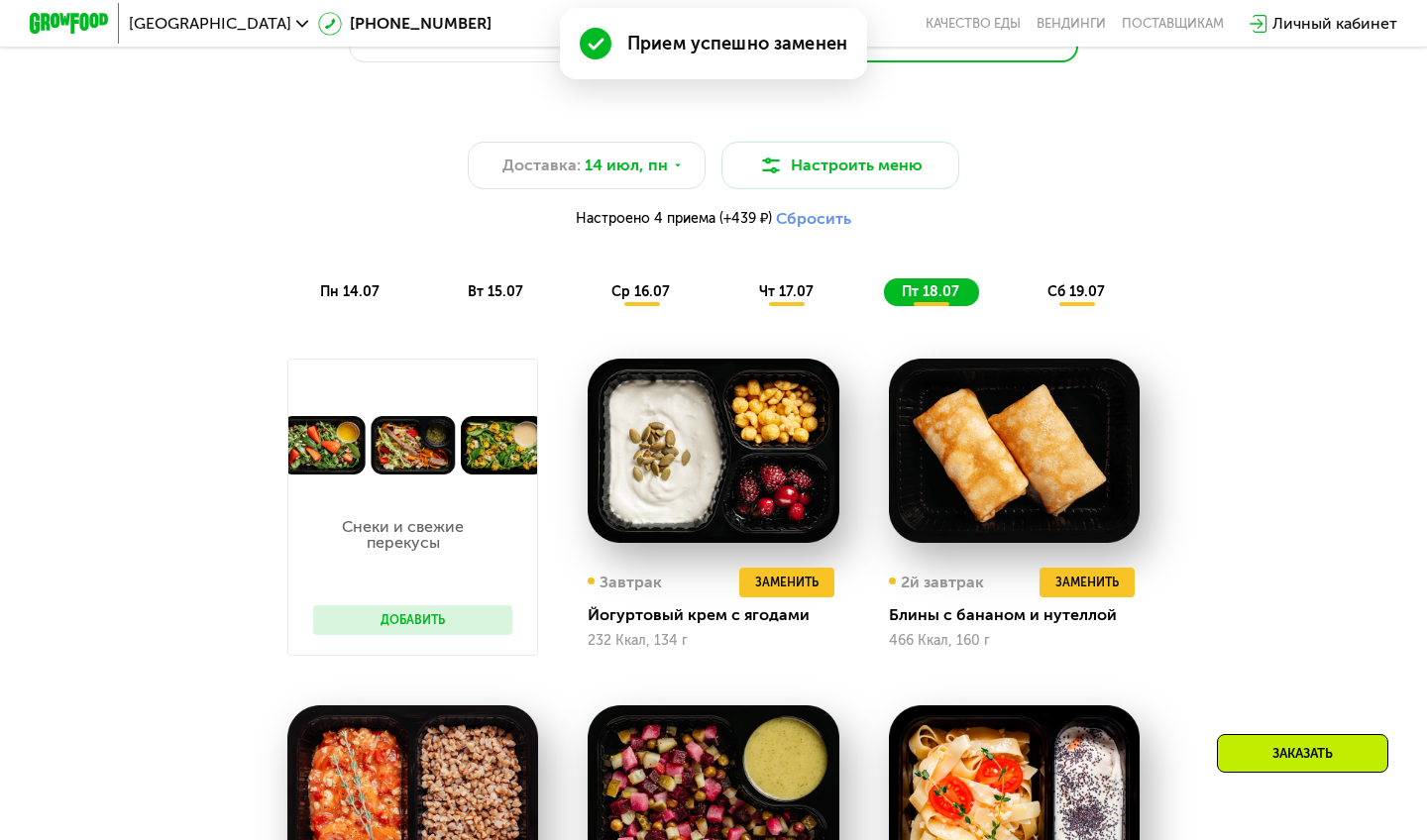 scroll, scrollTop: 938, scrollLeft: 0, axis: vertical 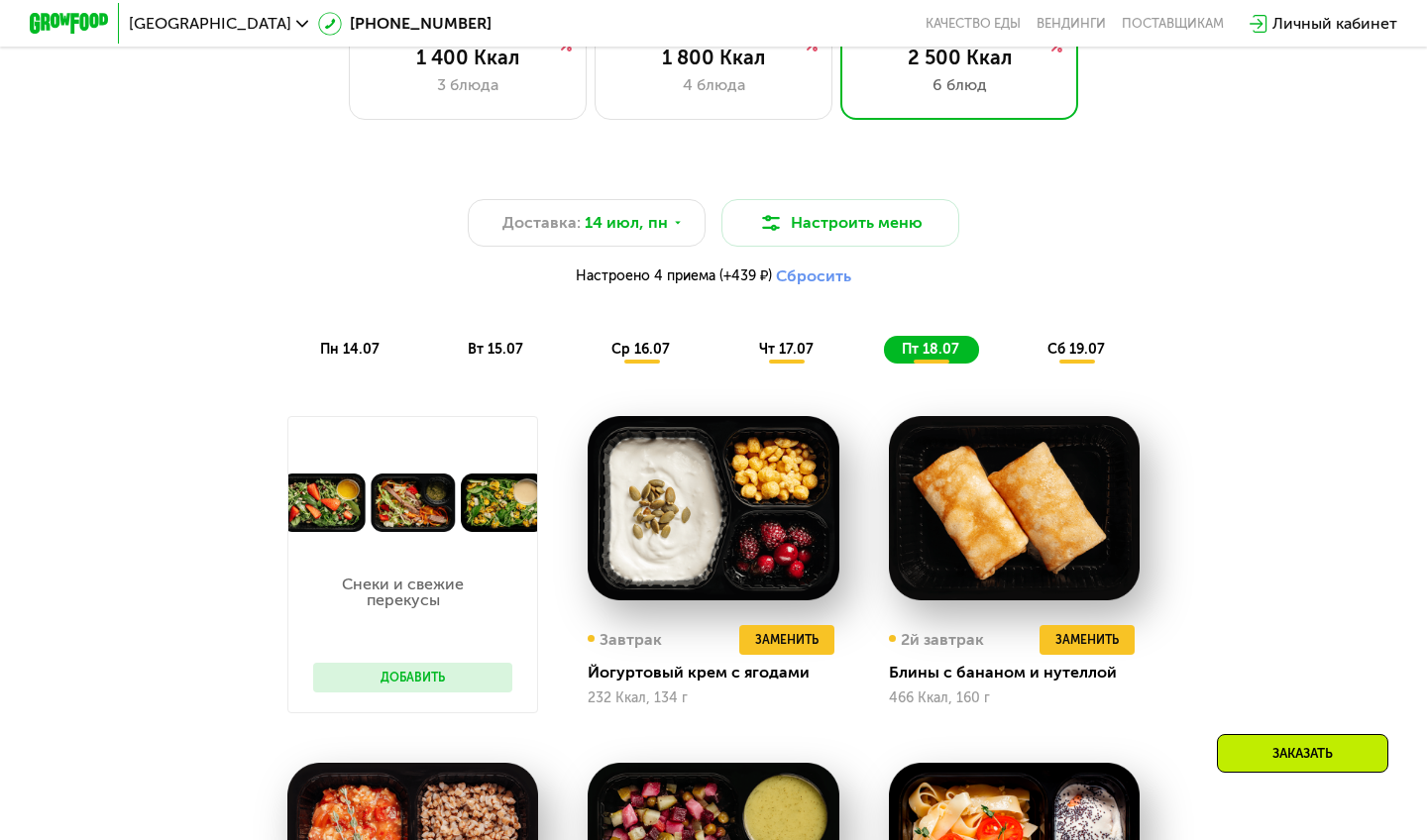 click on "сб 19.07" at bounding box center (1076, 349) 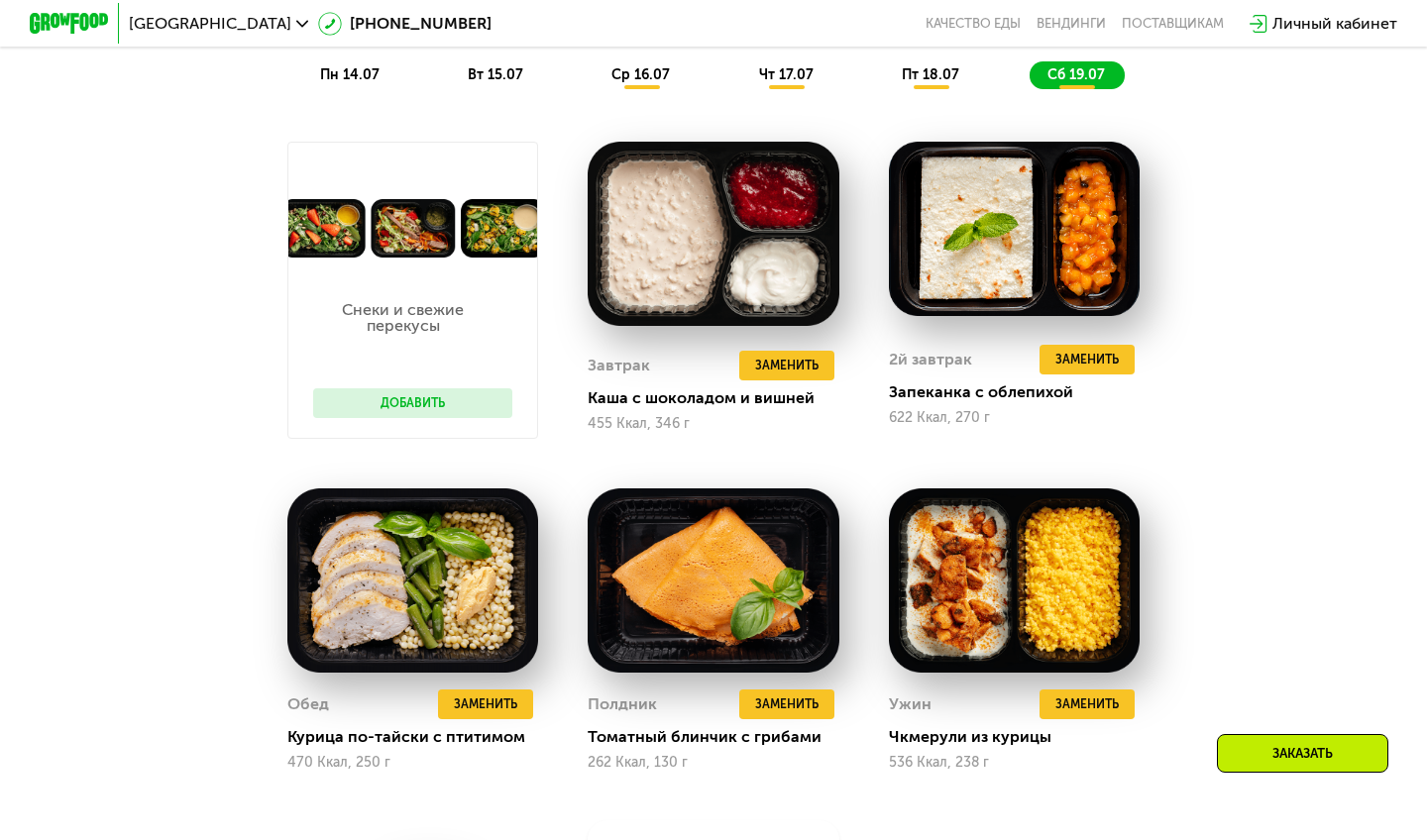 scroll, scrollTop: 1214, scrollLeft: 0, axis: vertical 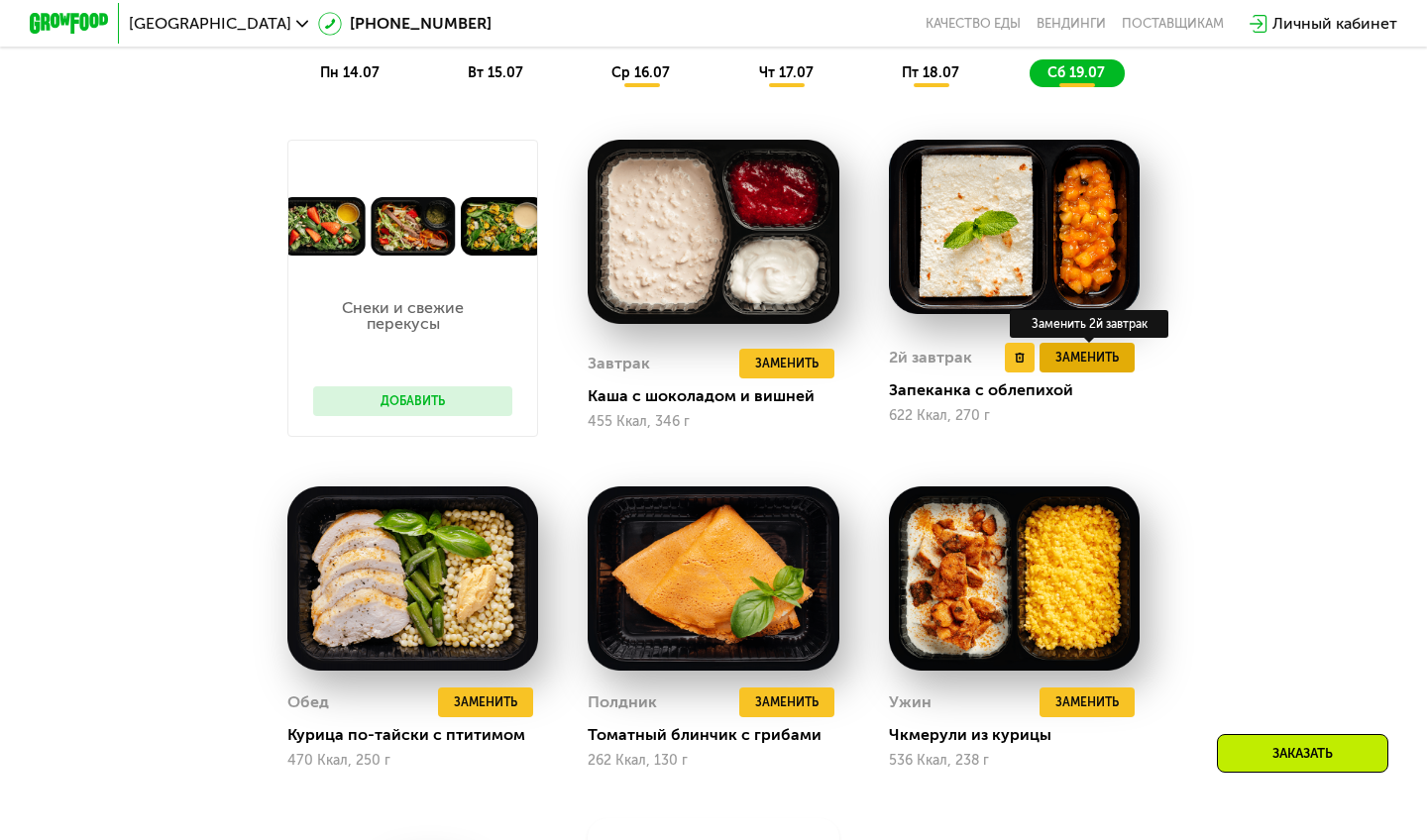click on "Заменить" at bounding box center (1087, 358) 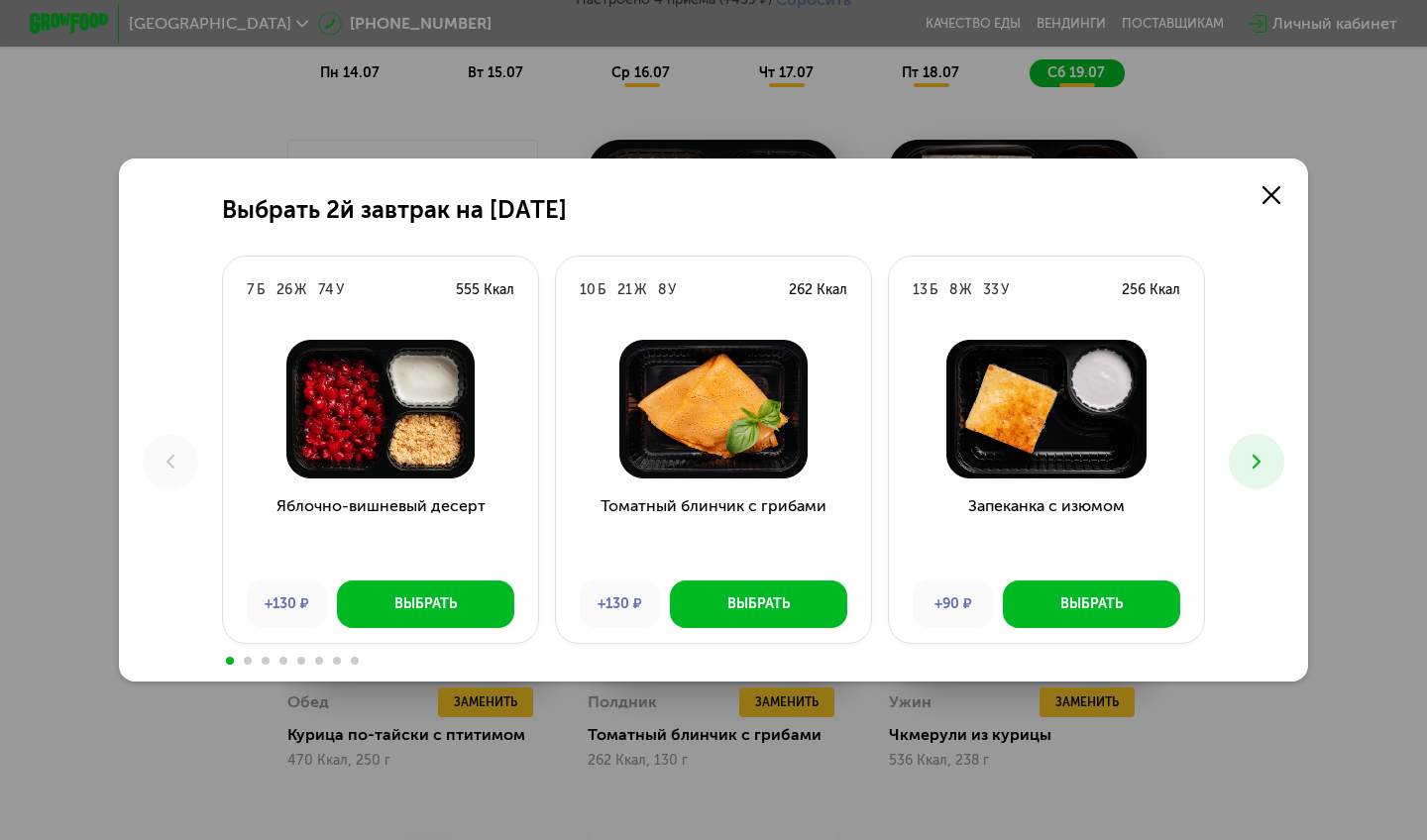 click 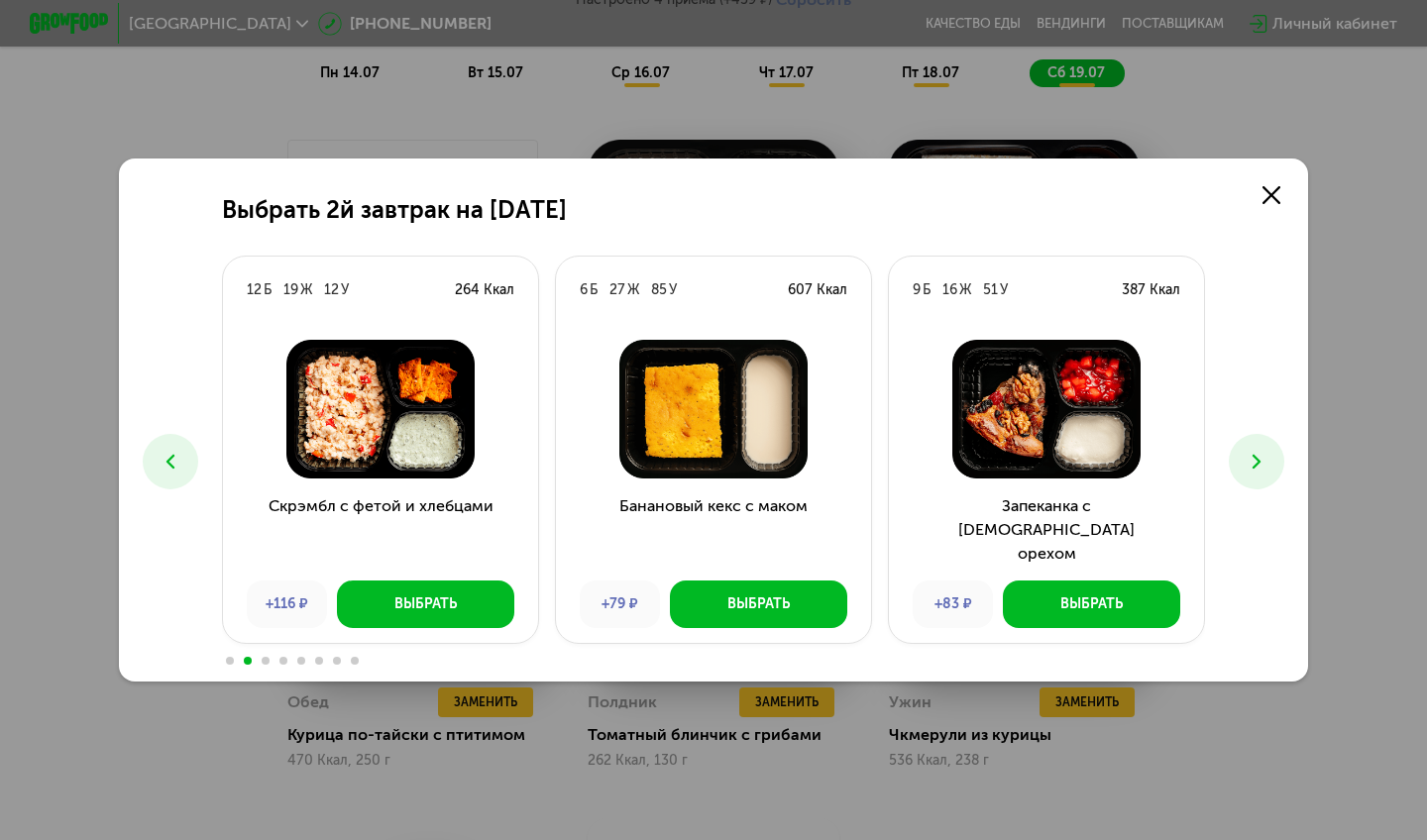 click 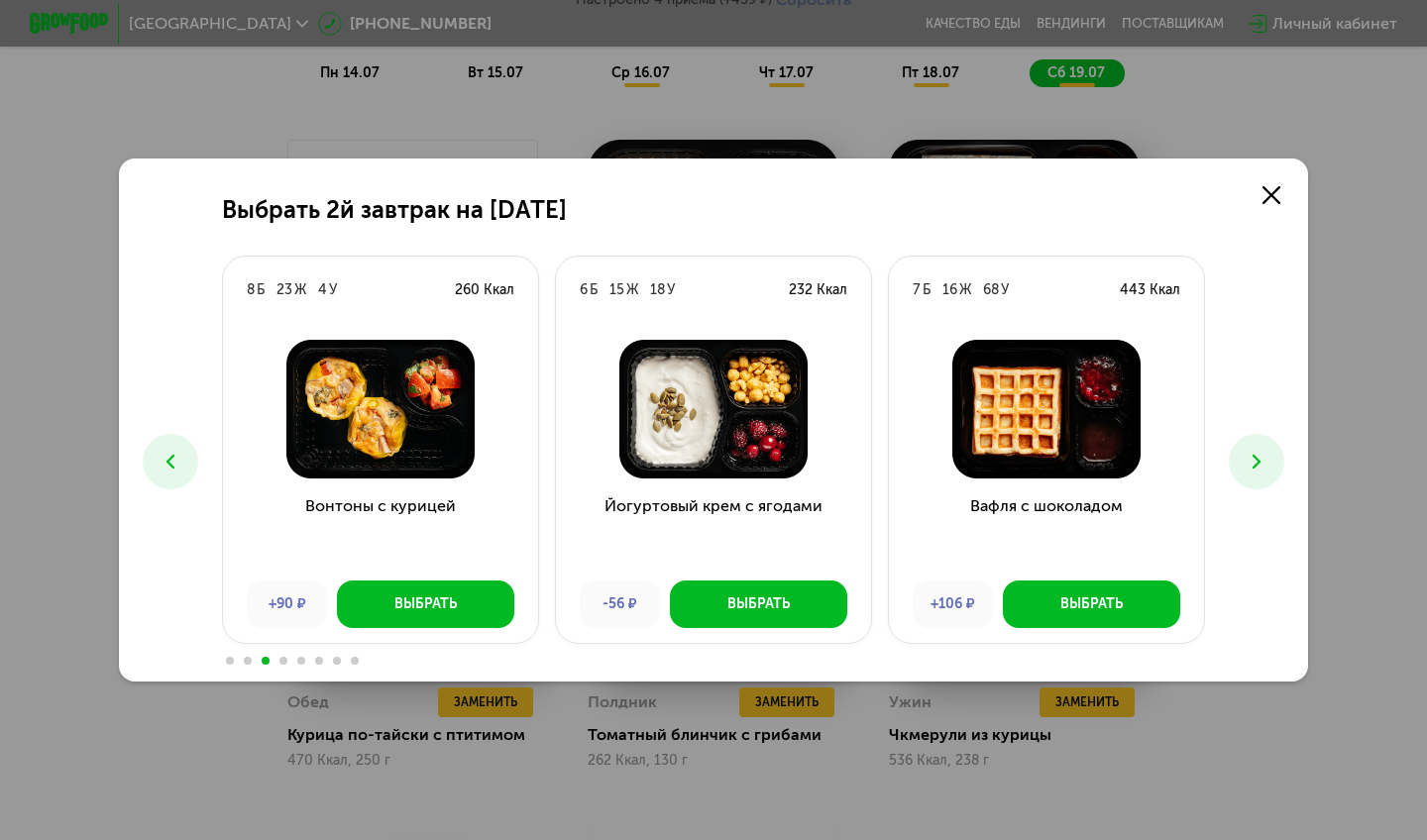click 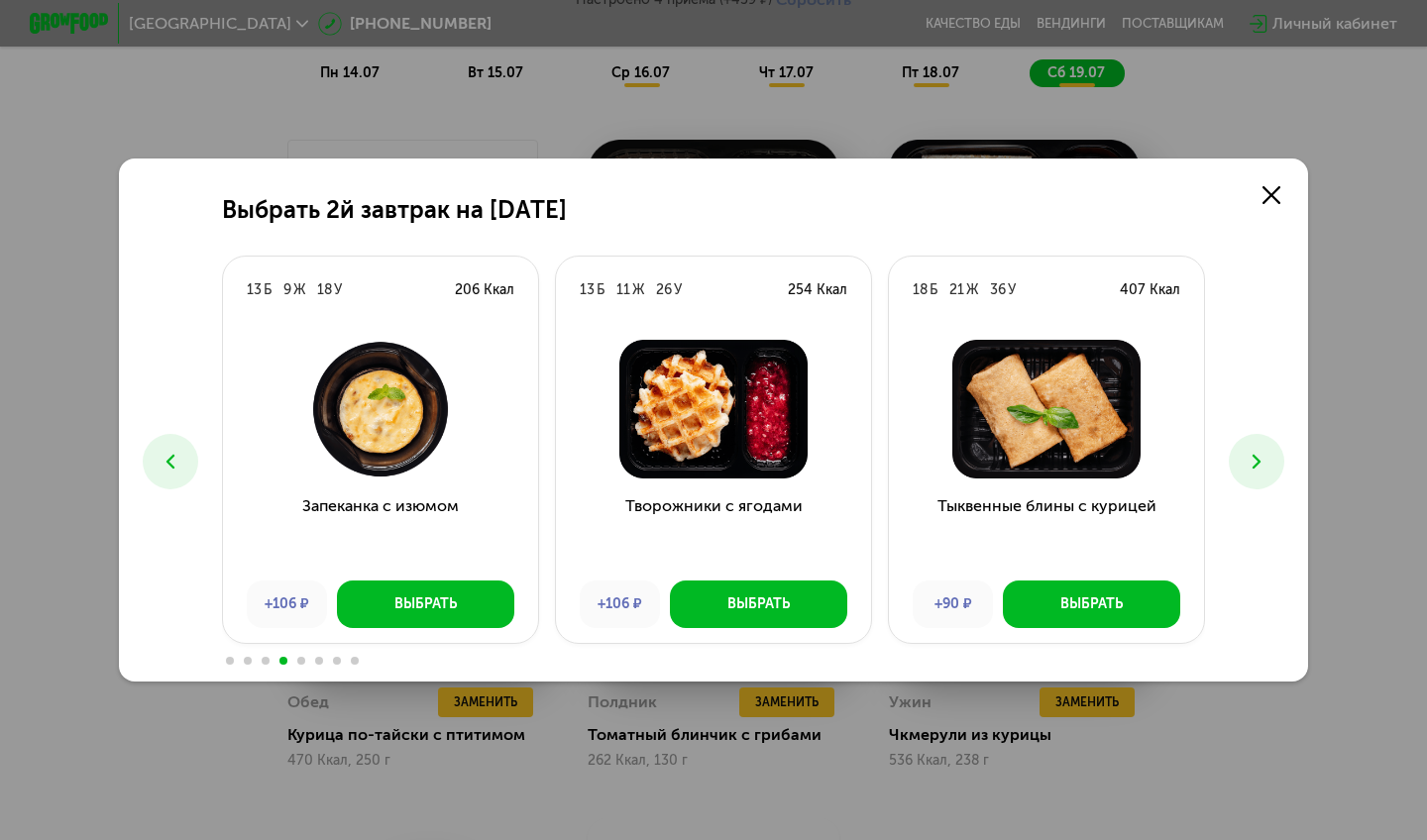 click 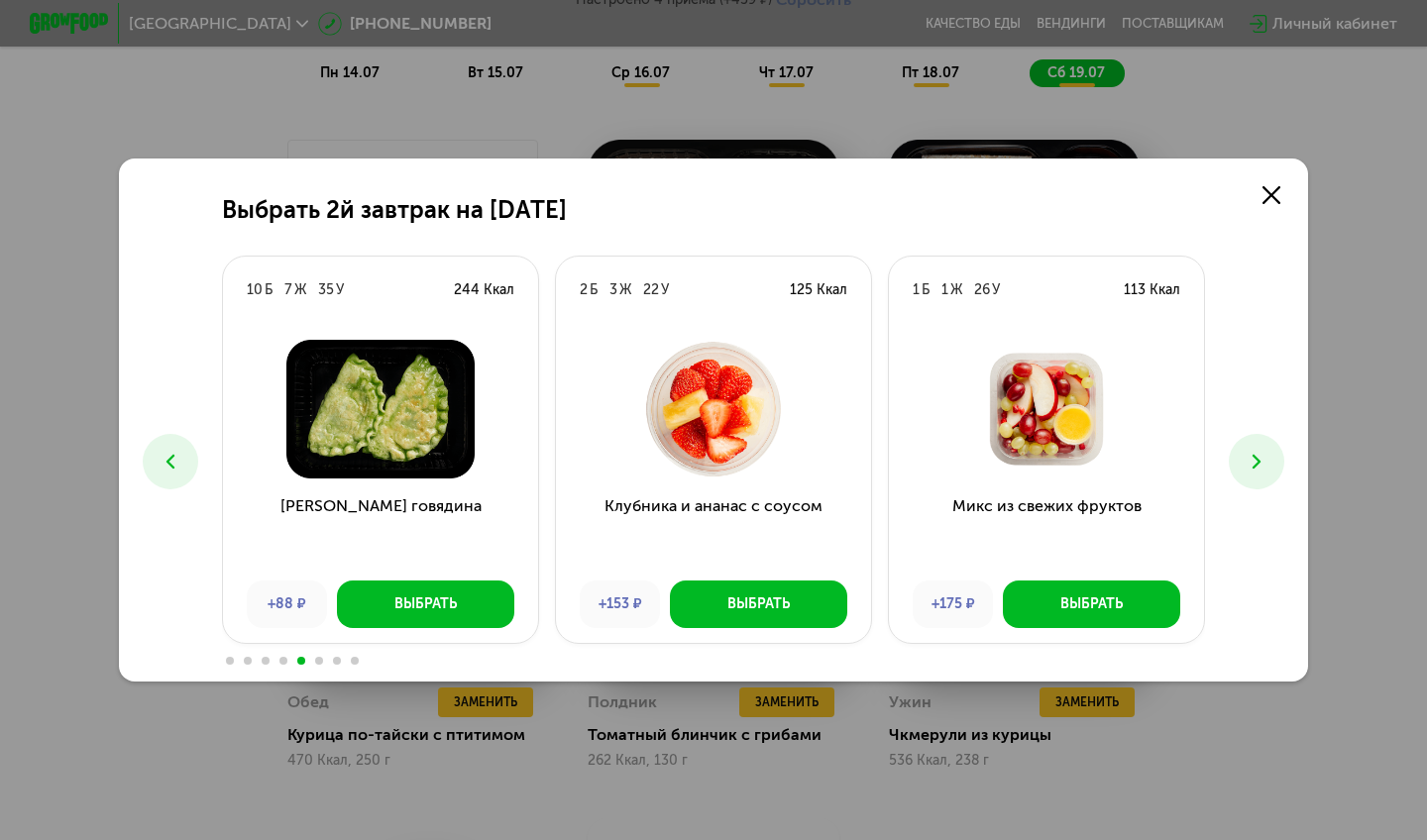 click 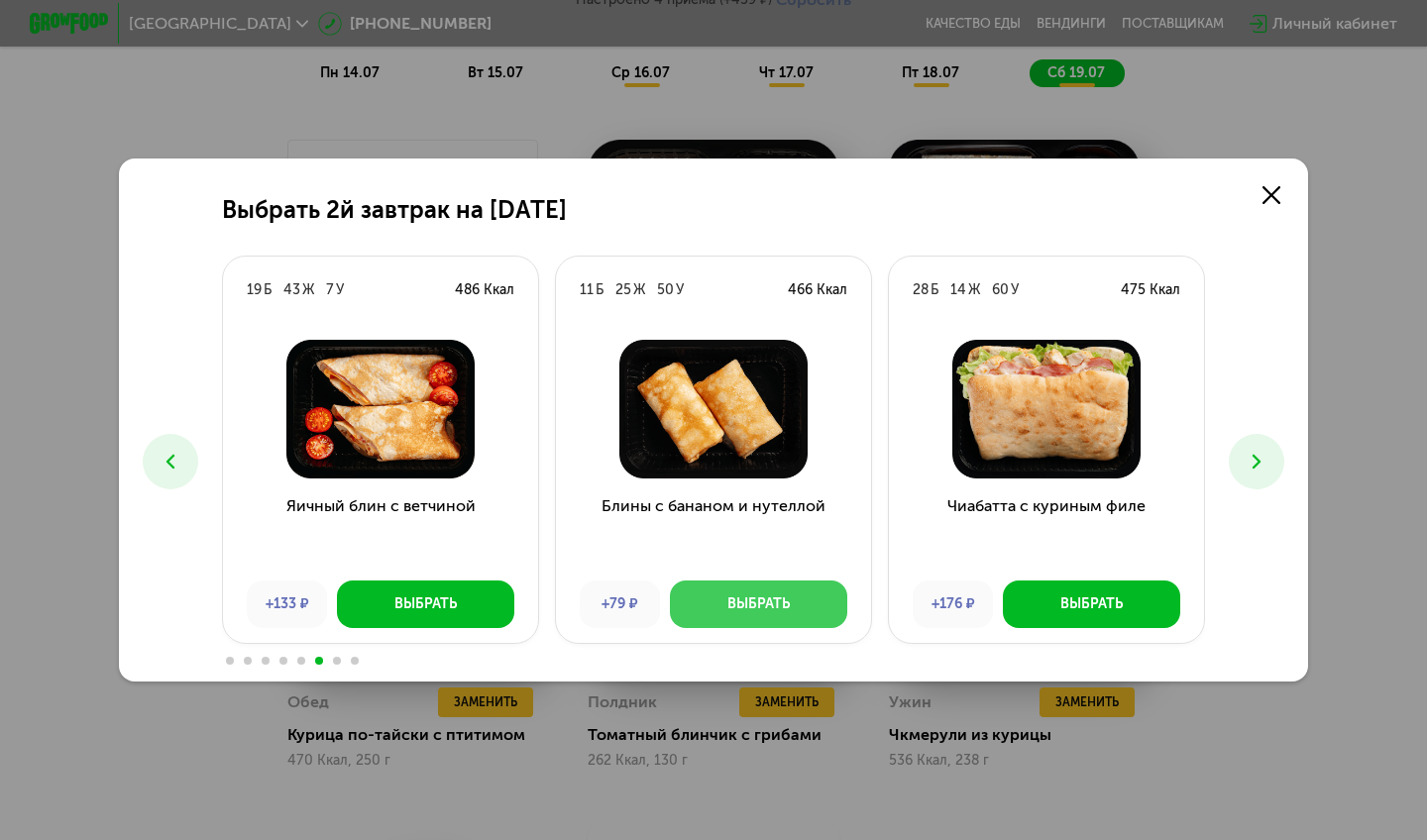 click on "Выбрать" at bounding box center [758, 604] 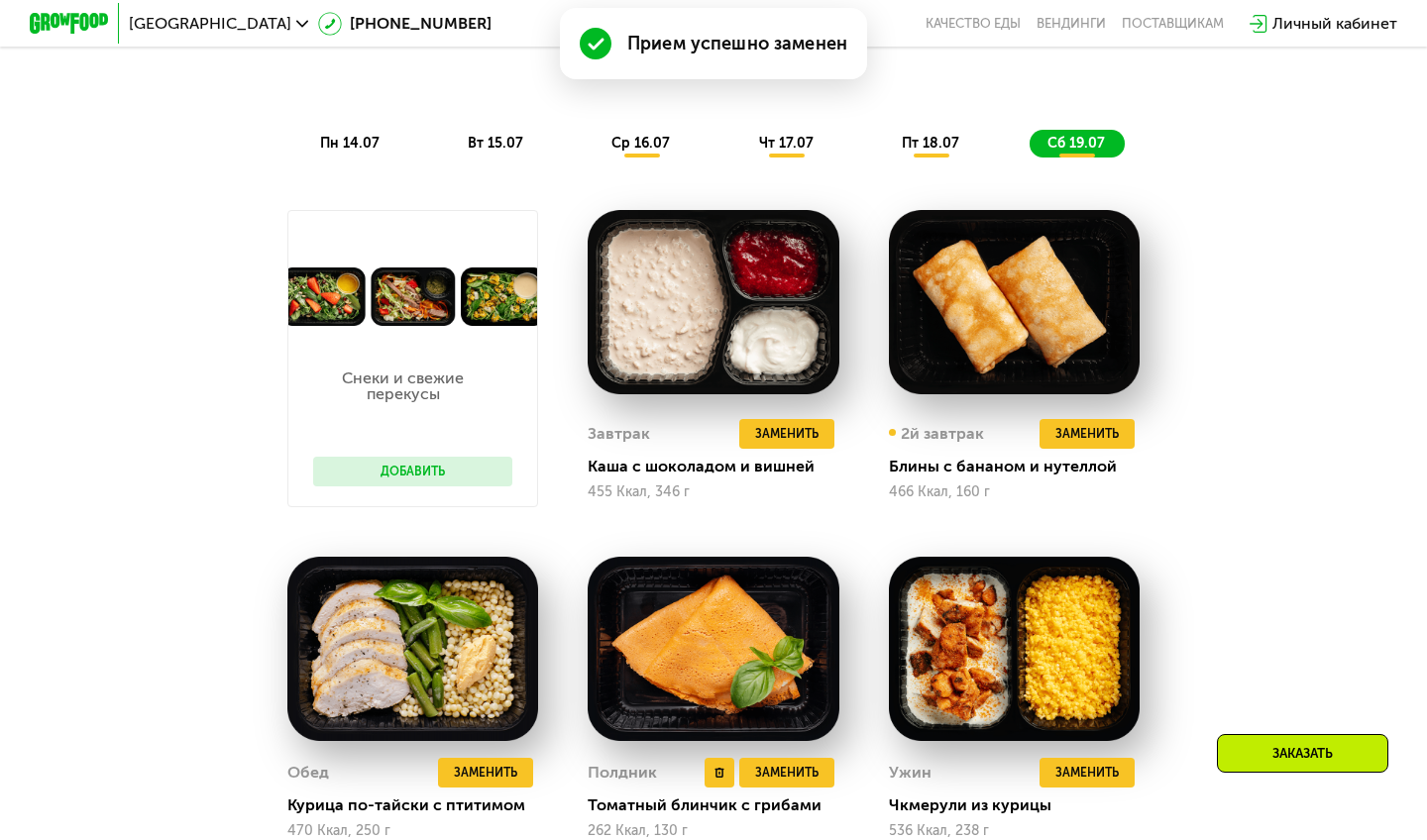 scroll, scrollTop: 1017, scrollLeft: 0, axis: vertical 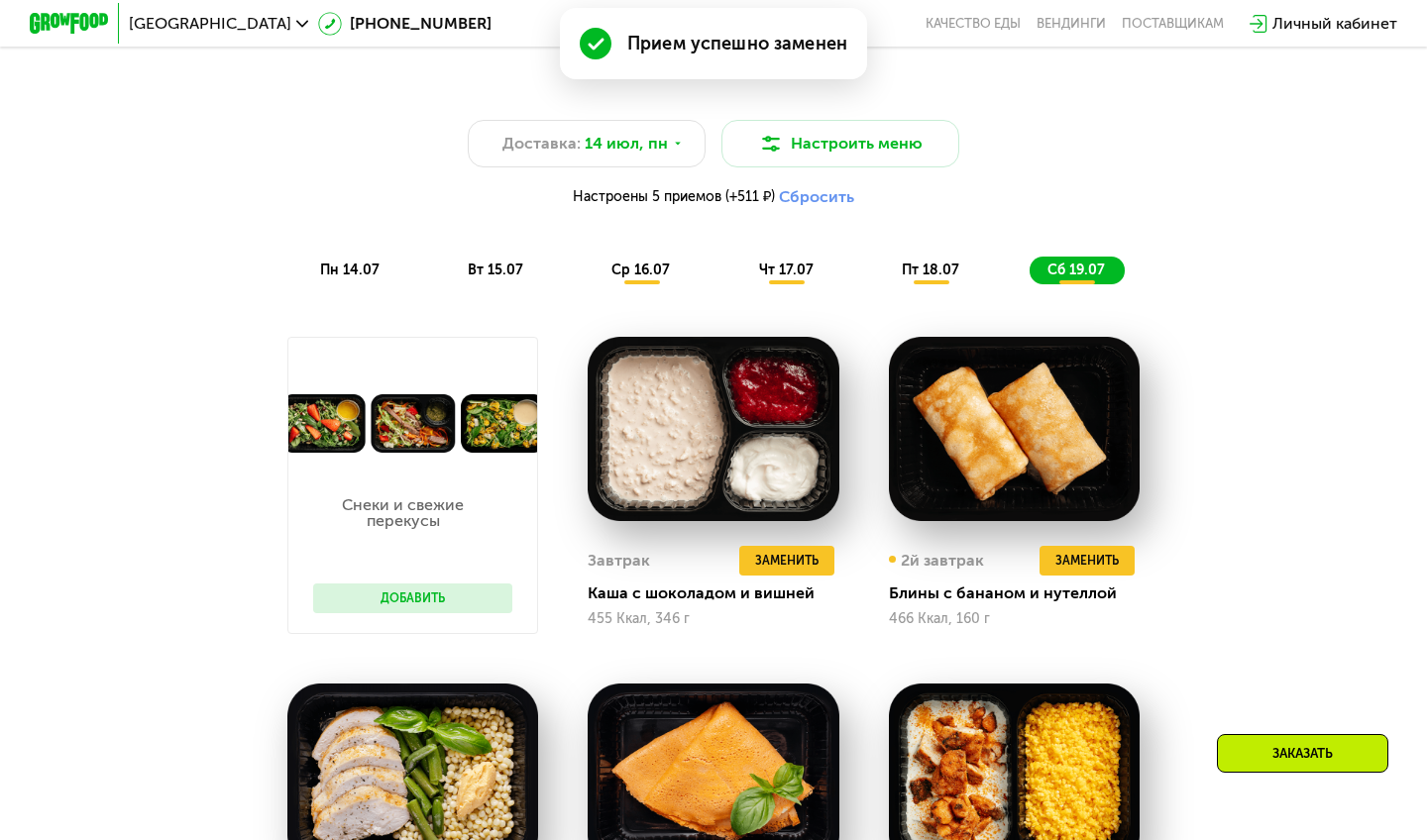 click on "пт 18.07" 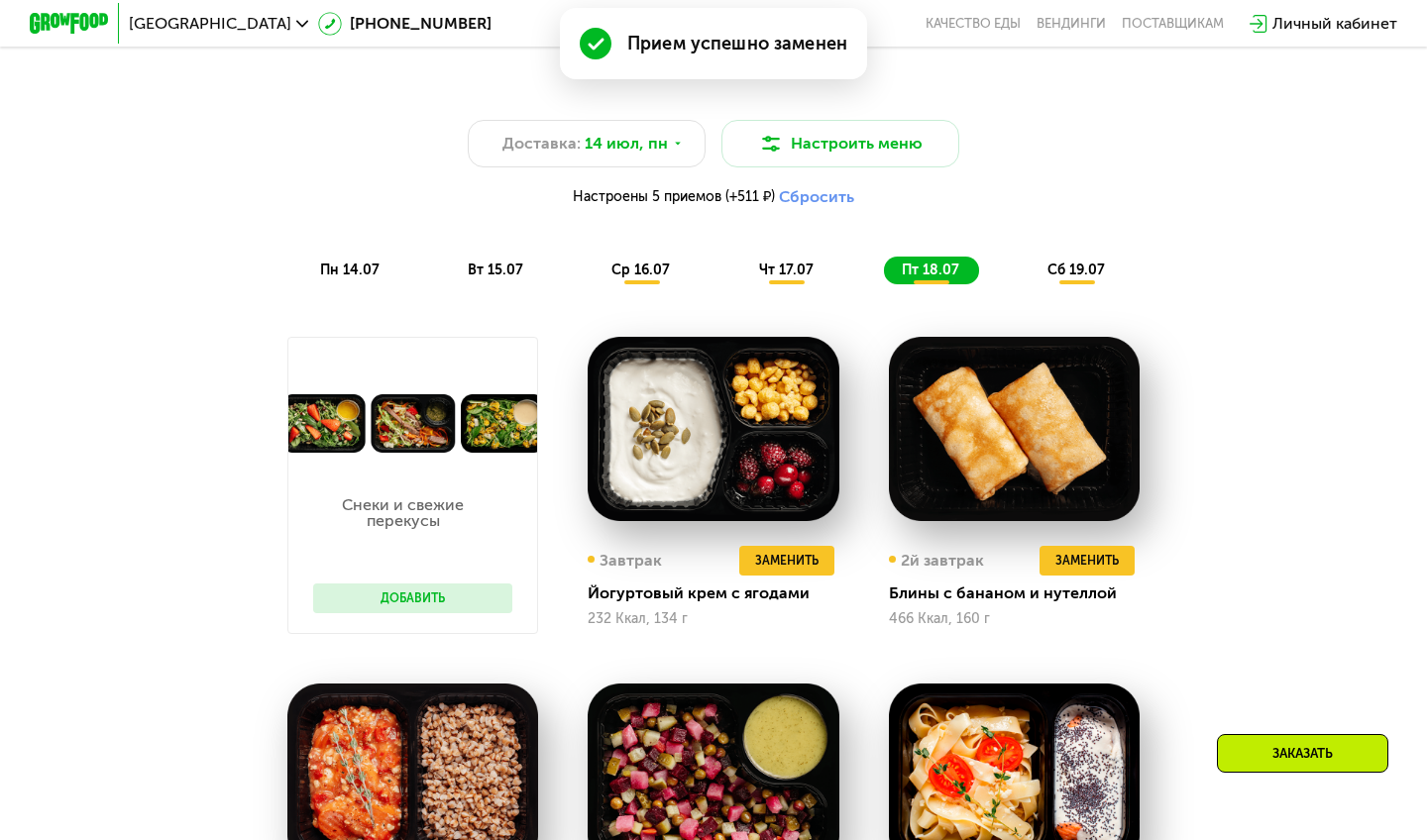 click on "сб 19.07" at bounding box center [1076, 269] 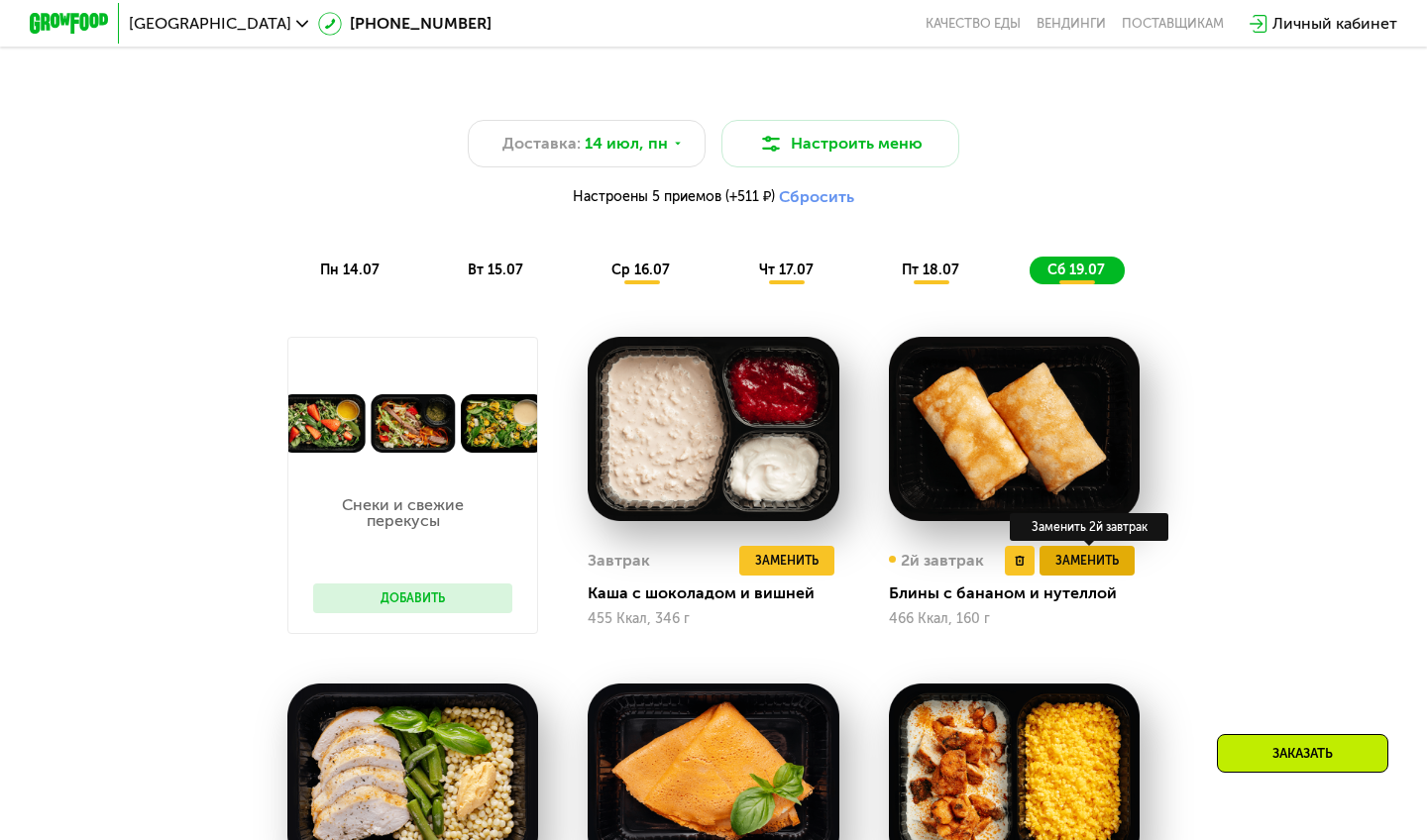 click on "Заменить" at bounding box center (1087, 561) 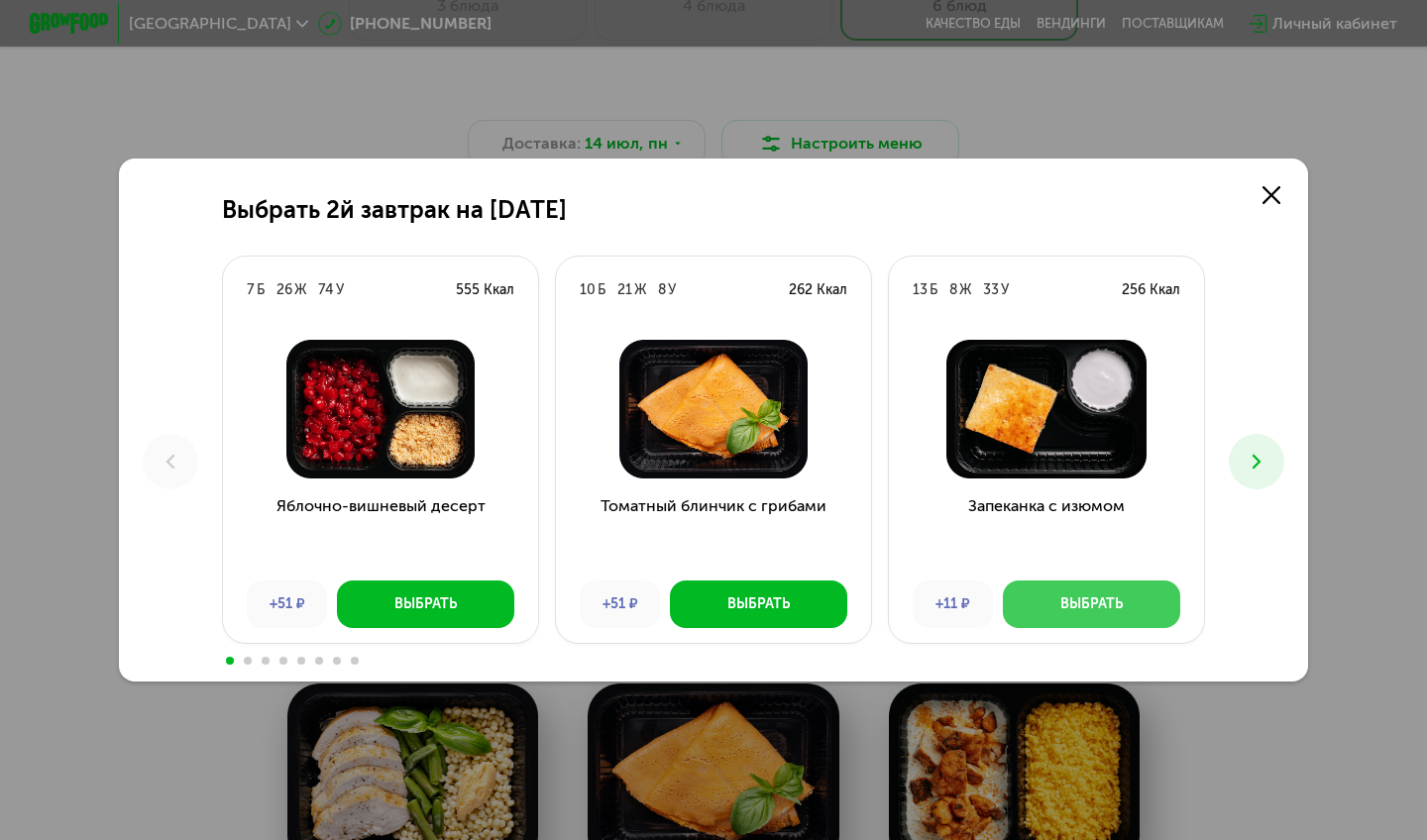click on "Выбрать" at bounding box center (1091, 604) 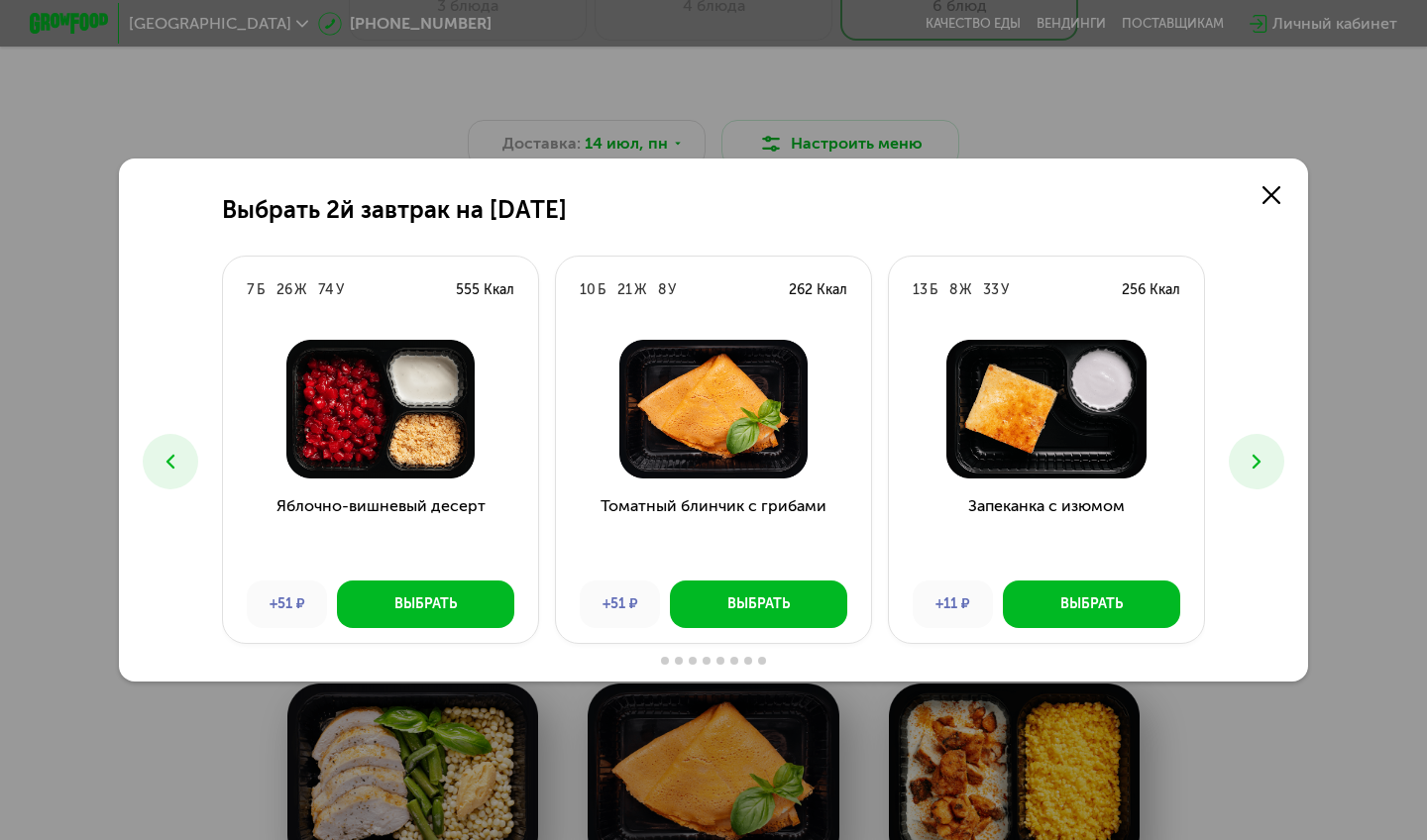 scroll, scrollTop: 1017, scrollLeft: 0, axis: vertical 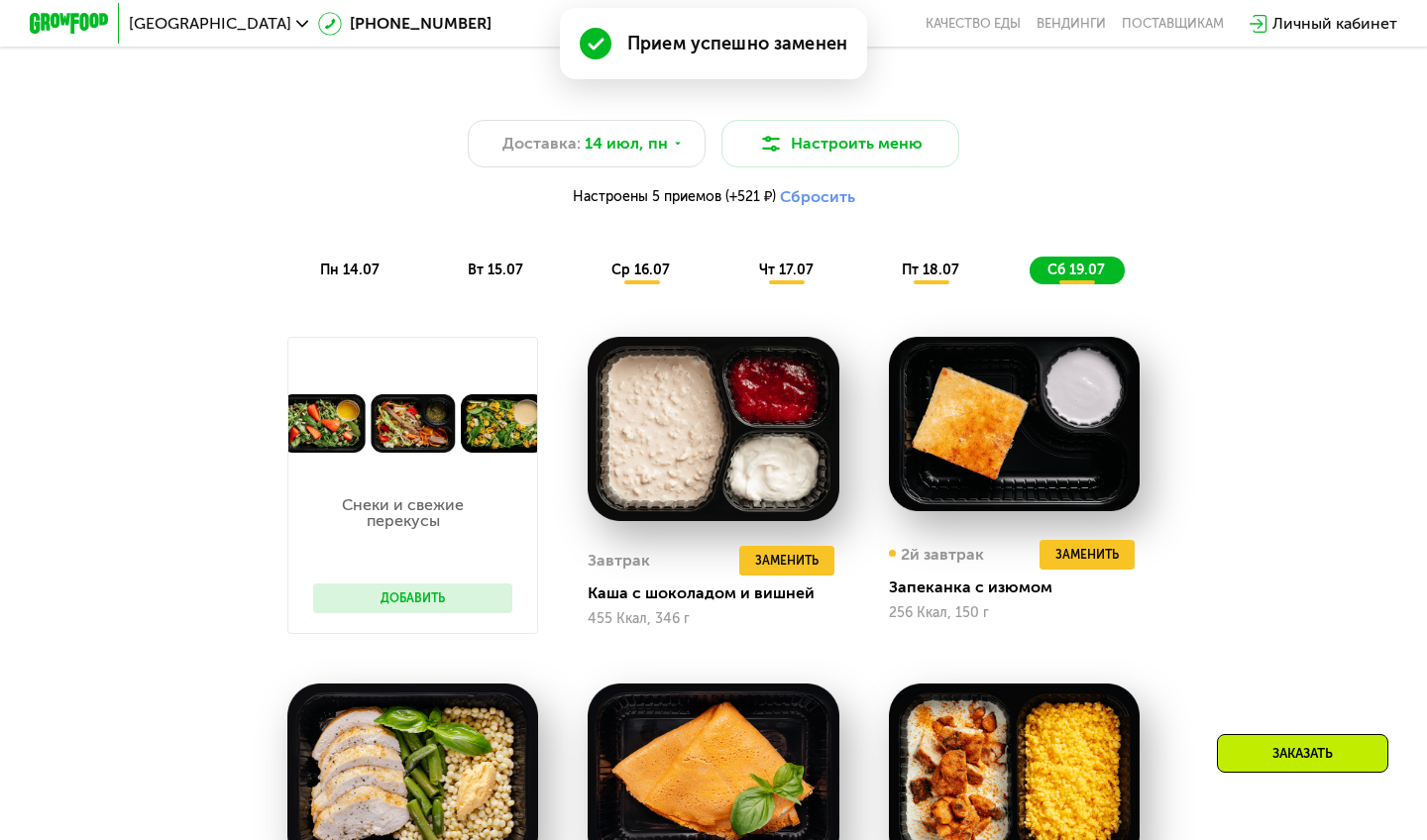 click on "пт 18.07" at bounding box center [931, 269] 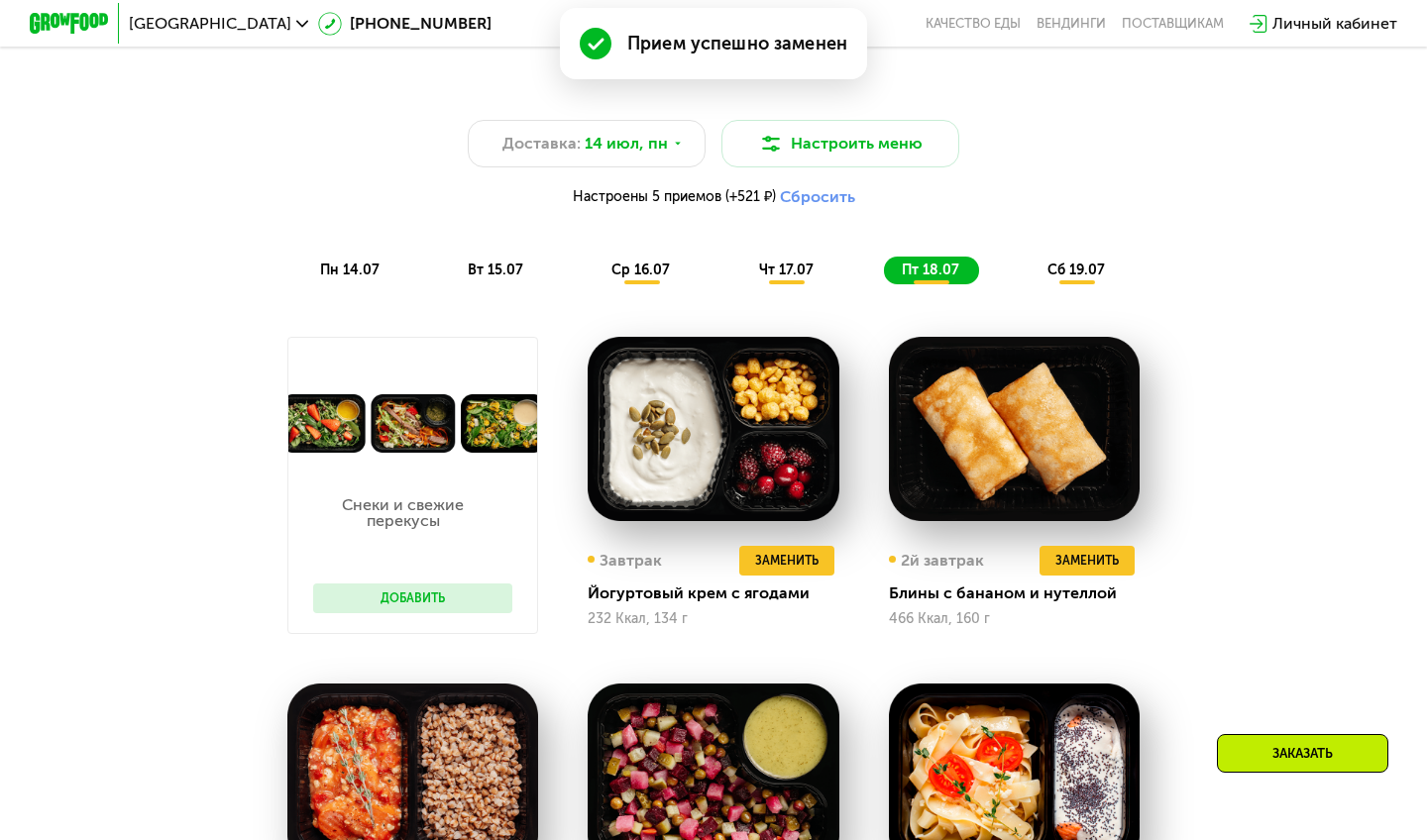 click on "чт 17.07" at bounding box center [786, 269] 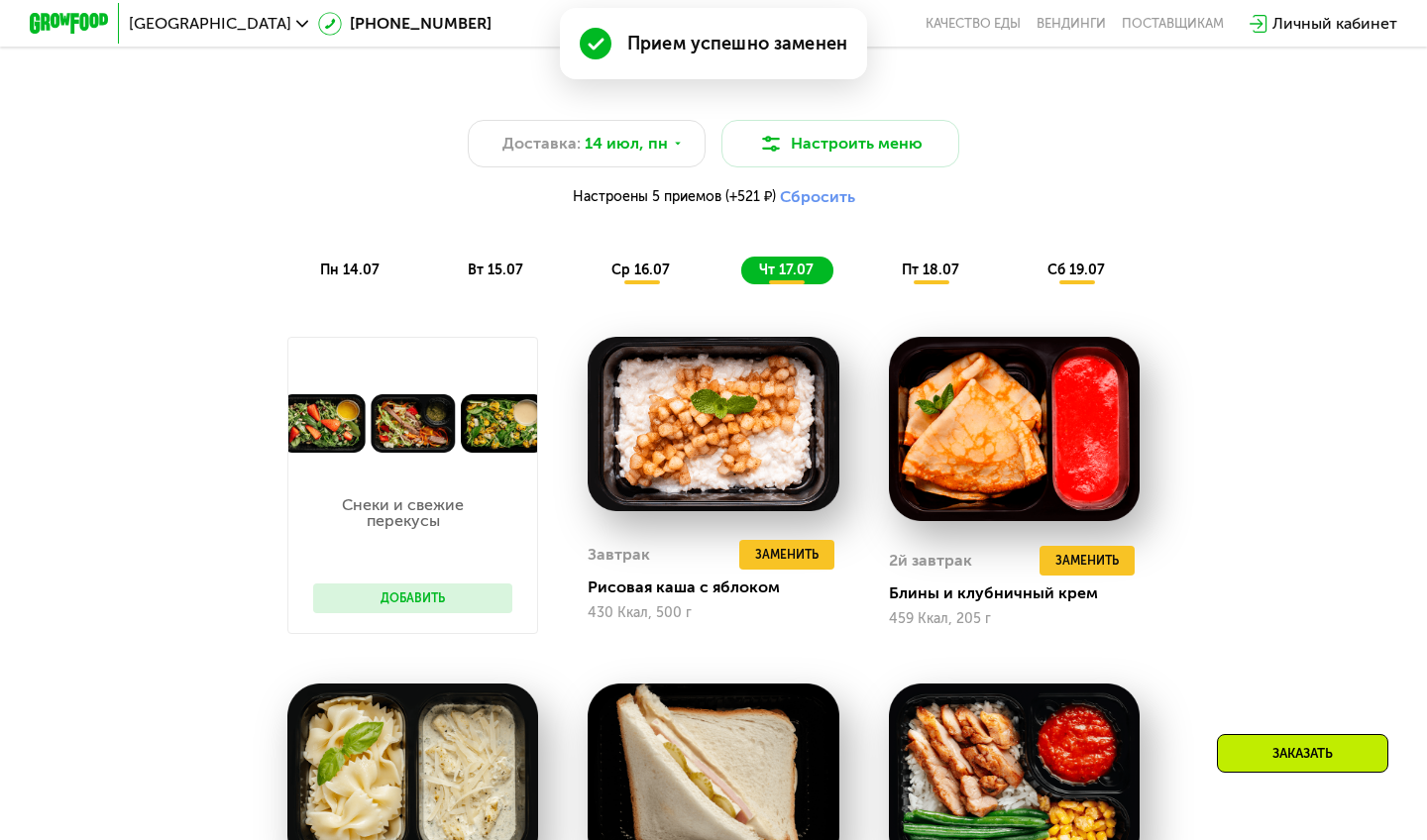 click on "ср 16.07" at bounding box center [640, 269] 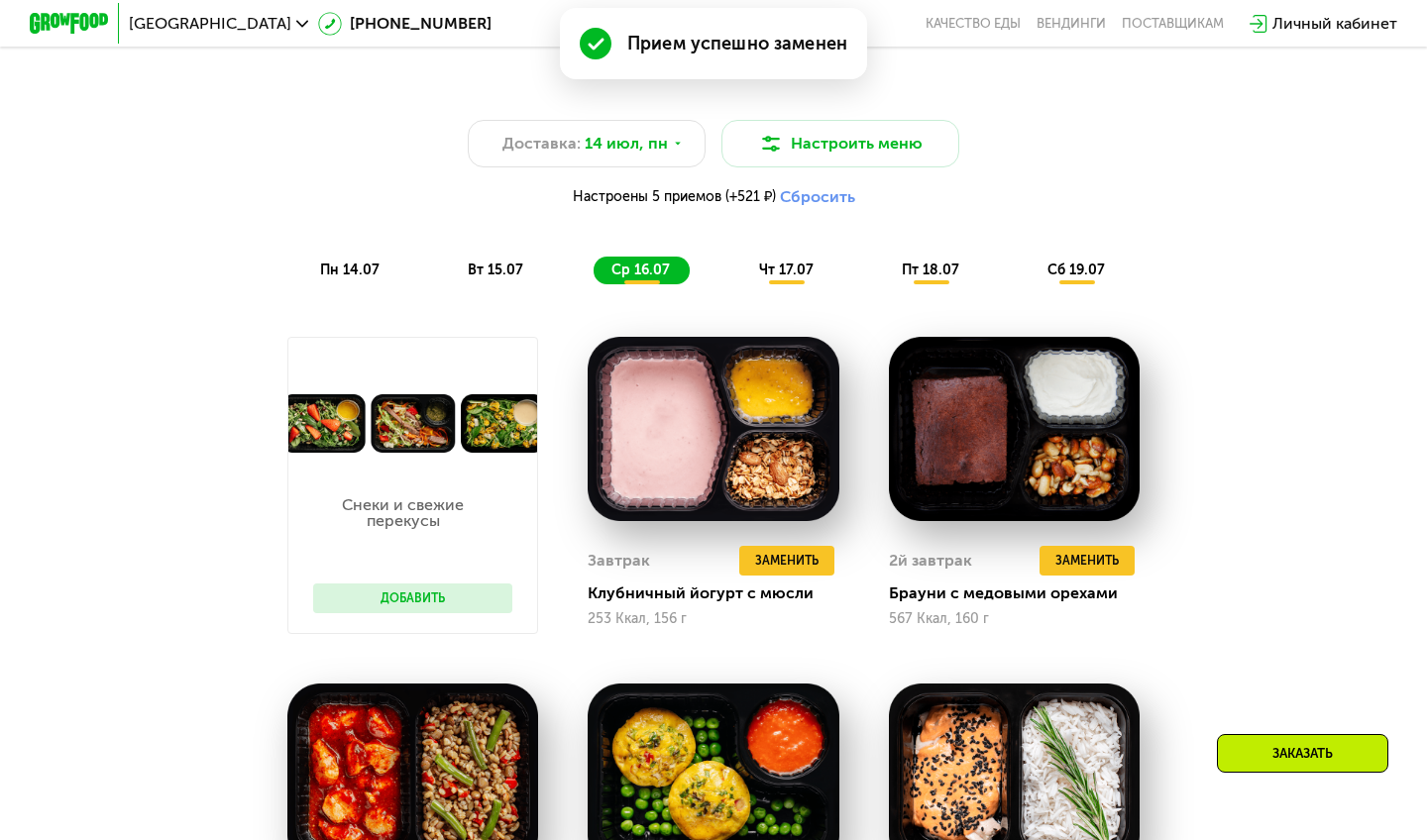 click on "вт 15.07" at bounding box center [495, 269] 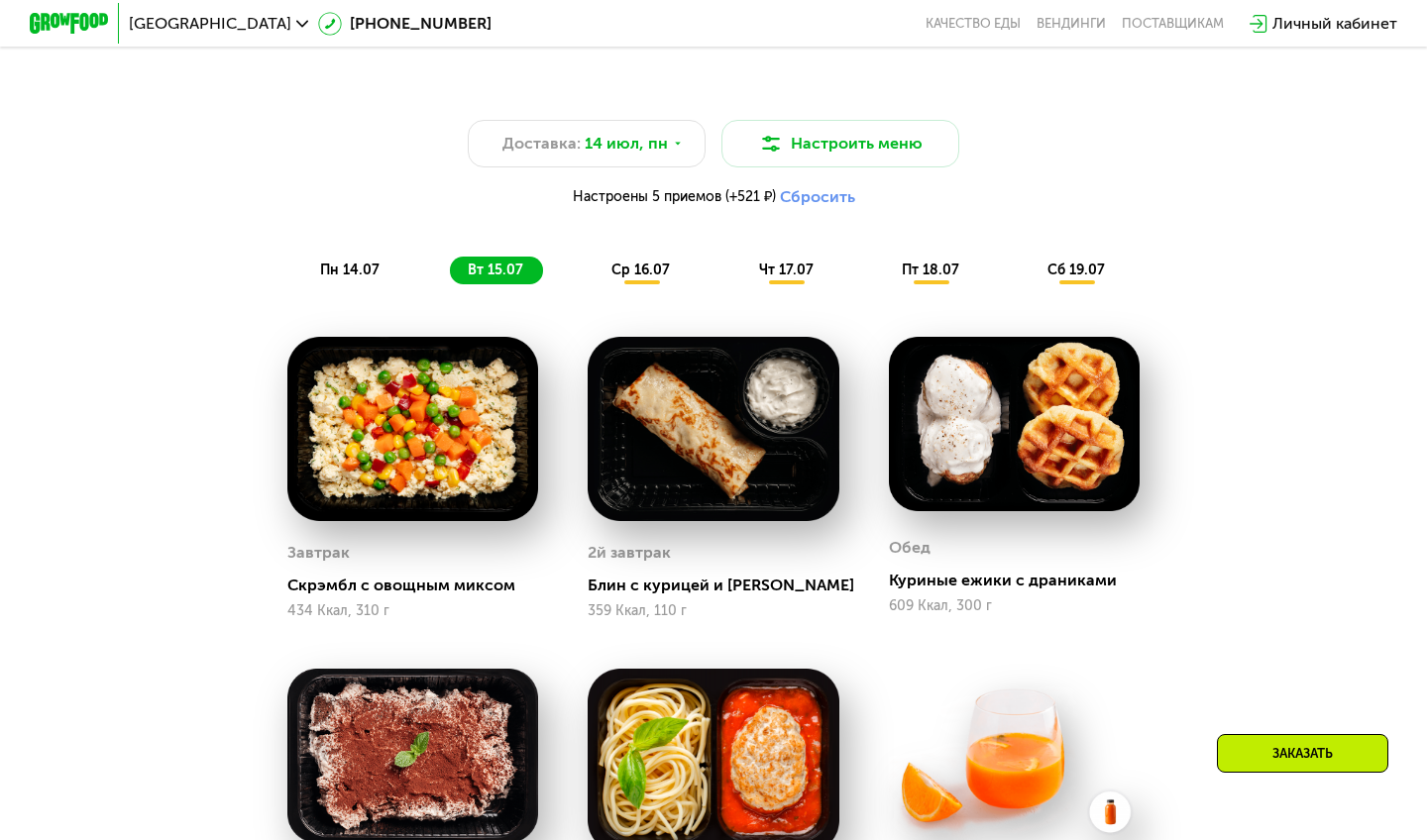 click on "сб 19.07" 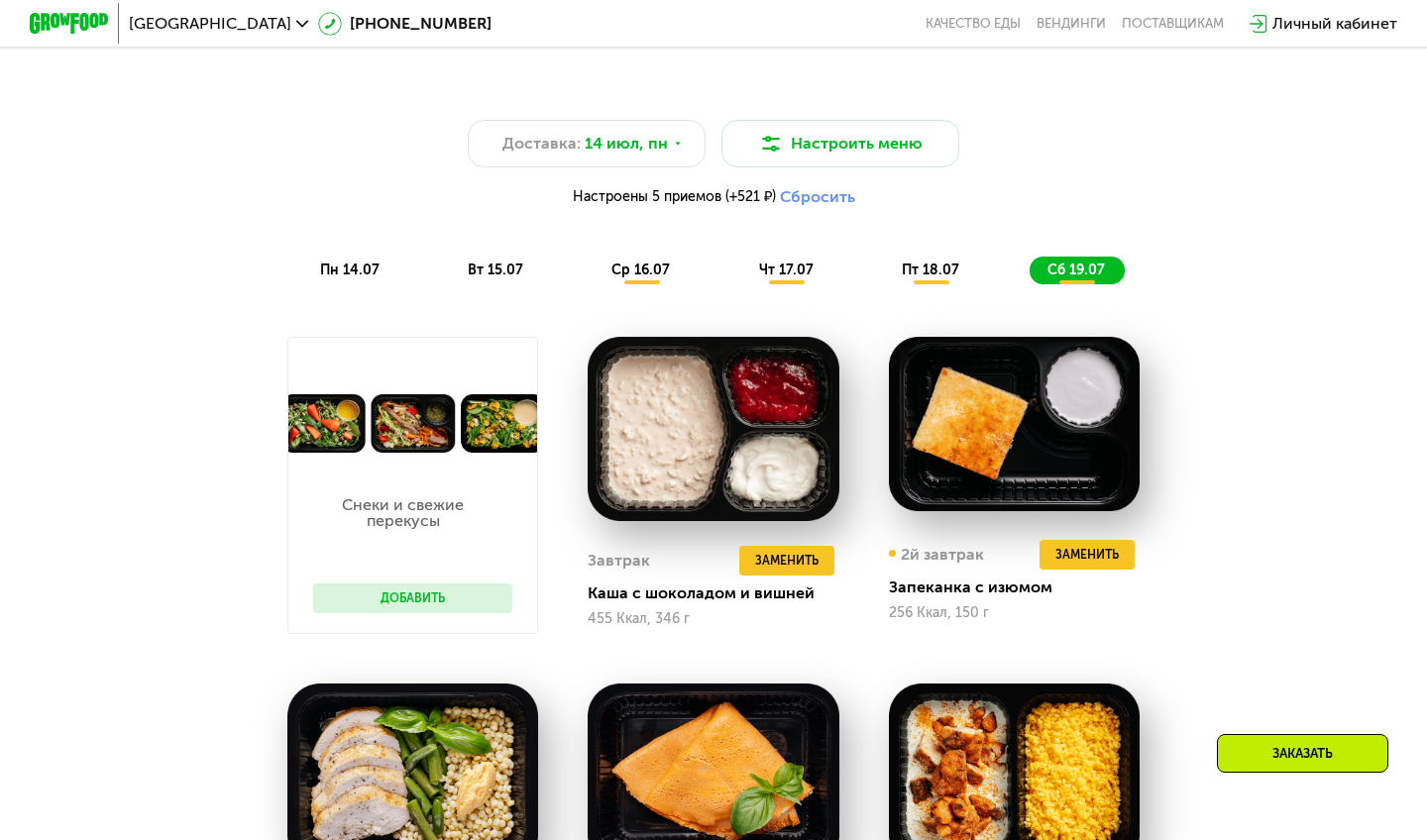 click on "сб 19.07" at bounding box center [1076, 269] 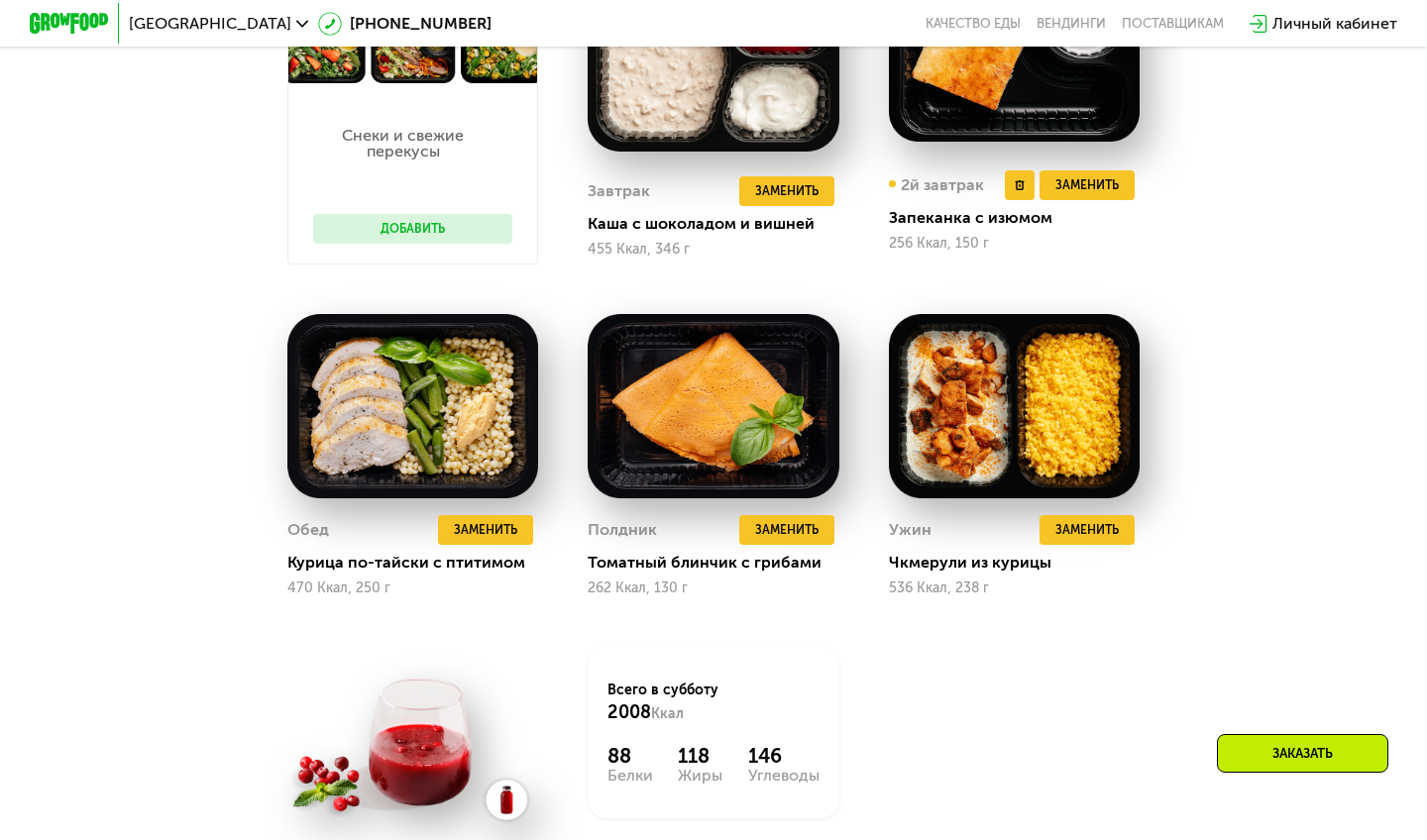 scroll, scrollTop: 1389, scrollLeft: 0, axis: vertical 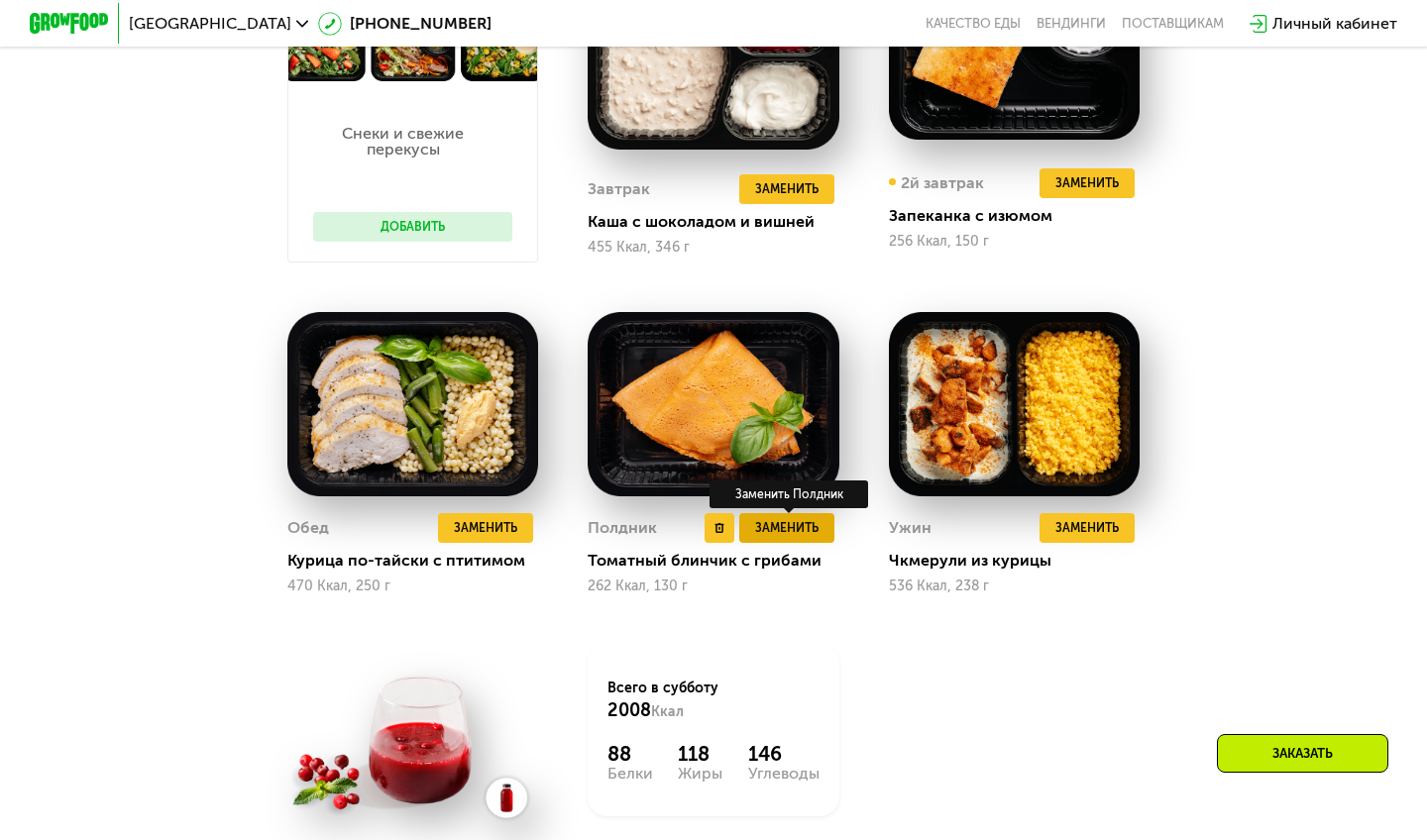 click on "Заменить" at bounding box center (787, 528) 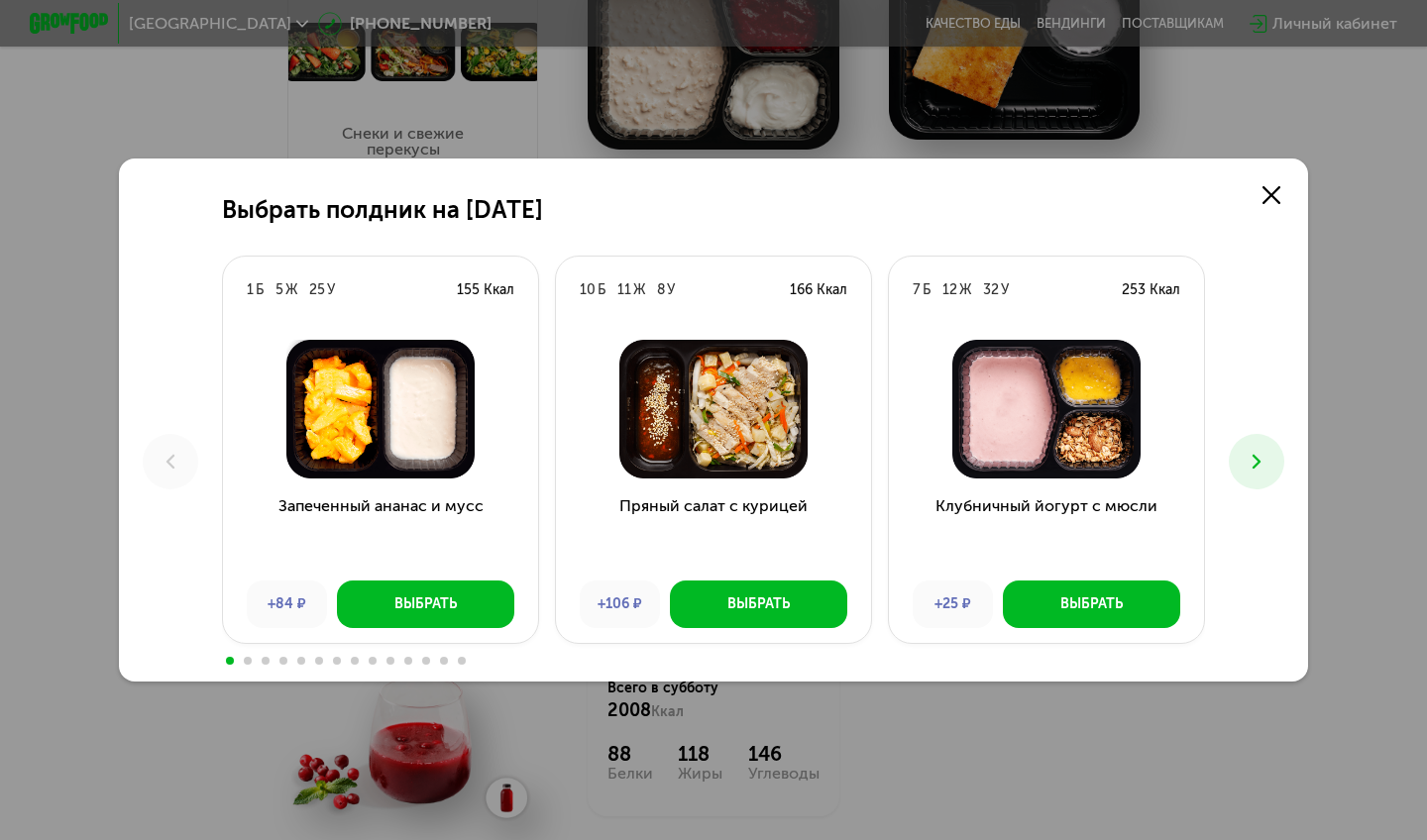 click 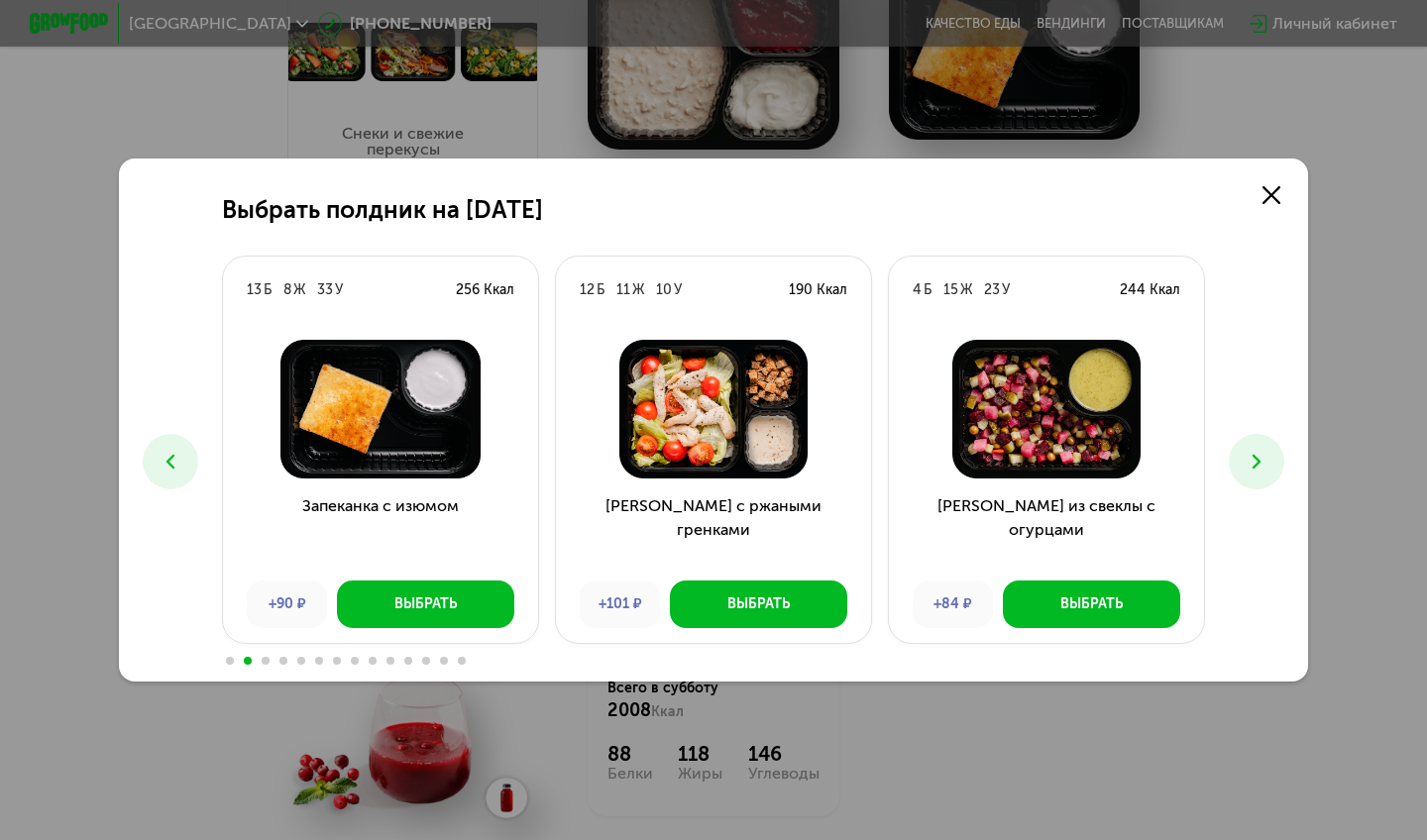click 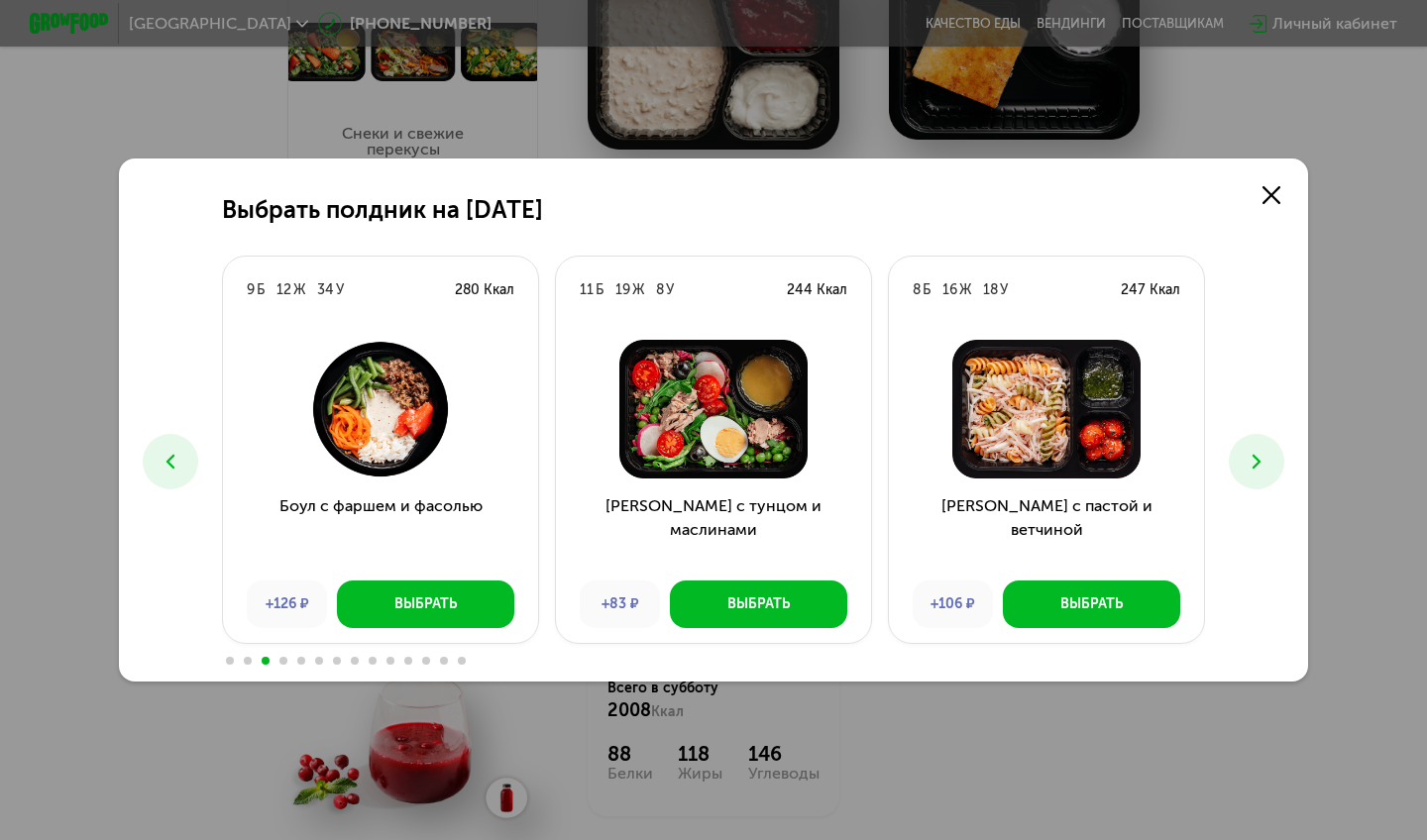 click at bounding box center (170, 462) 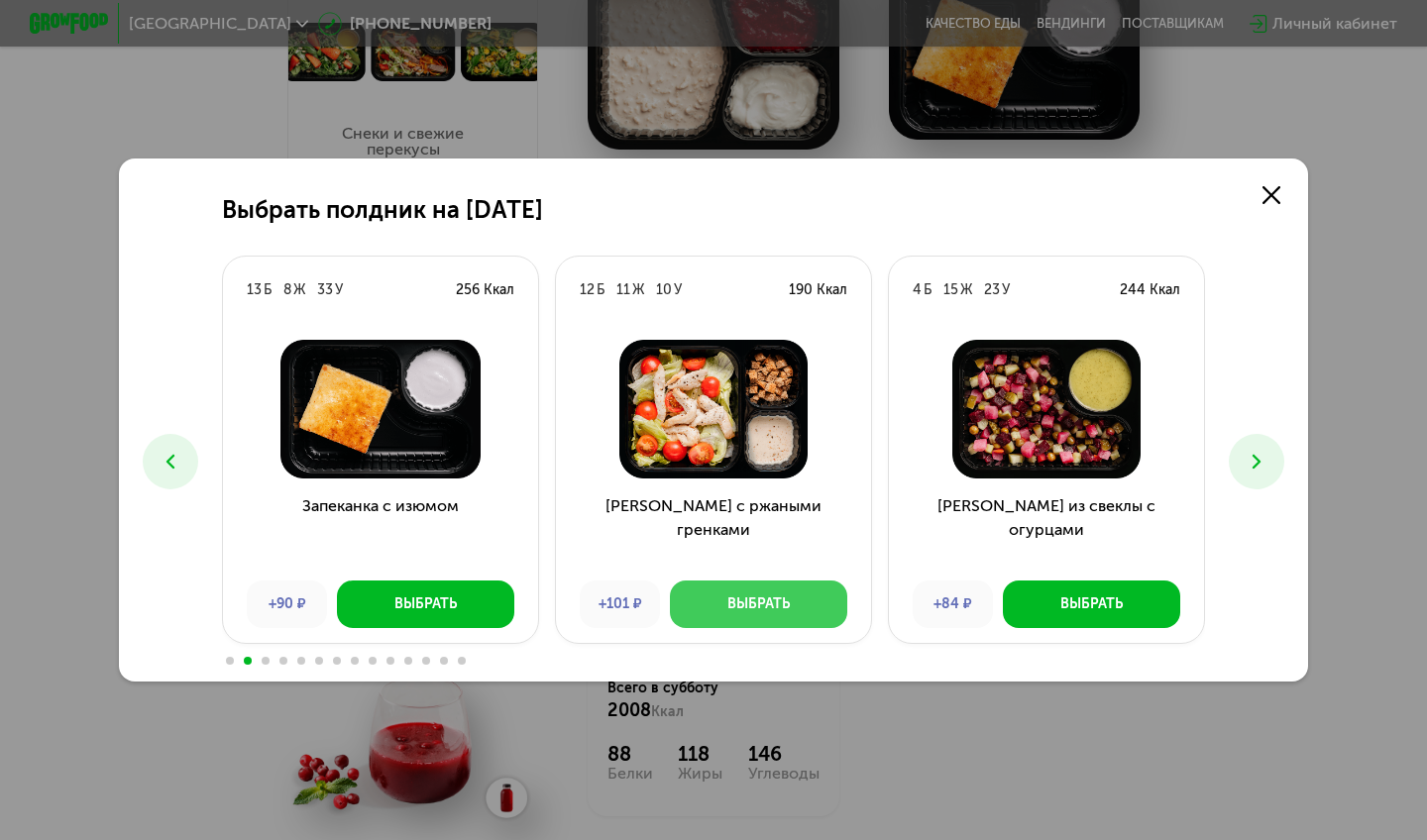 click on "Выбрать" at bounding box center (758, 604) 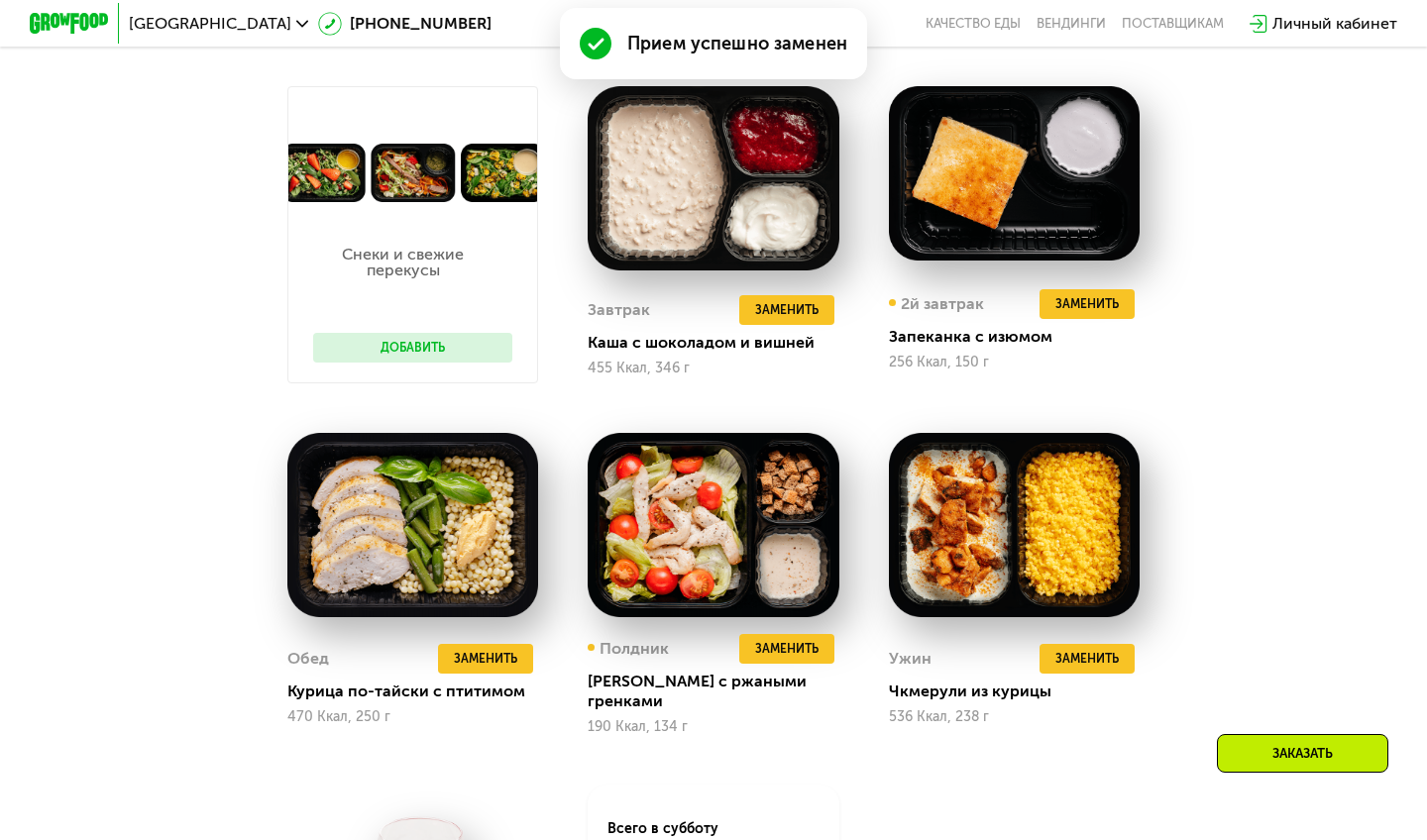 scroll, scrollTop: 1389, scrollLeft: 0, axis: vertical 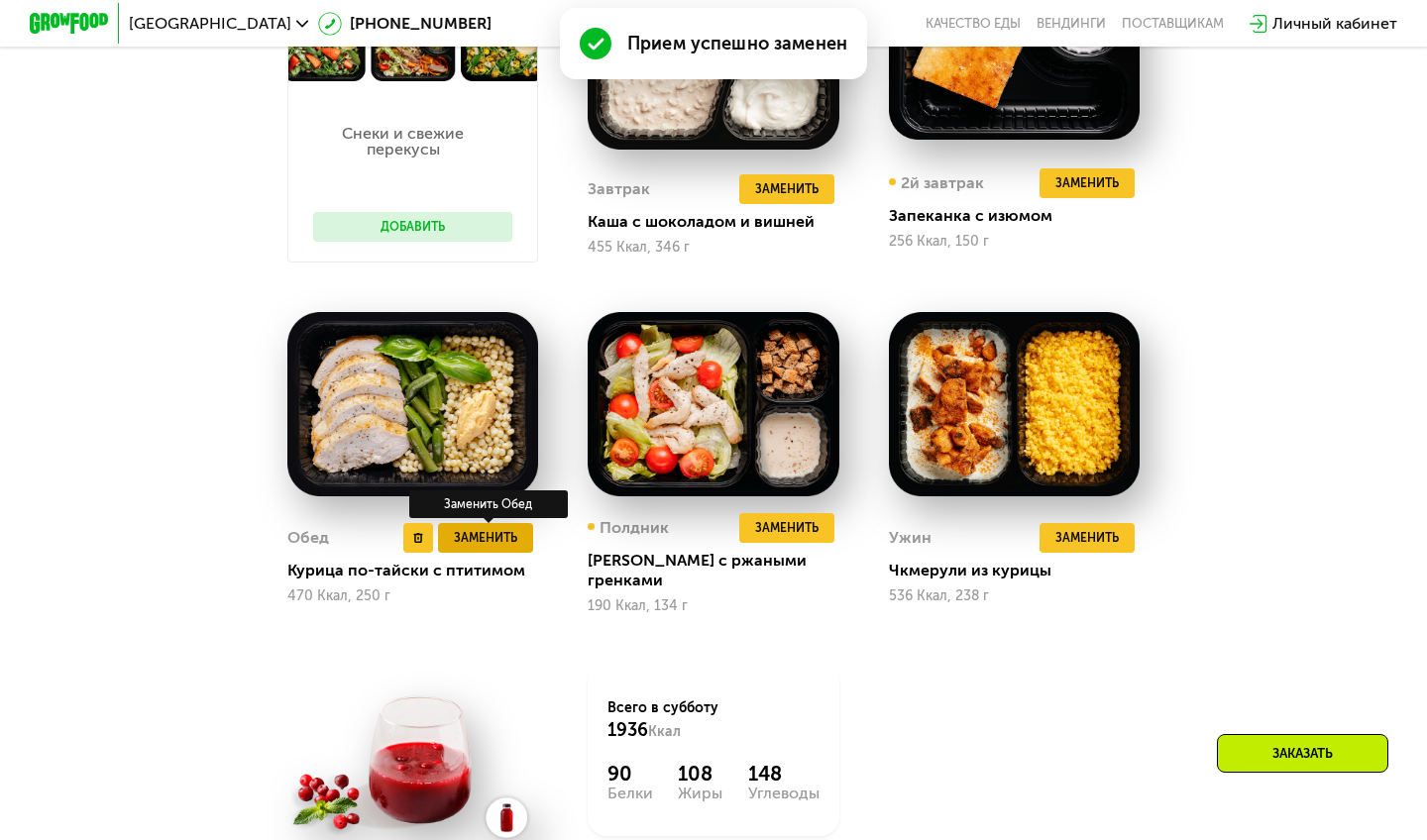 click on "Заменить" at bounding box center (486, 538) 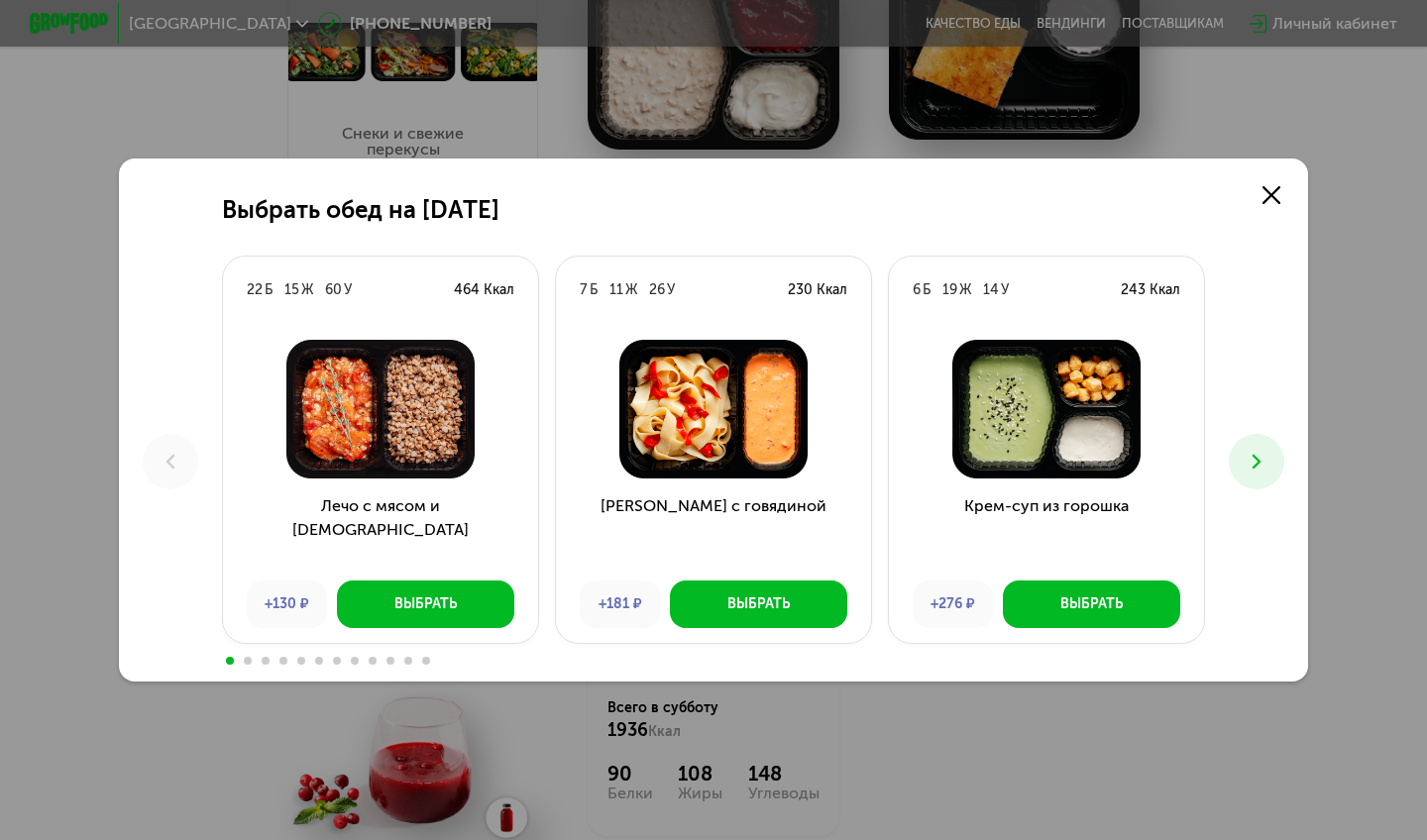 click 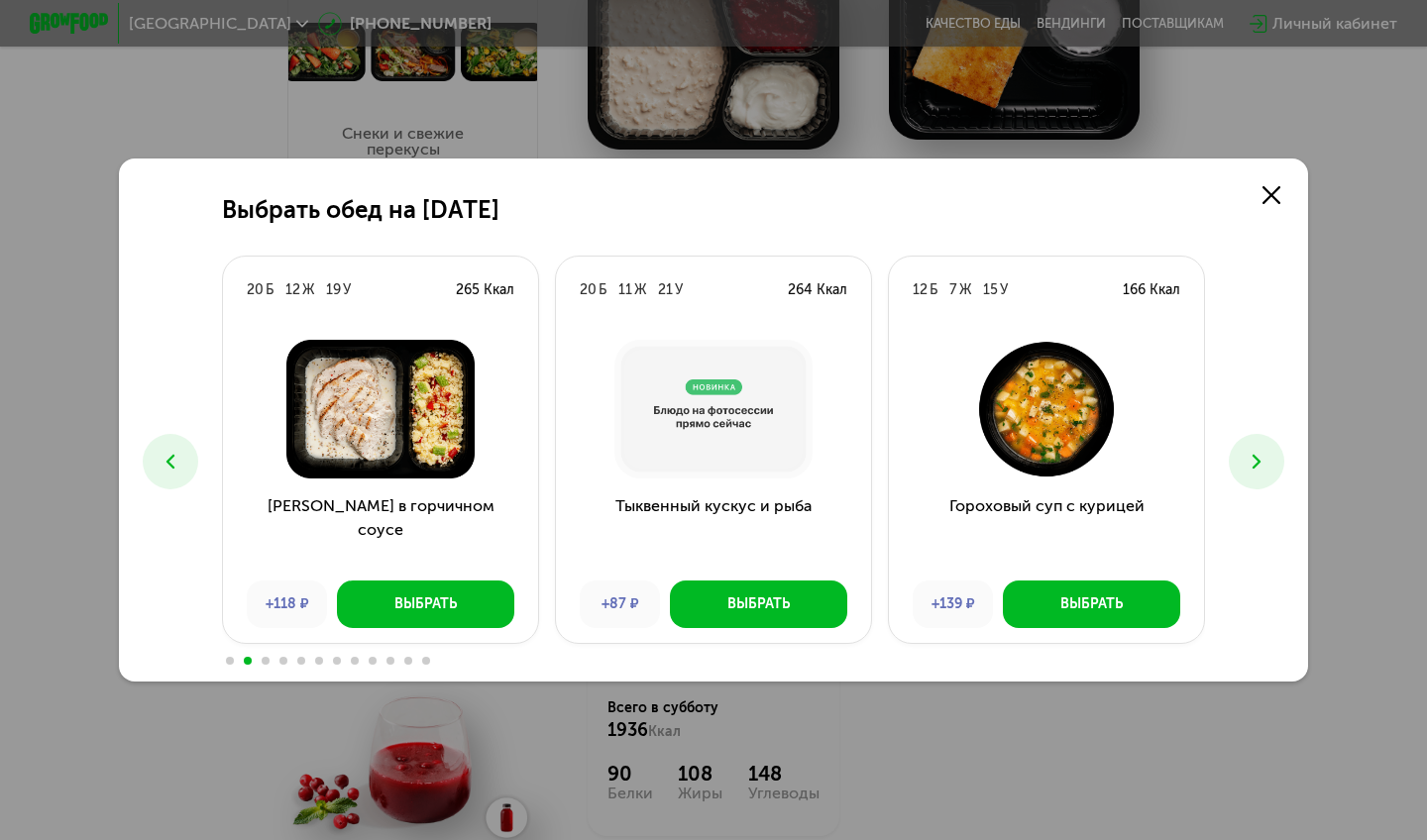 click at bounding box center (1257, 462) 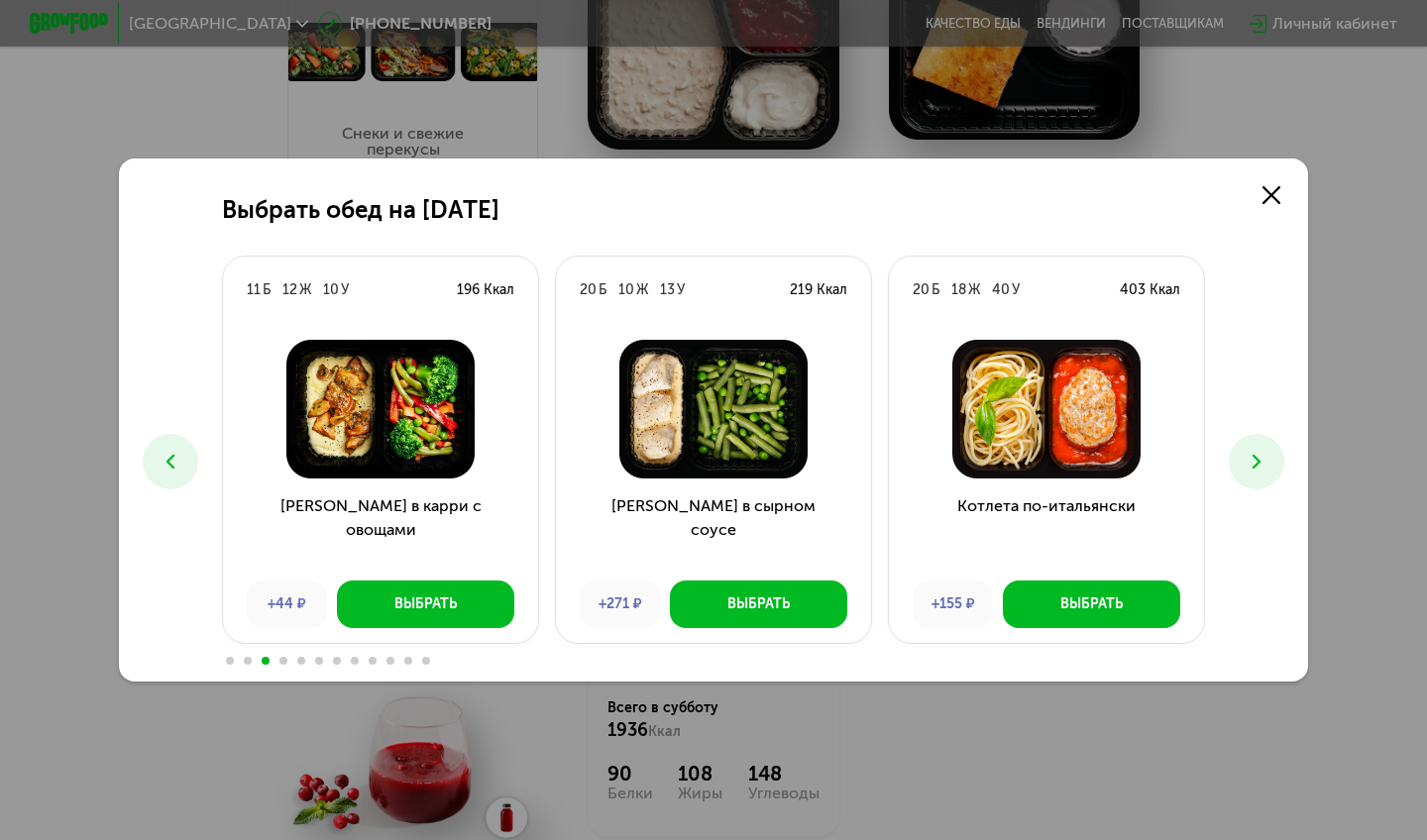 click 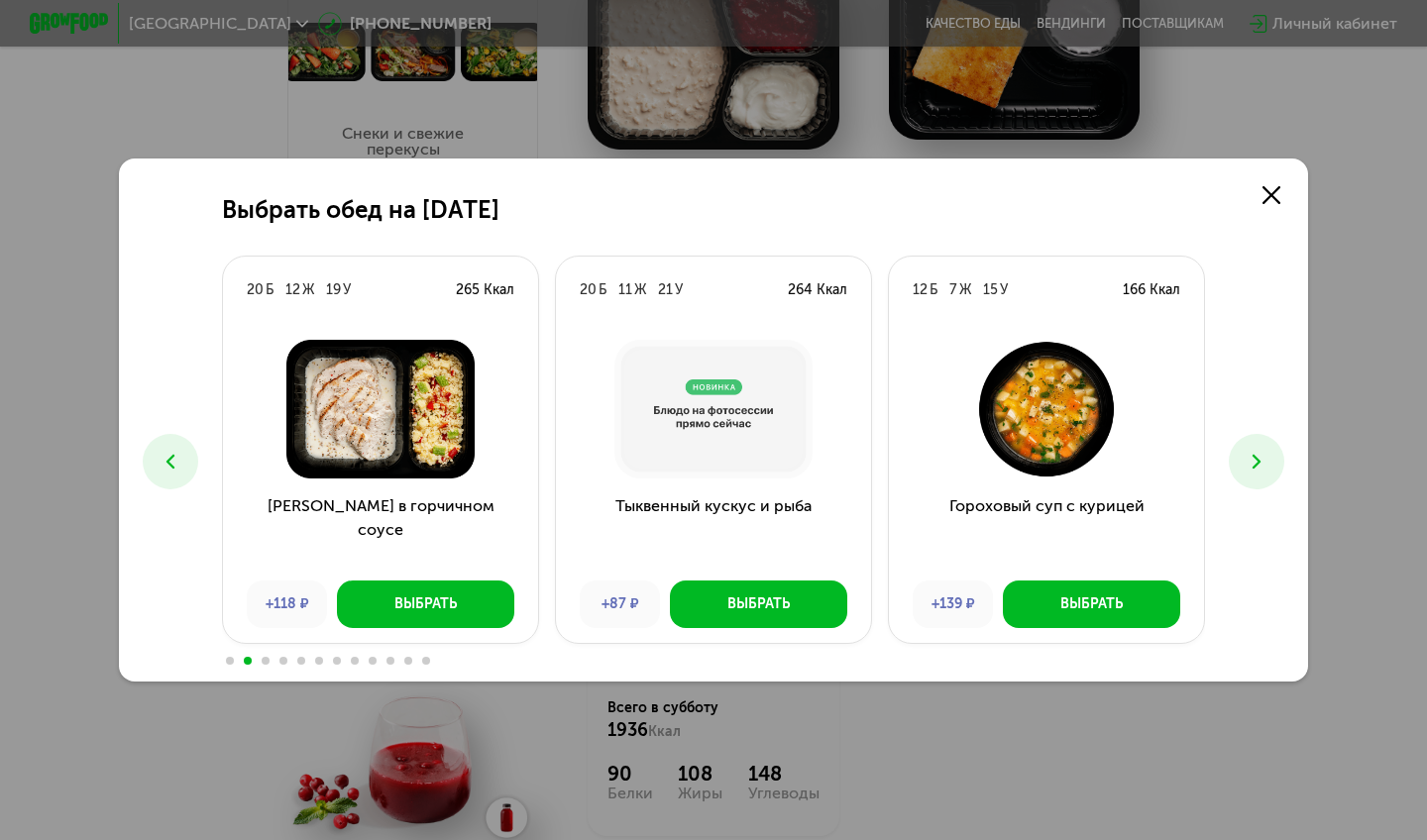 click 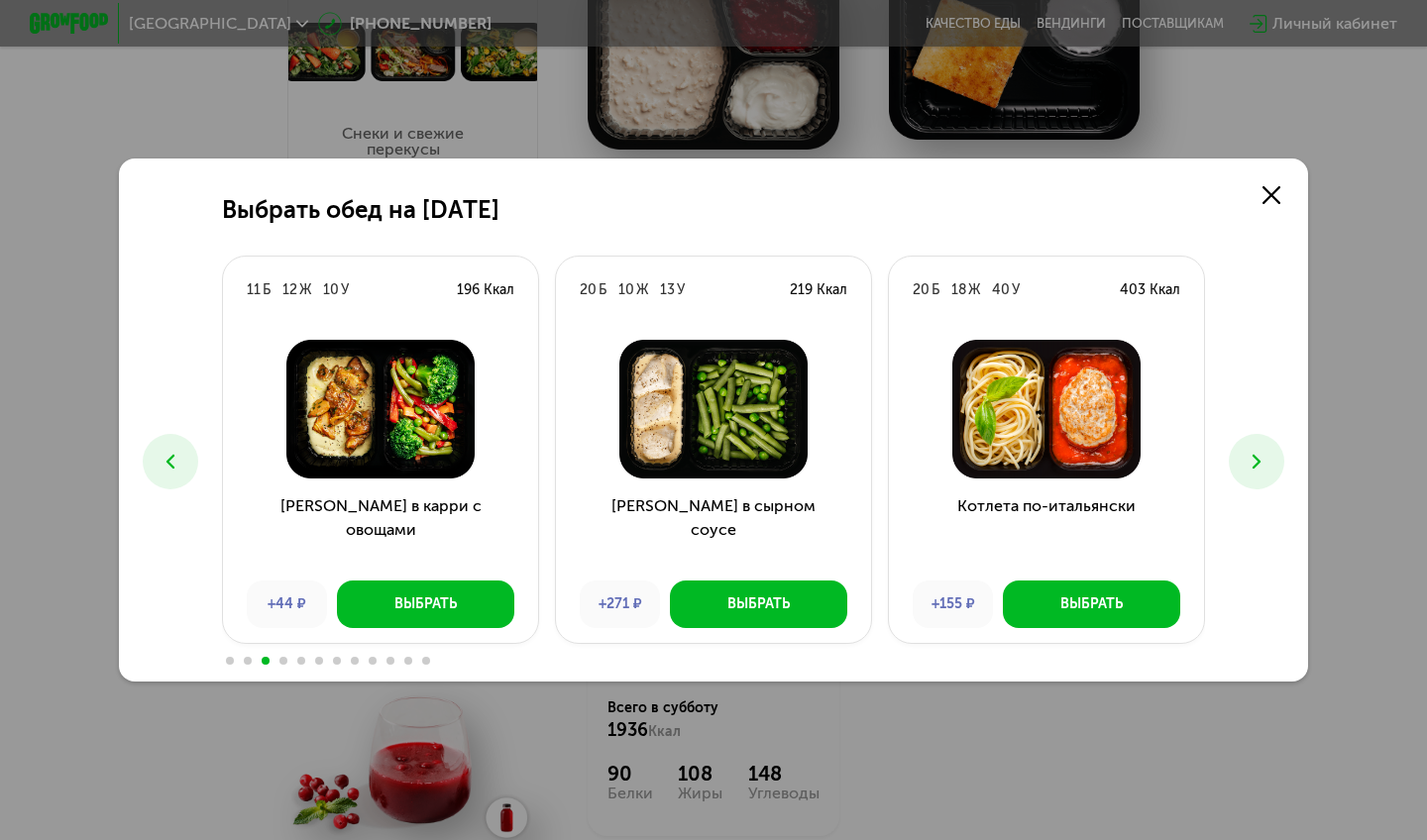 click 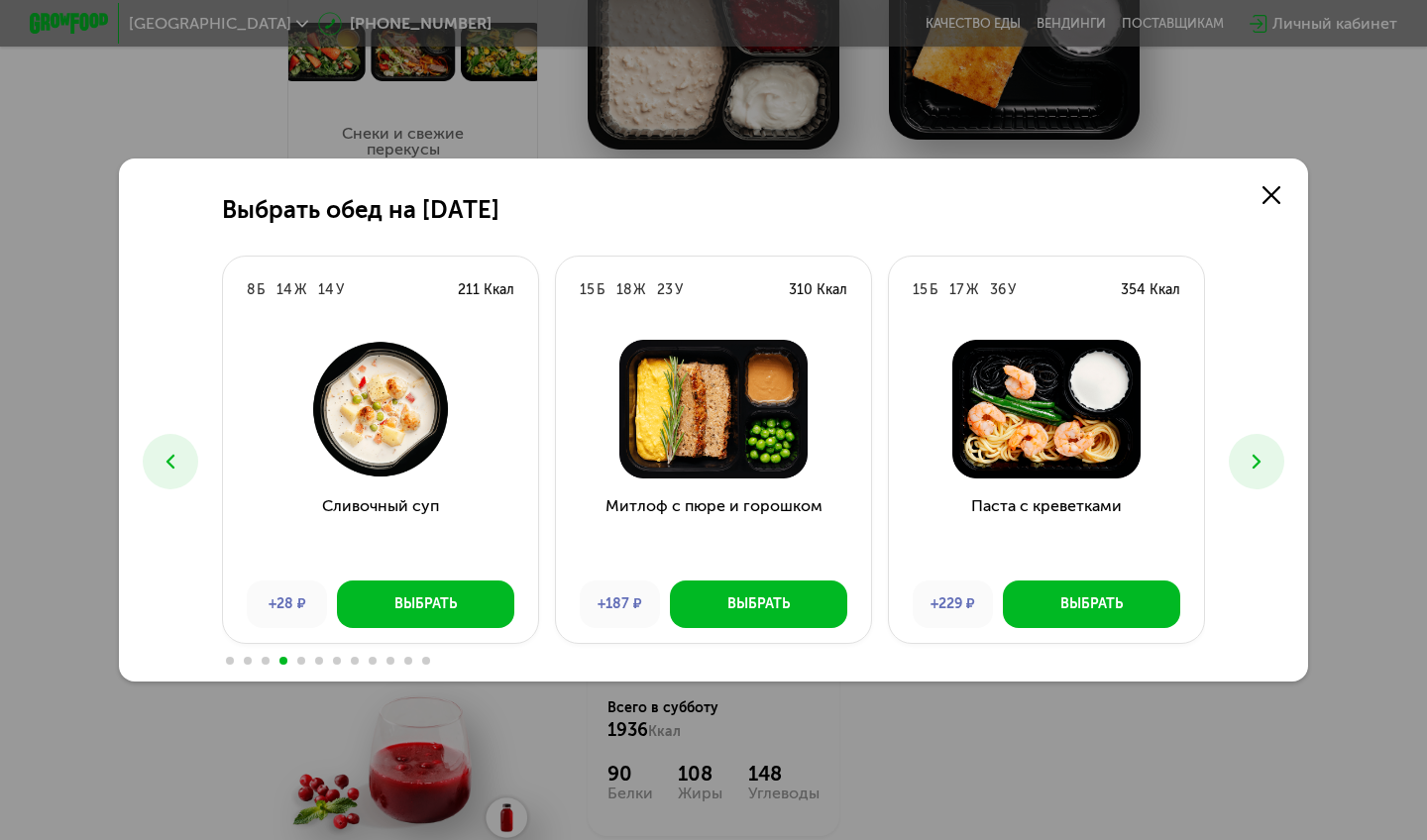 click 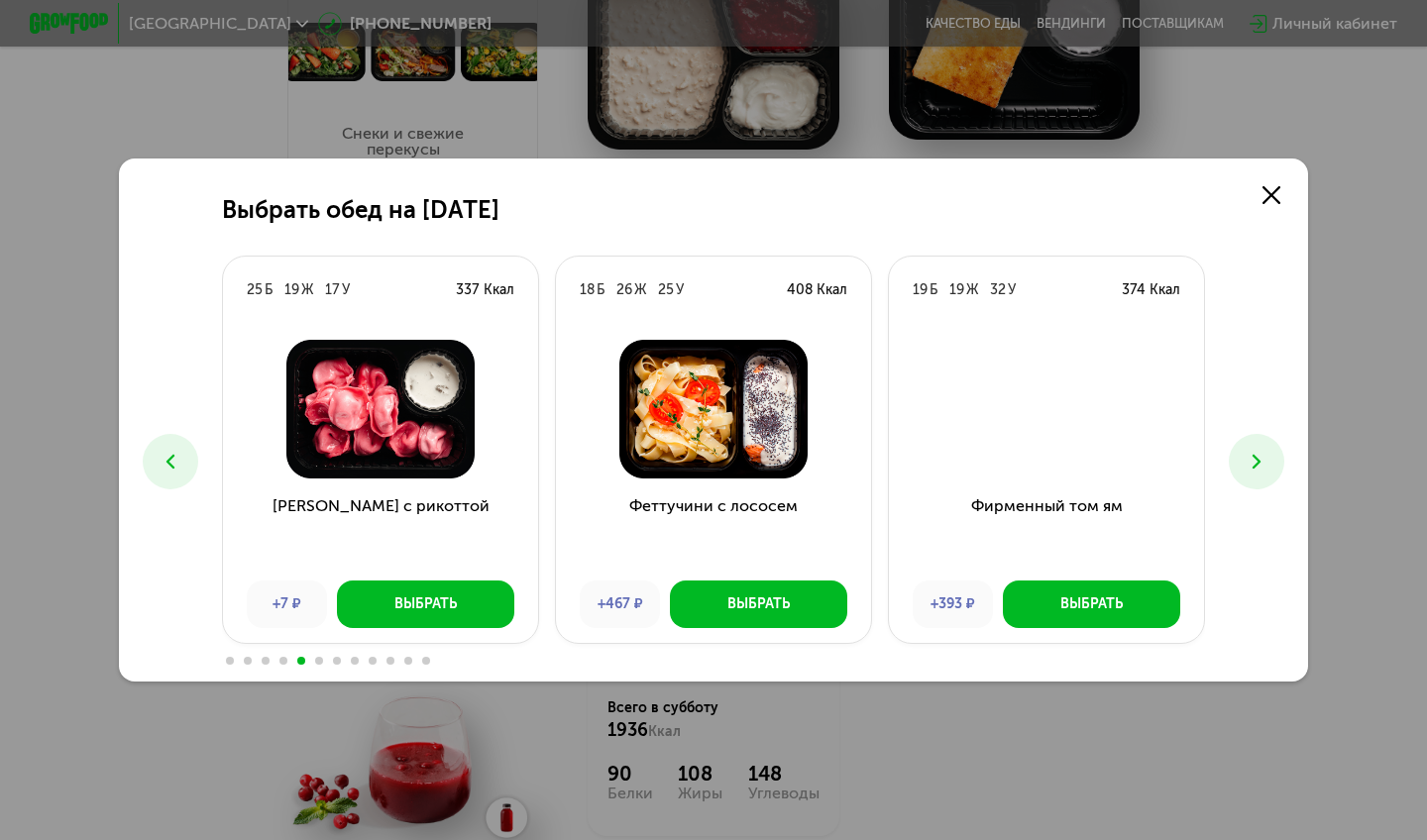 click 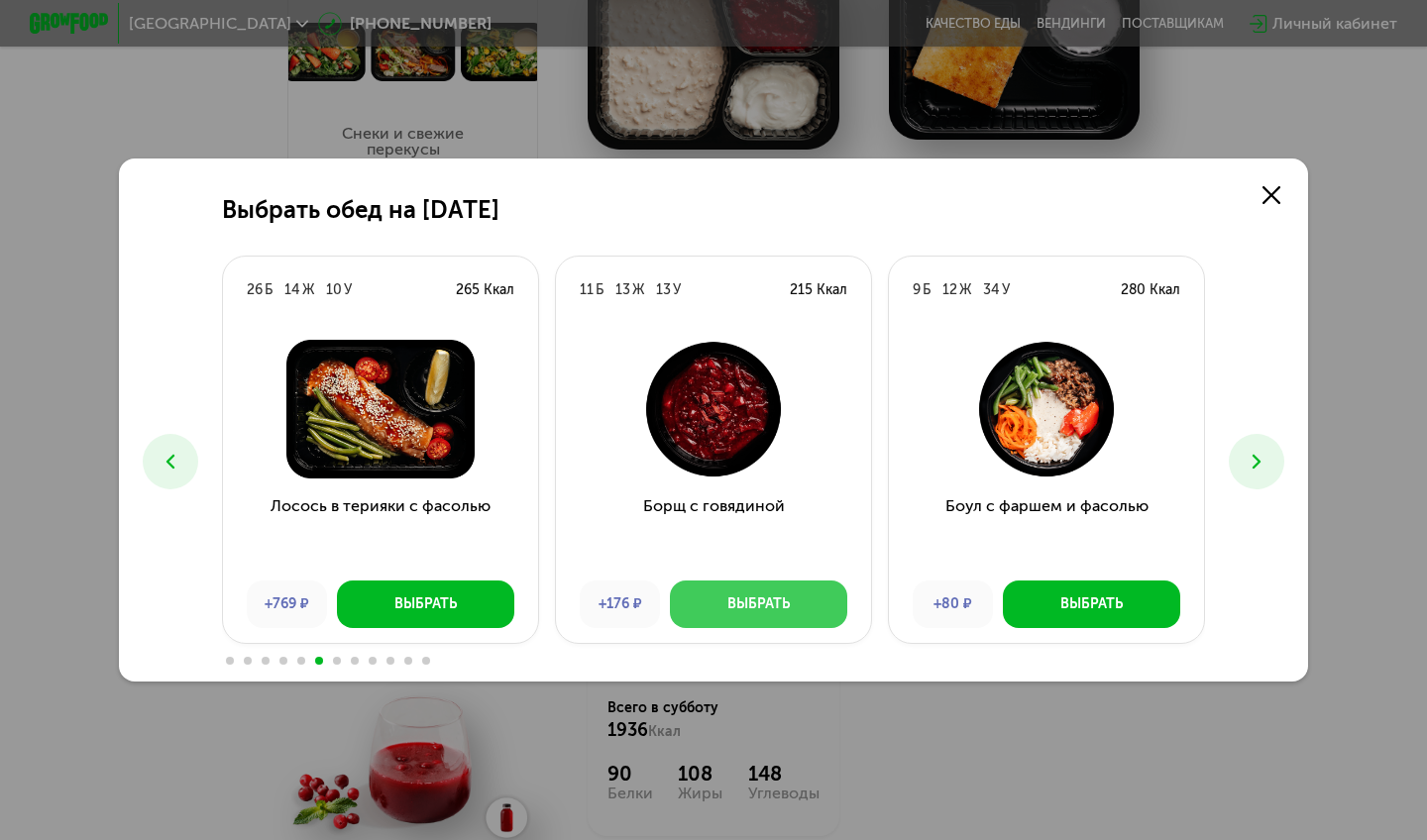 click on "Выбрать" at bounding box center [758, 604] 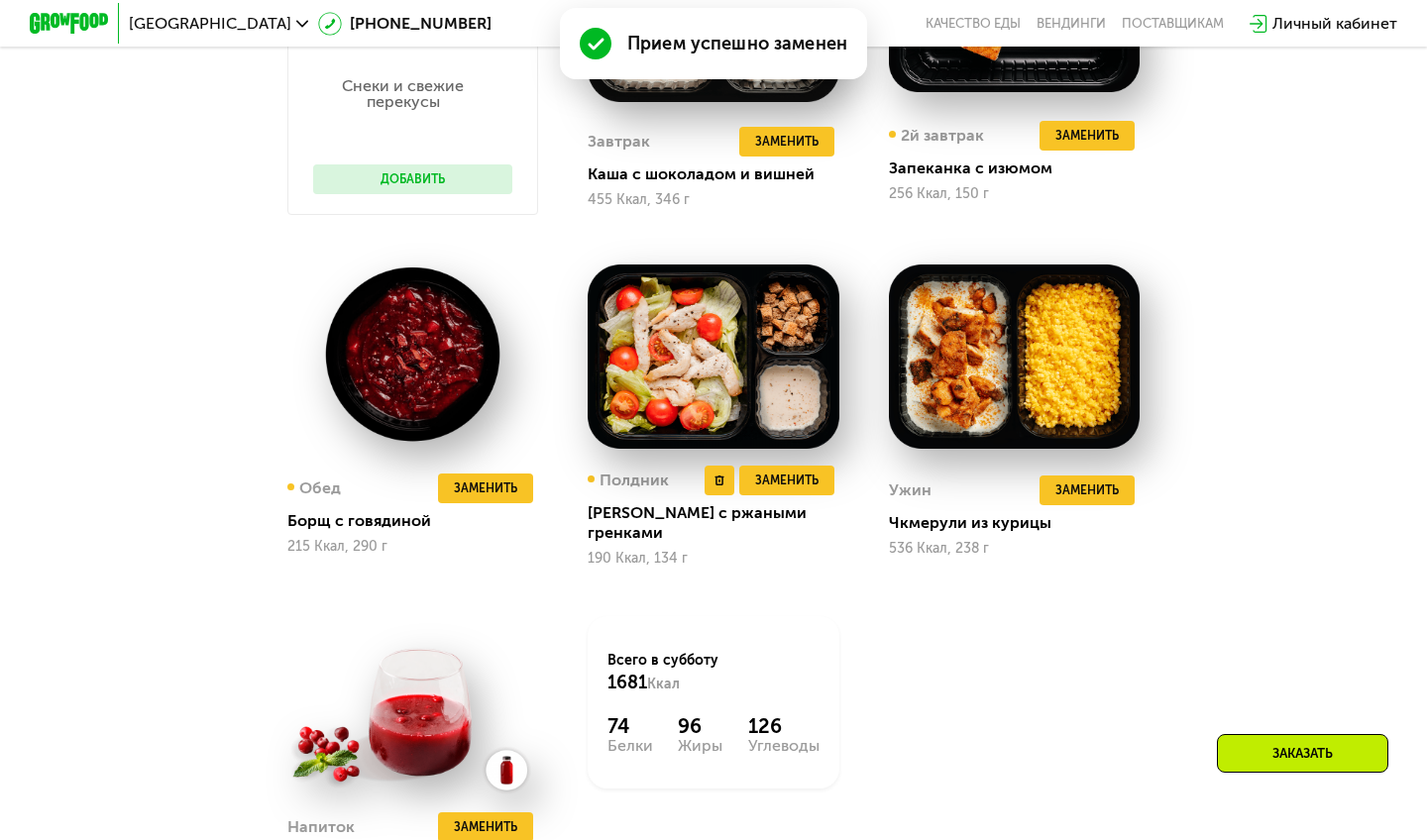 scroll, scrollTop: 1441, scrollLeft: 0, axis: vertical 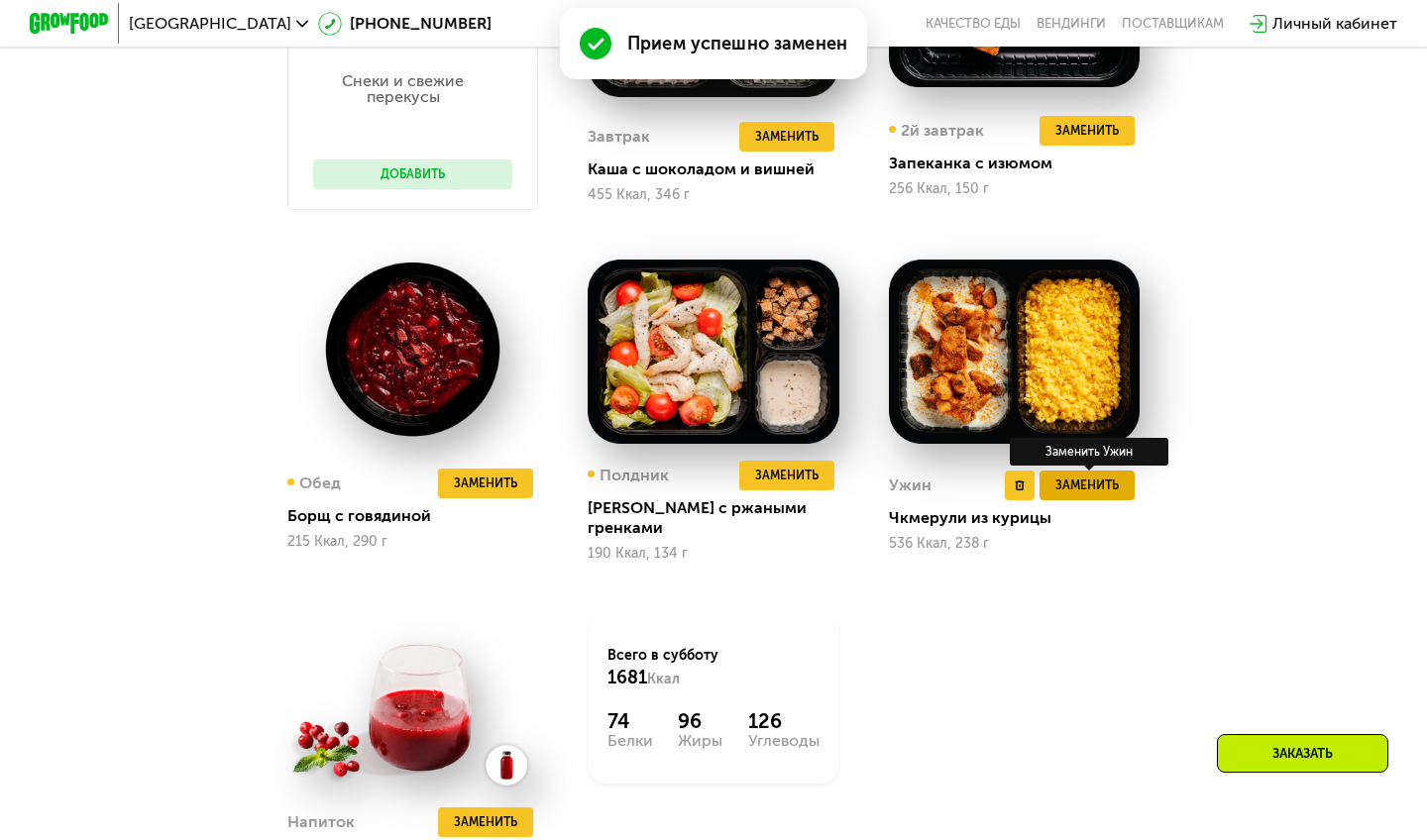 click on "Заменить" at bounding box center (1087, 485) 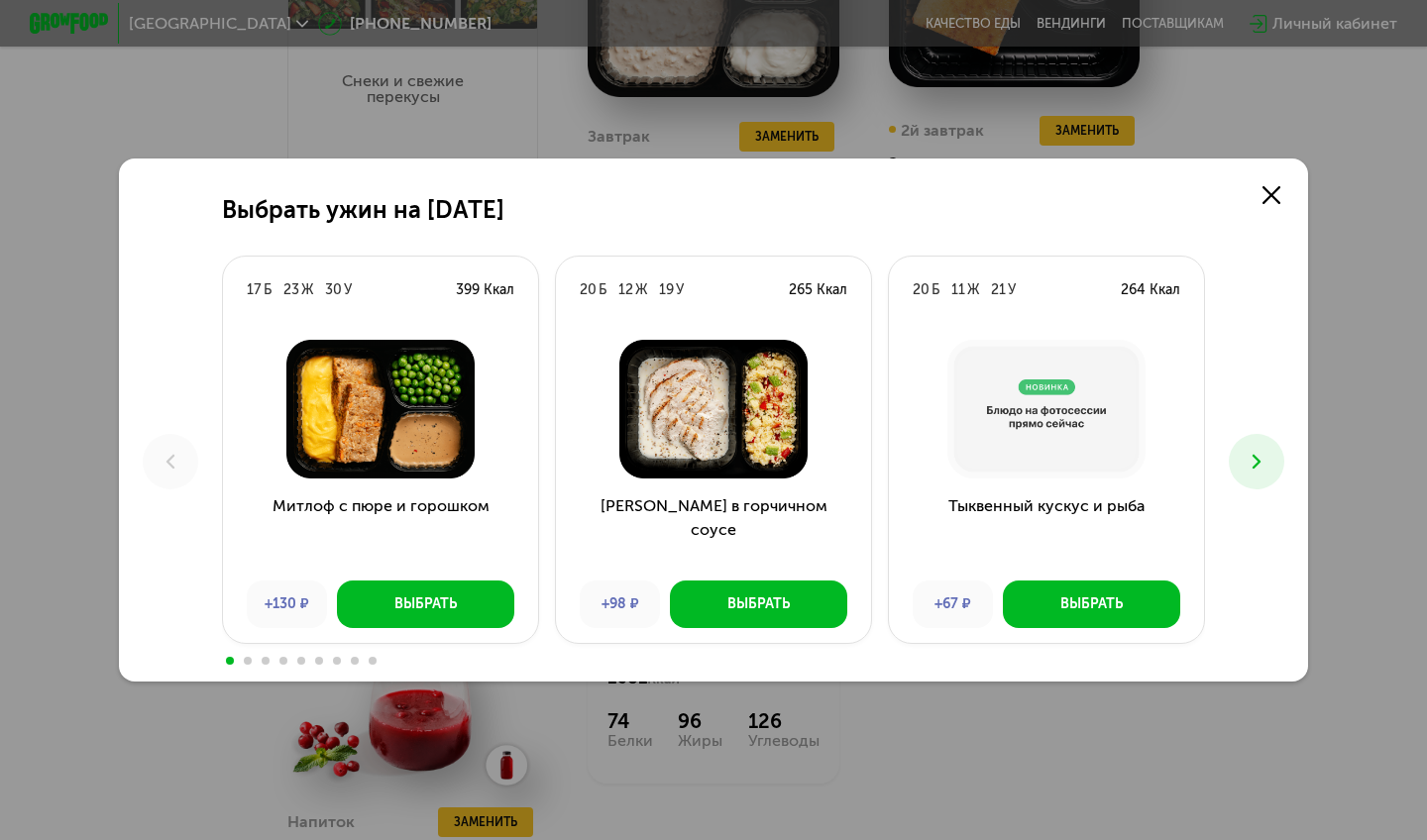 click at bounding box center [1257, 462] 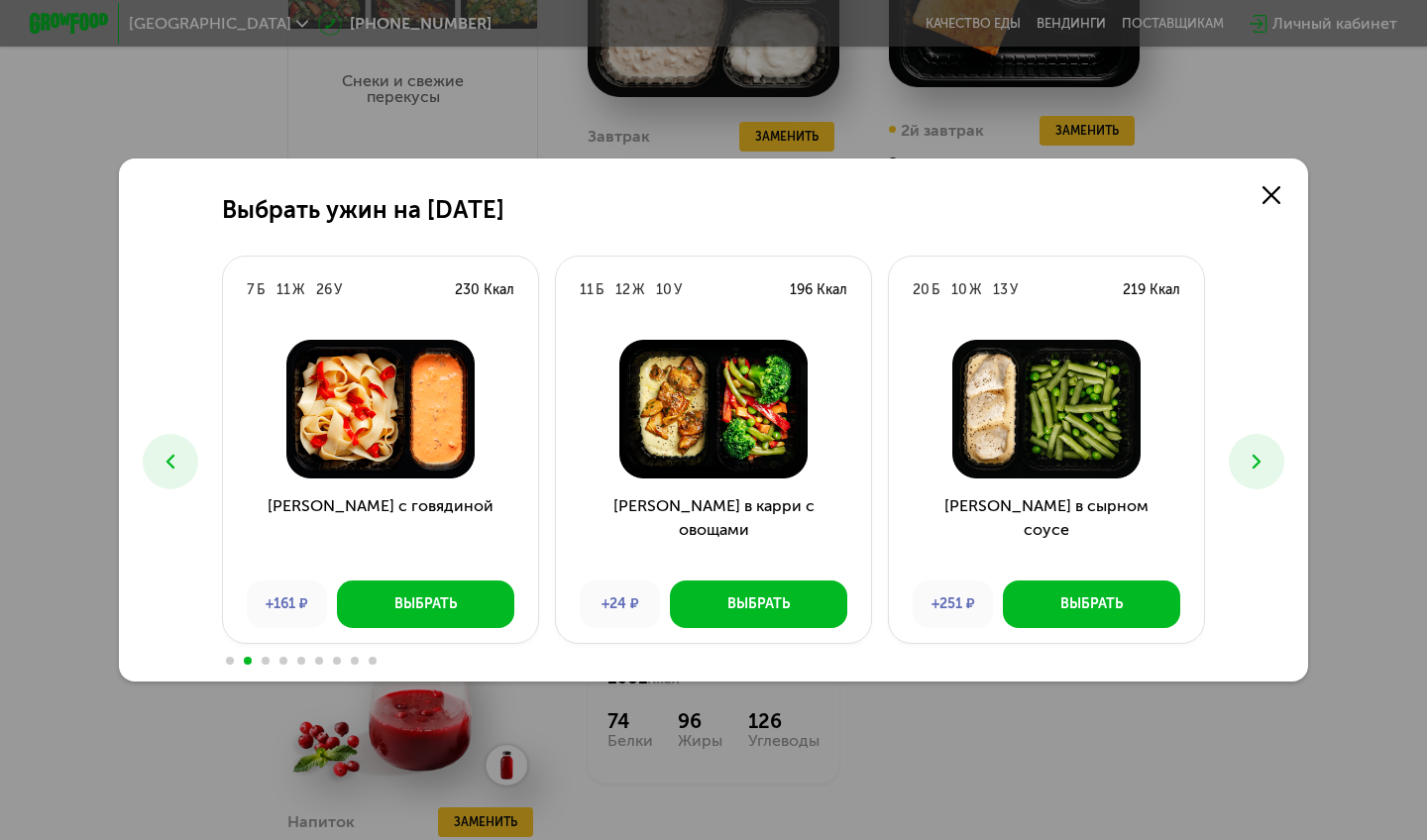 click at bounding box center (1257, 462) 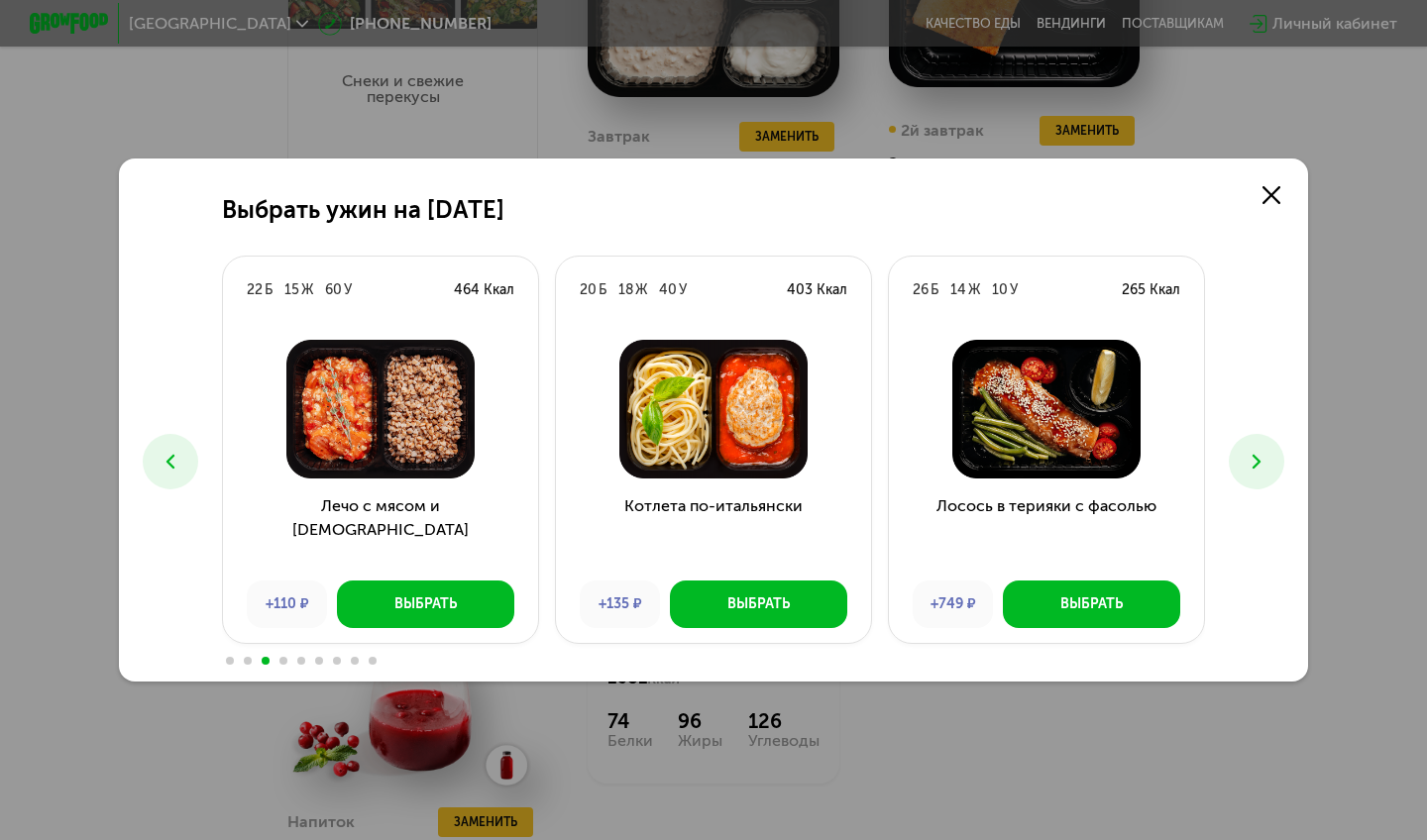 click at bounding box center [1257, 462] 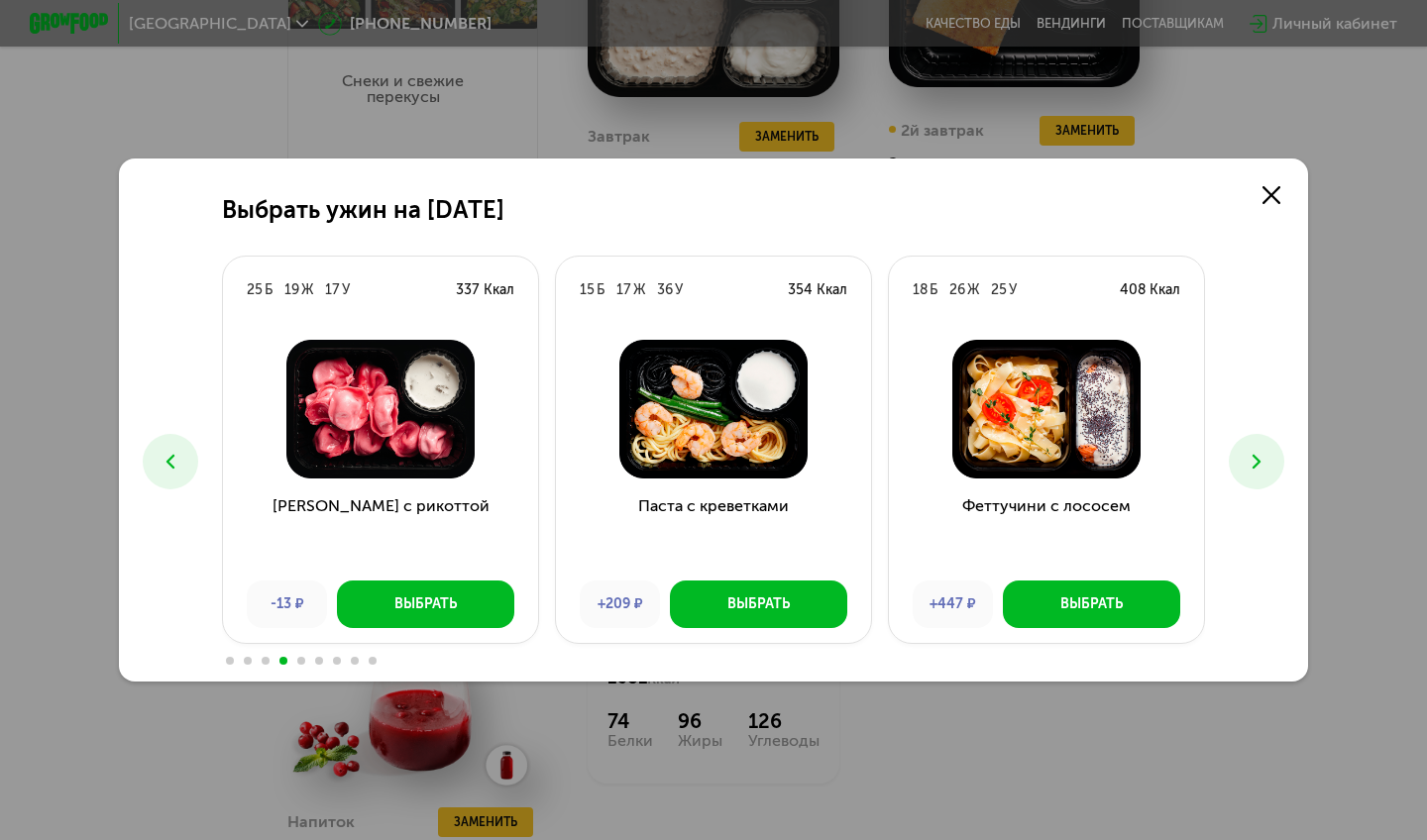 click at bounding box center (1257, 462) 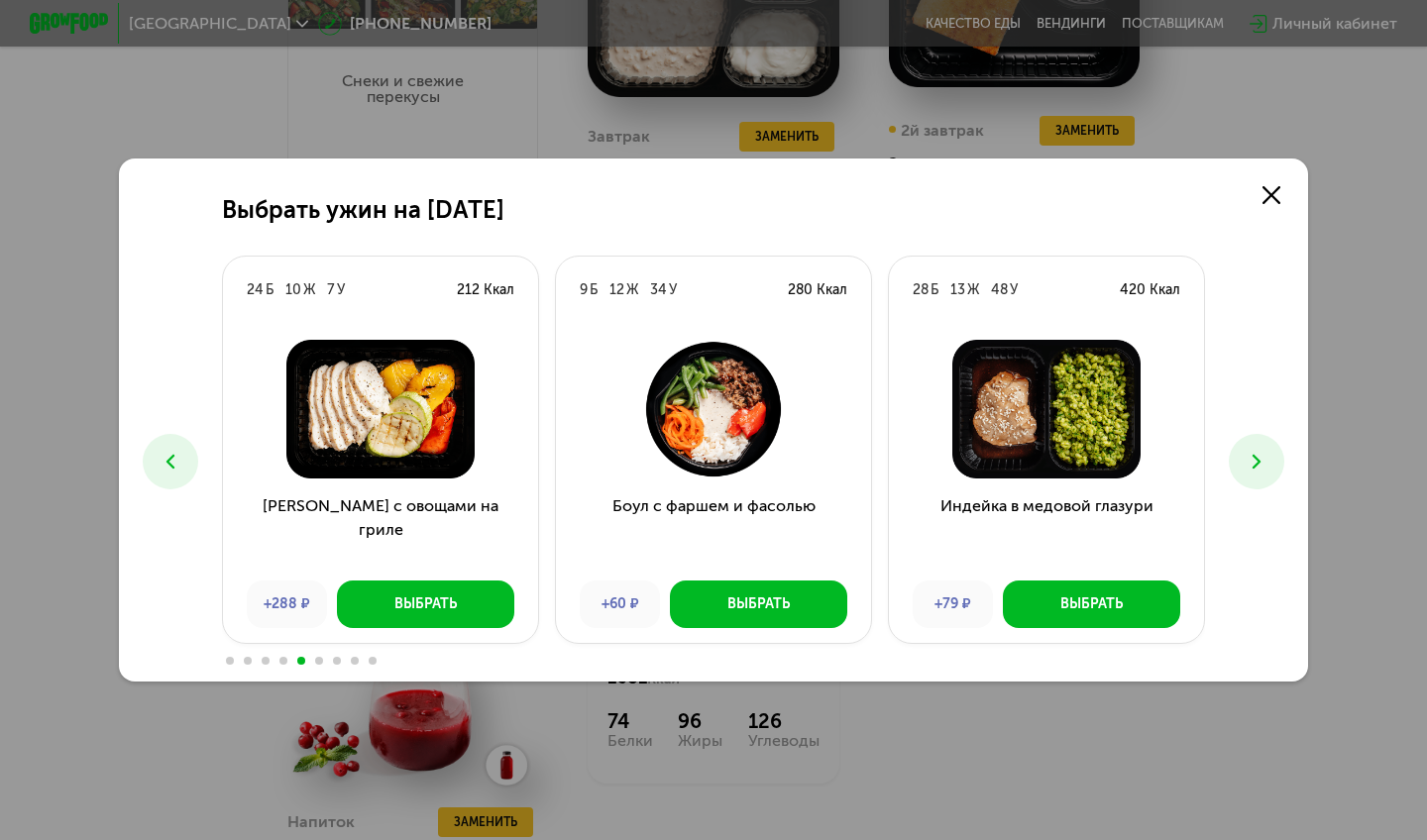 click at bounding box center (1257, 462) 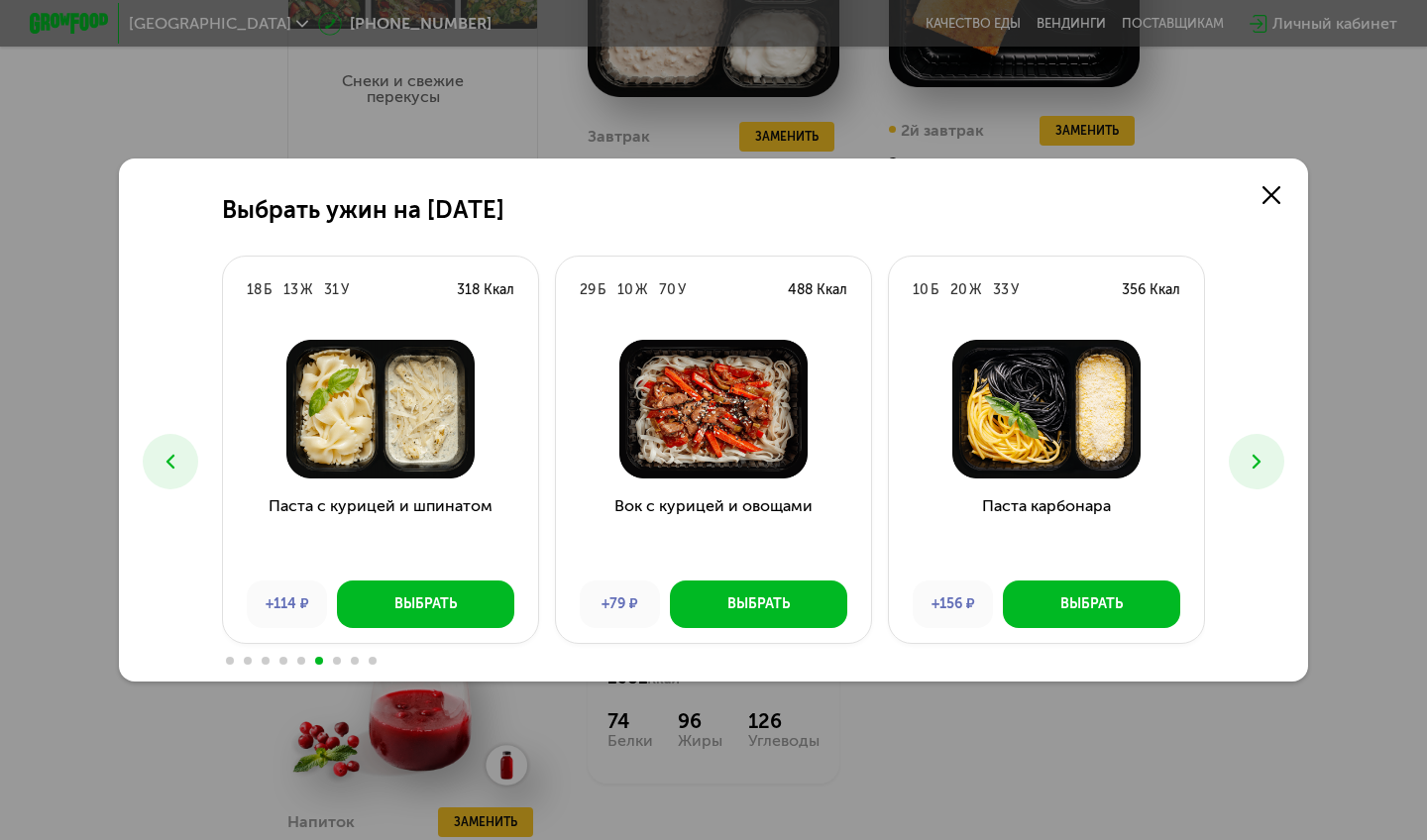 click at bounding box center (1257, 462) 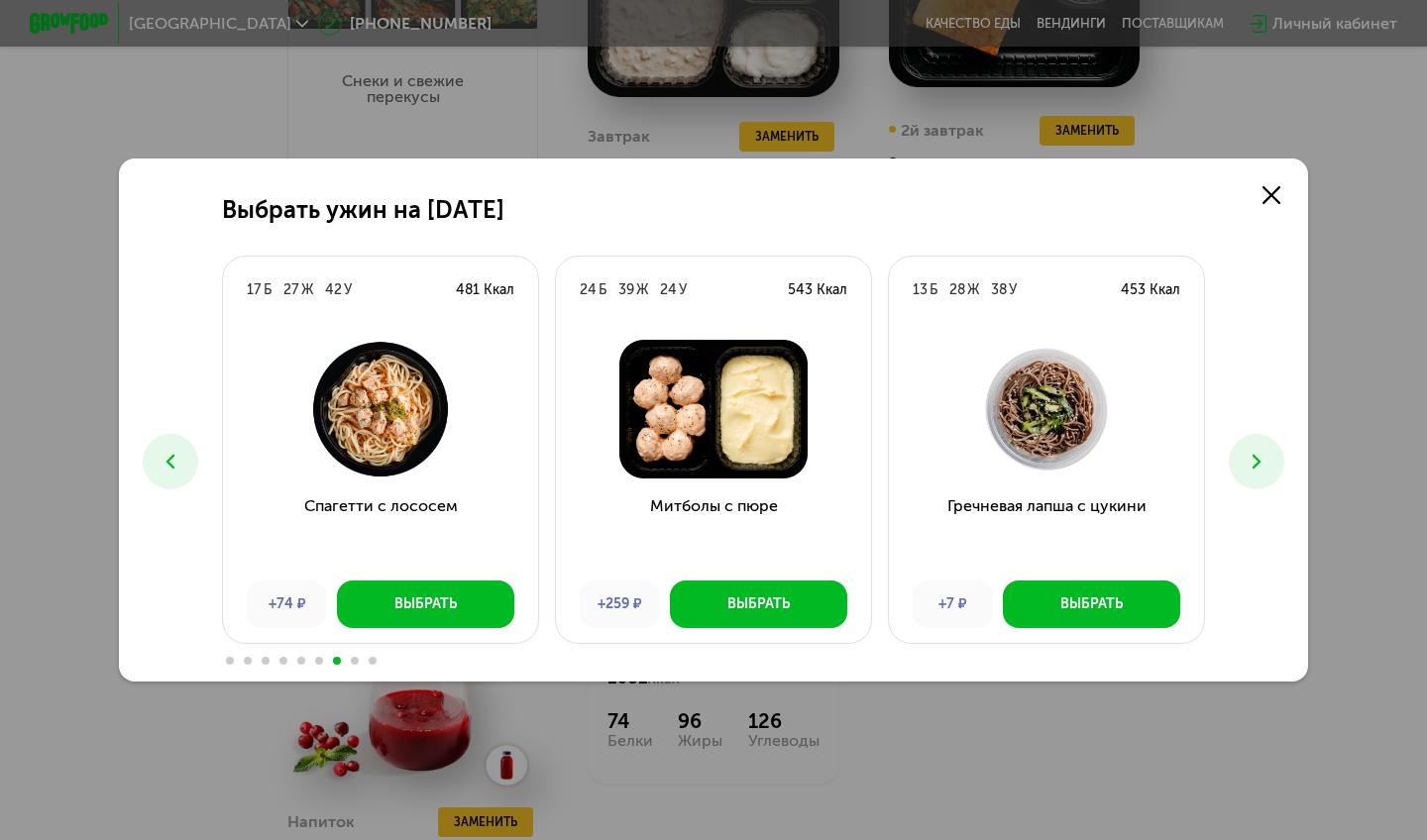 click at bounding box center (1257, 462) 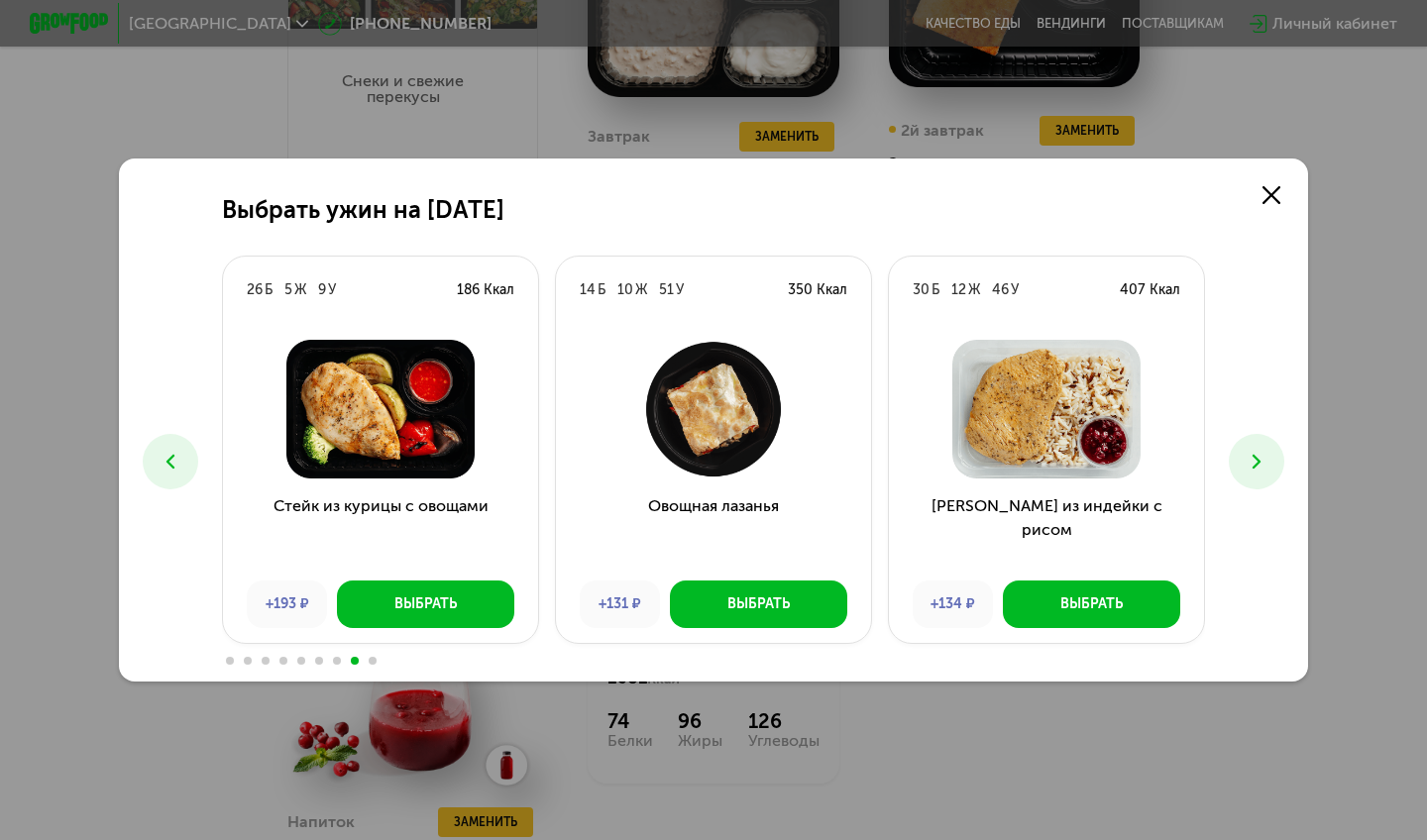 click at bounding box center [1257, 462] 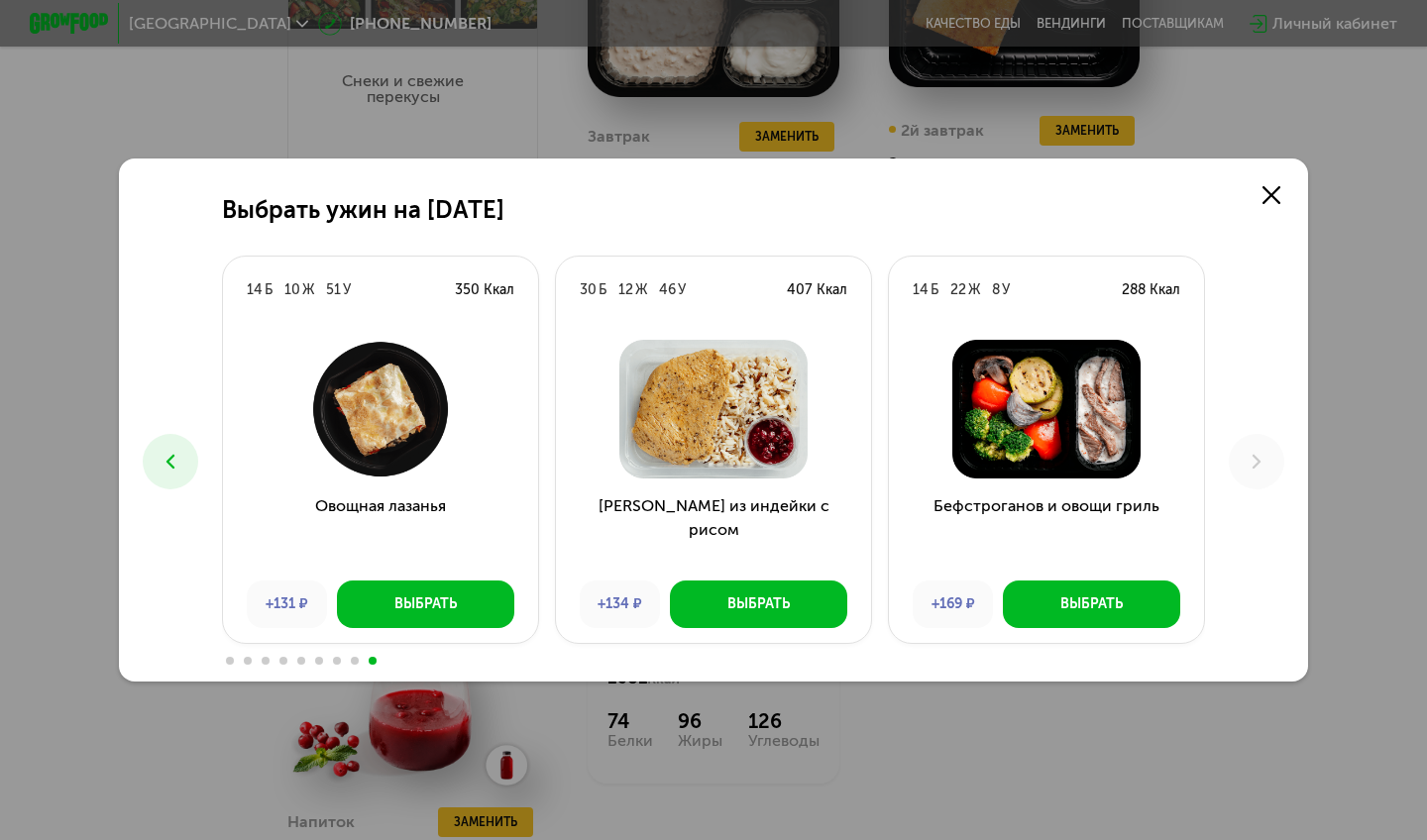click 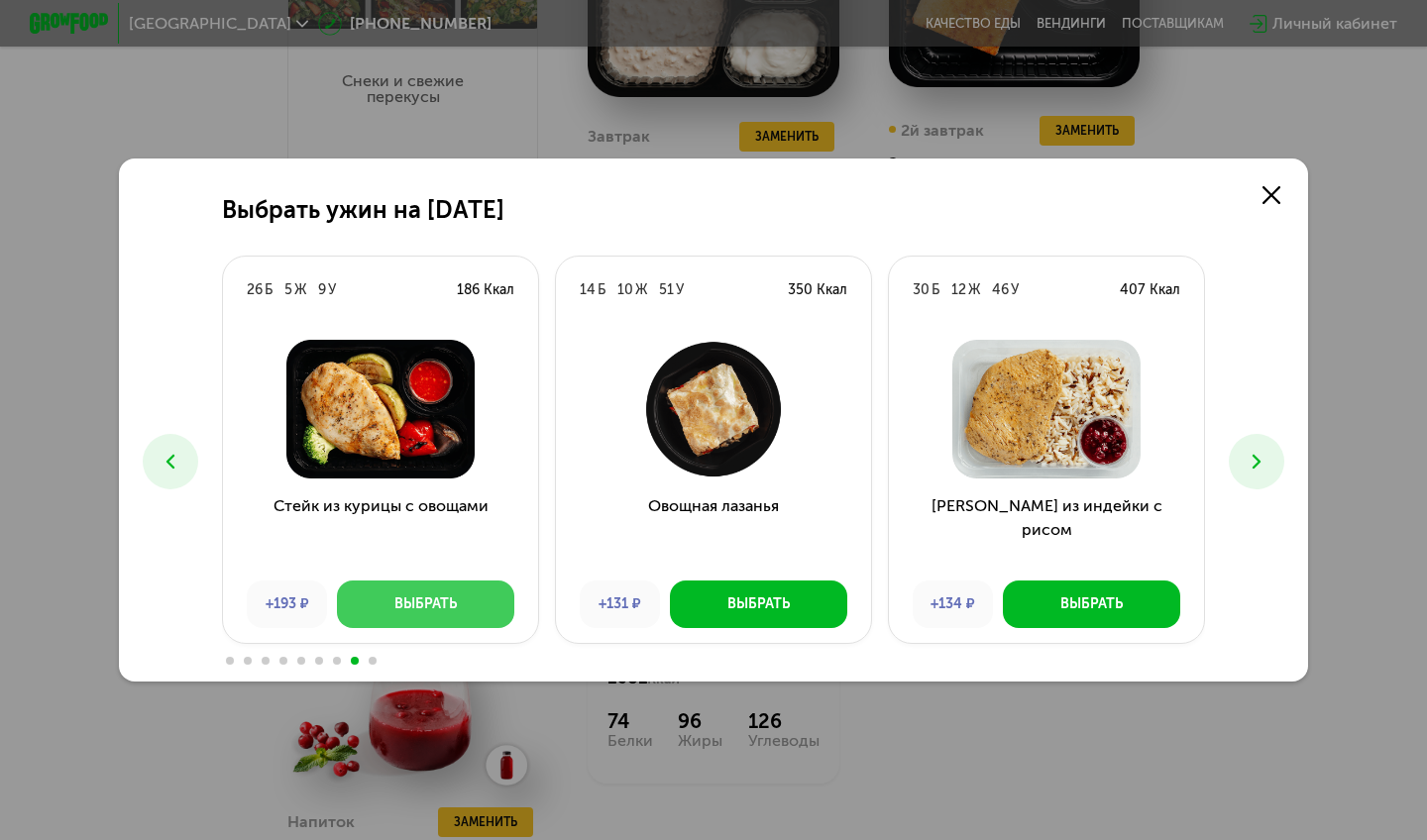 click on "Выбрать" at bounding box center (425, 604) 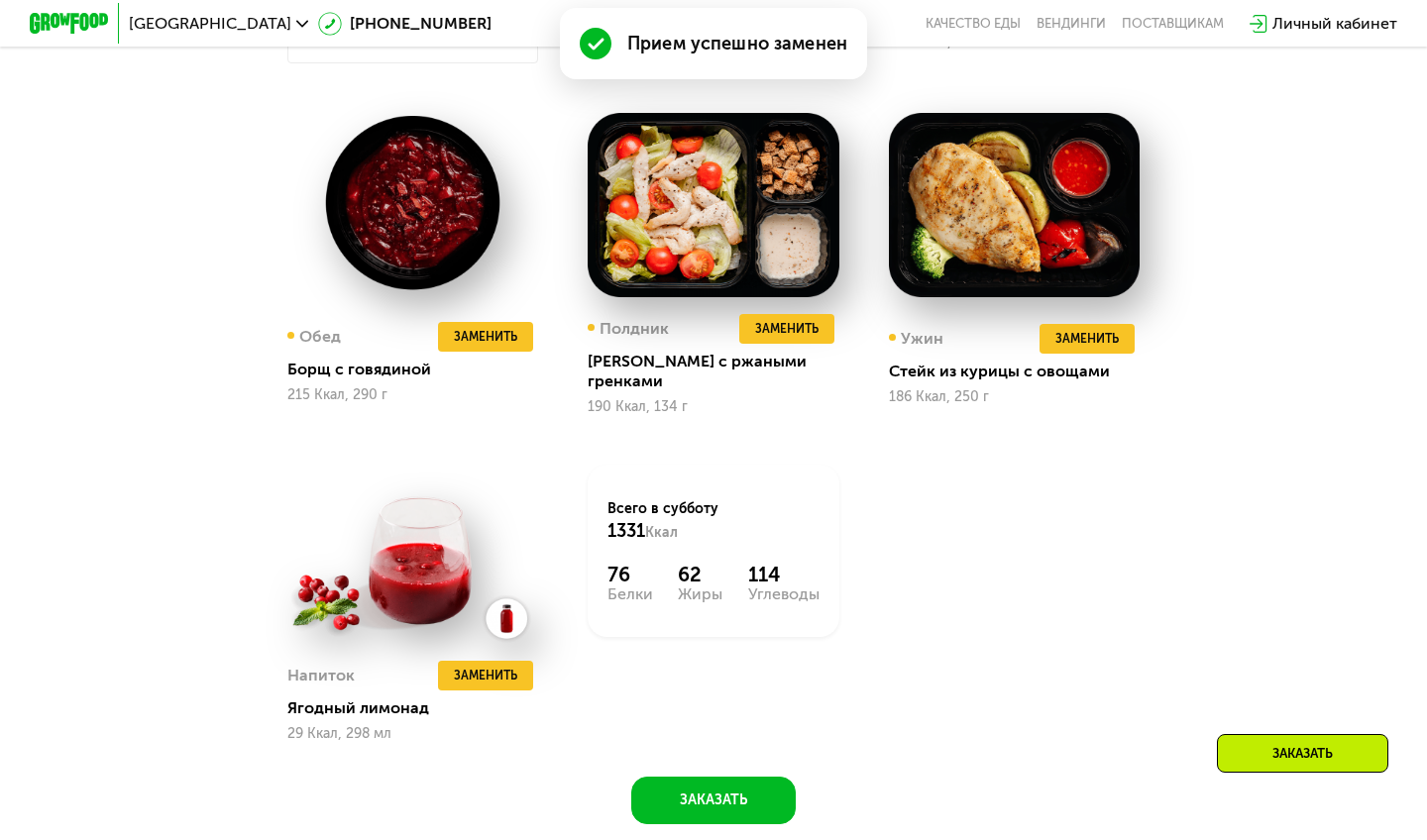 scroll, scrollTop: 1590, scrollLeft: 0, axis: vertical 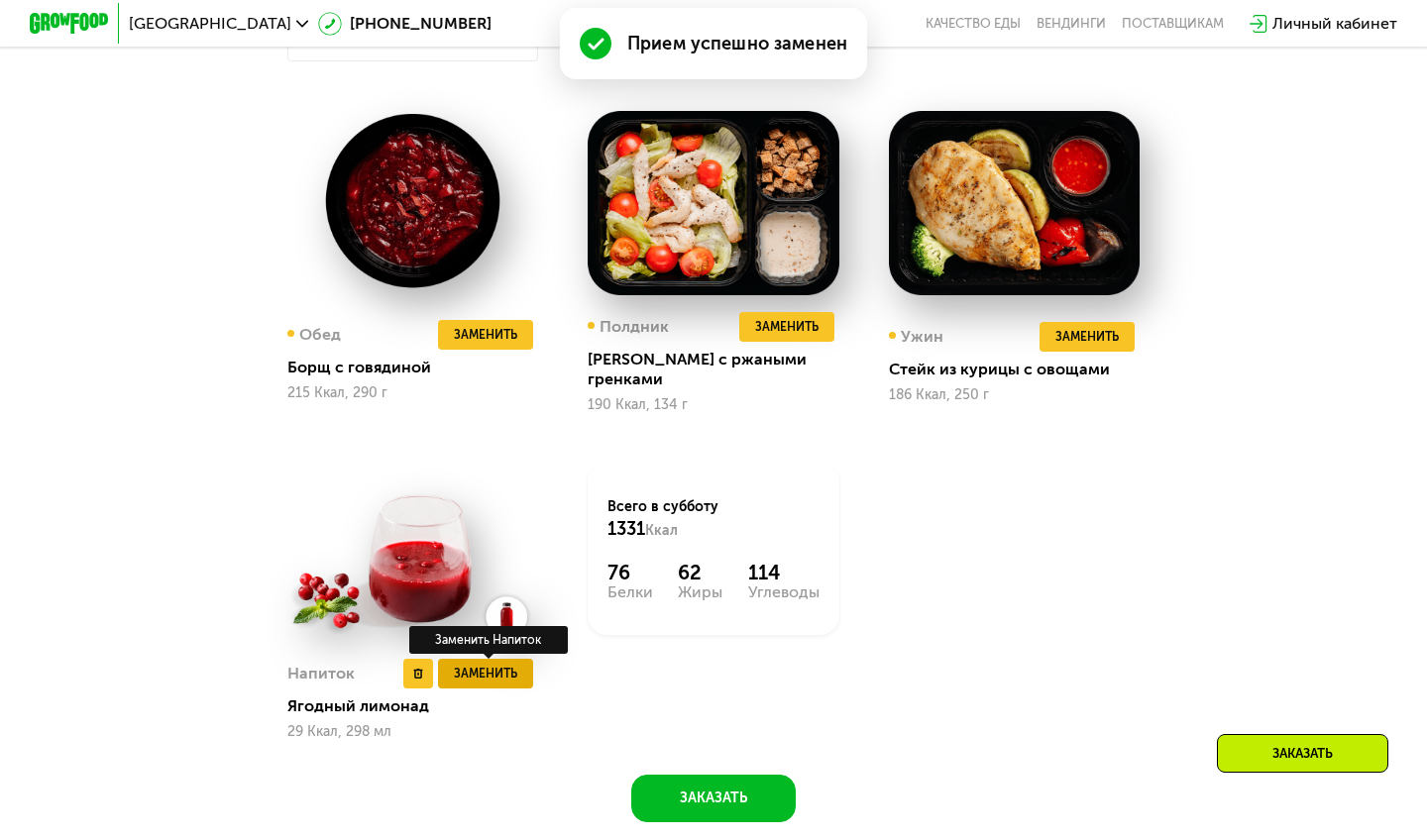 click on "Заменить" at bounding box center (486, 674) 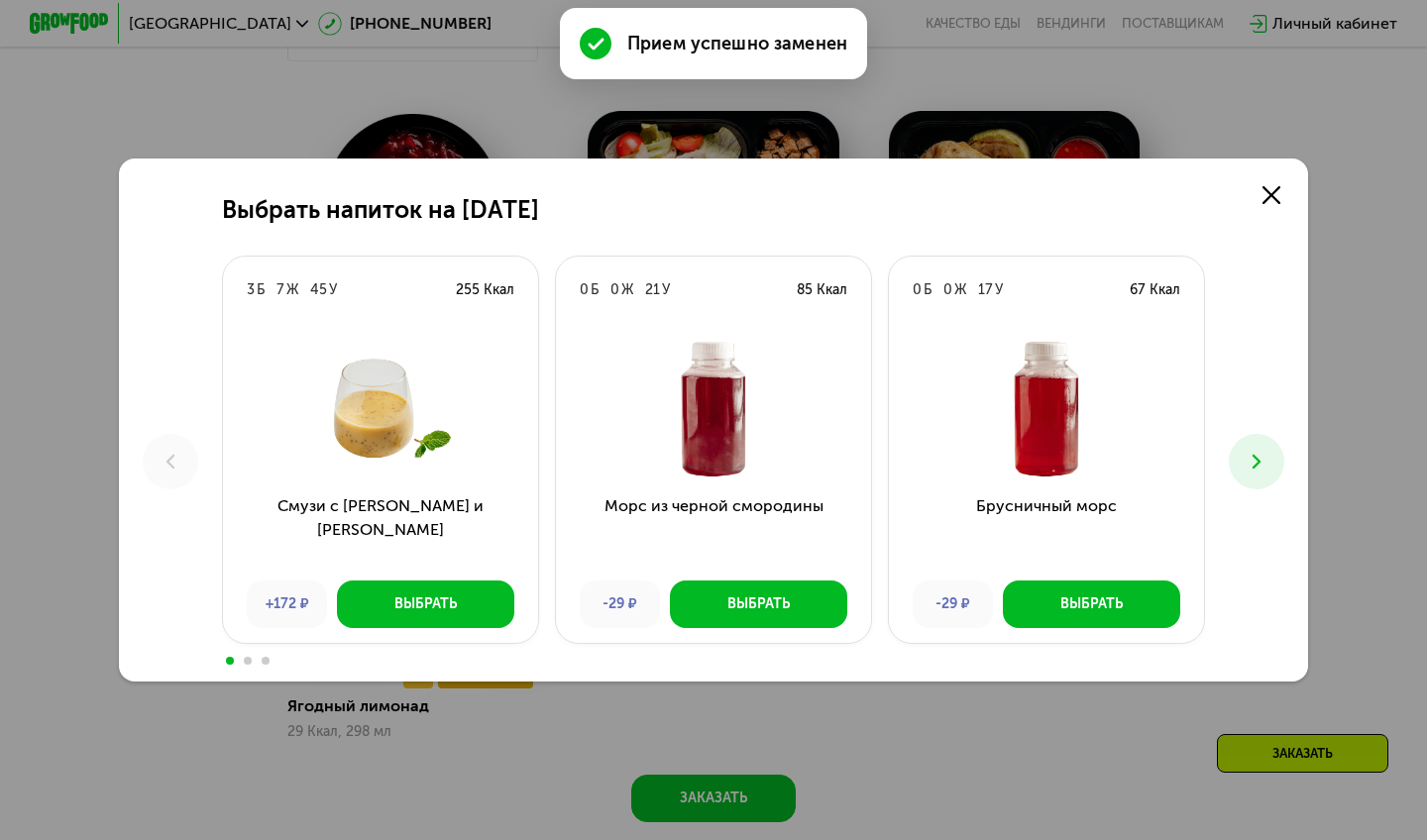 scroll, scrollTop: 0, scrollLeft: 0, axis: both 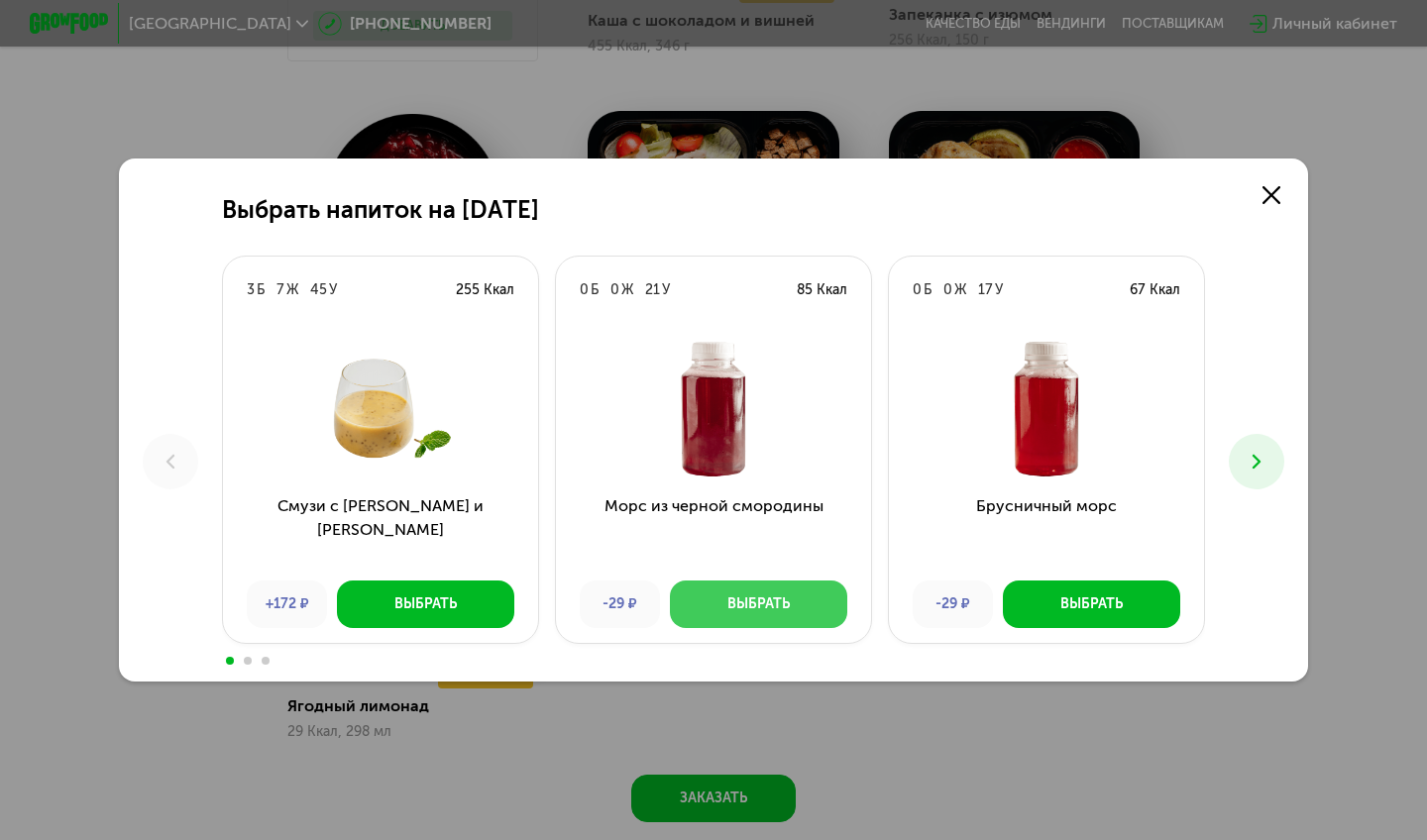 click on "Выбрать" at bounding box center [758, 604] 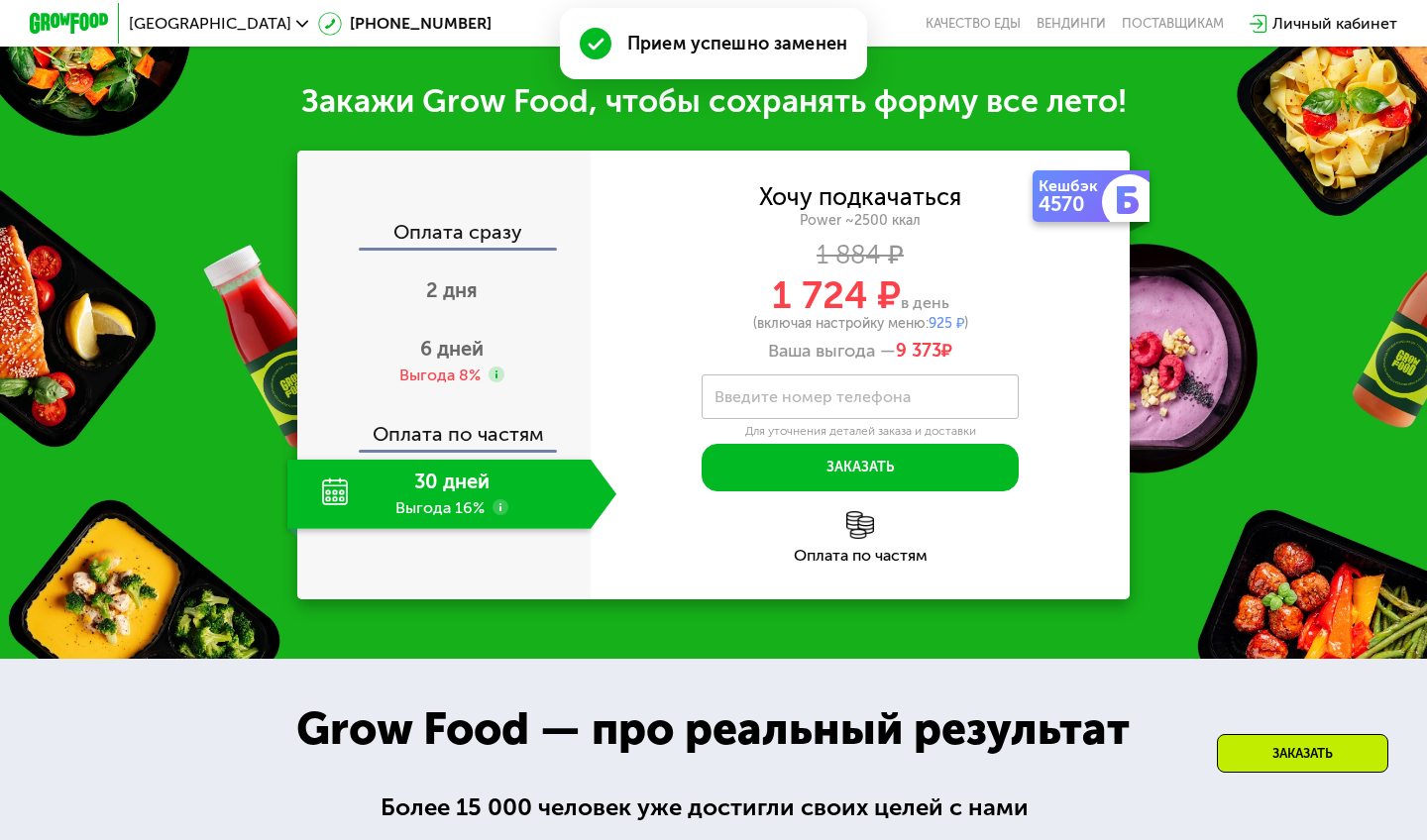 scroll, scrollTop: 2448, scrollLeft: 0, axis: vertical 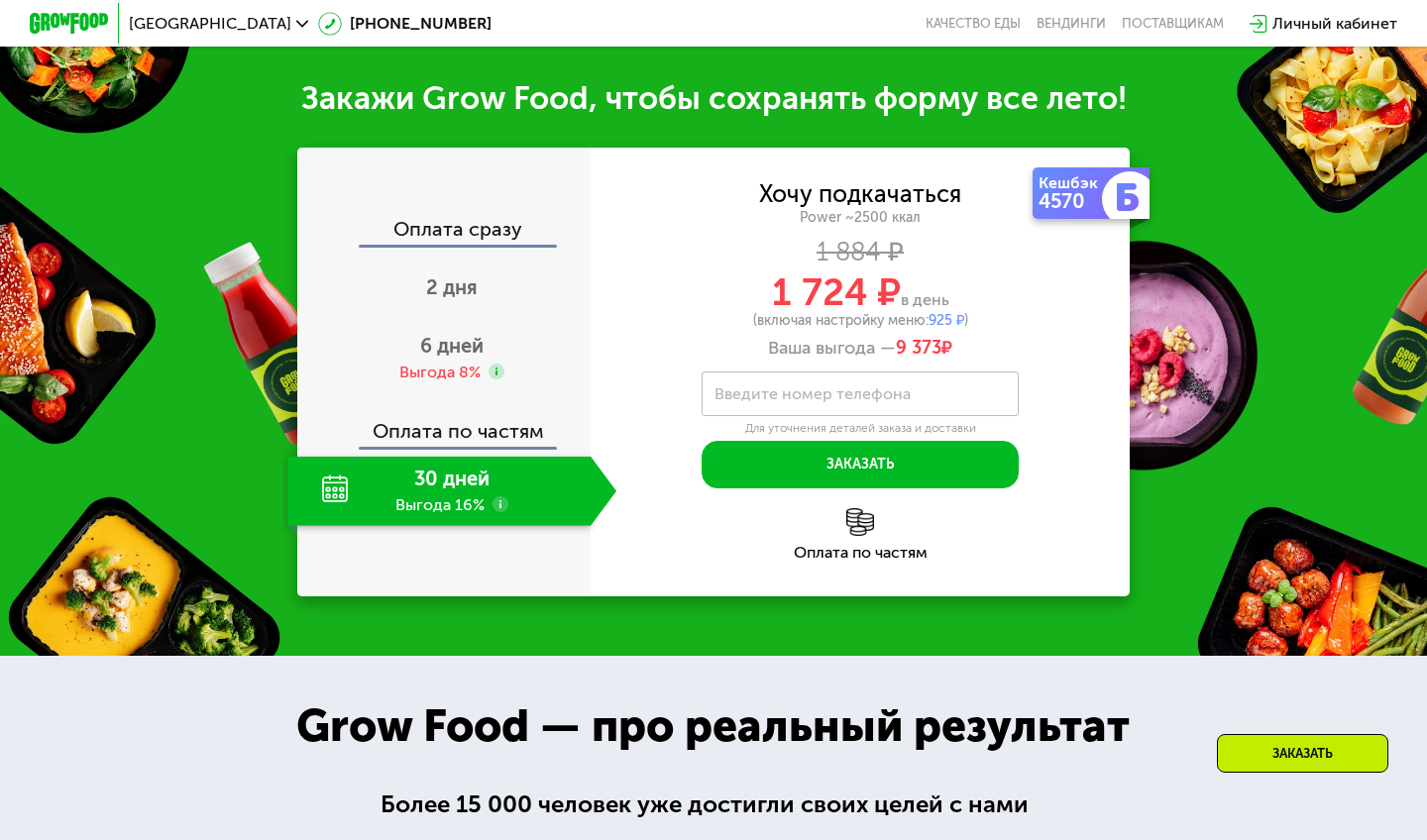 click on "30 дней Выгода 16%" 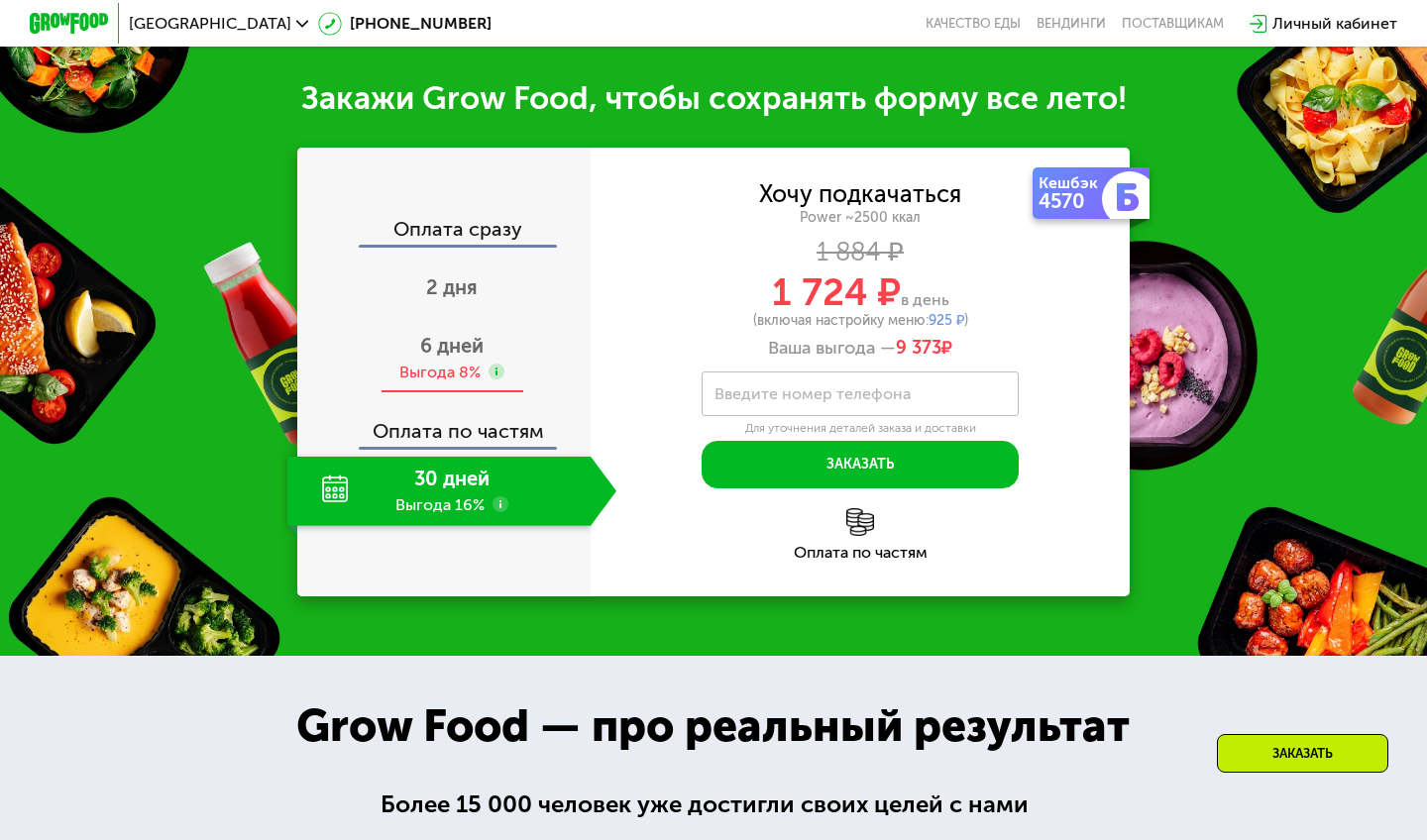 click on "6 дней" at bounding box center (452, 346) 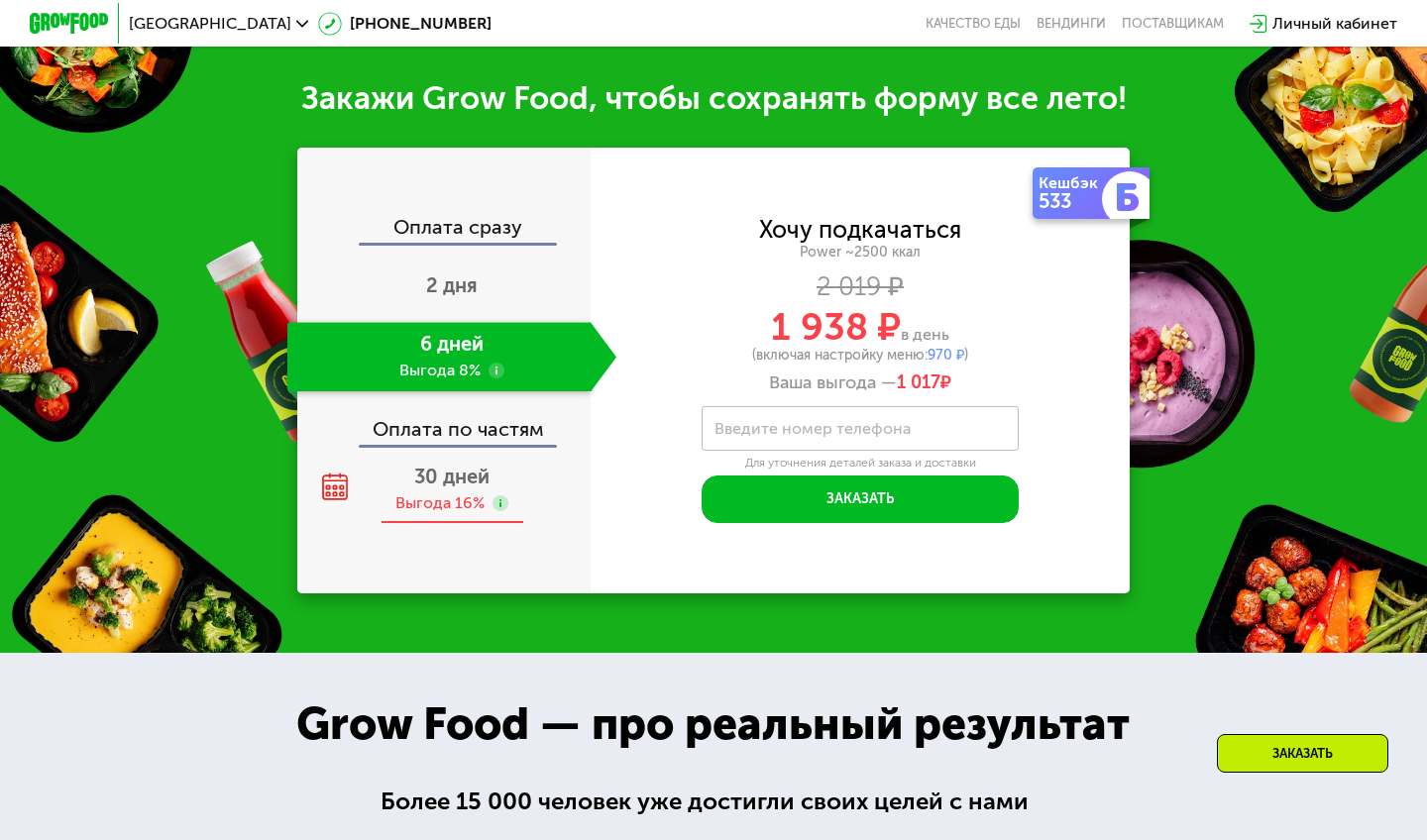 click on "30 дней" at bounding box center (452, 476) 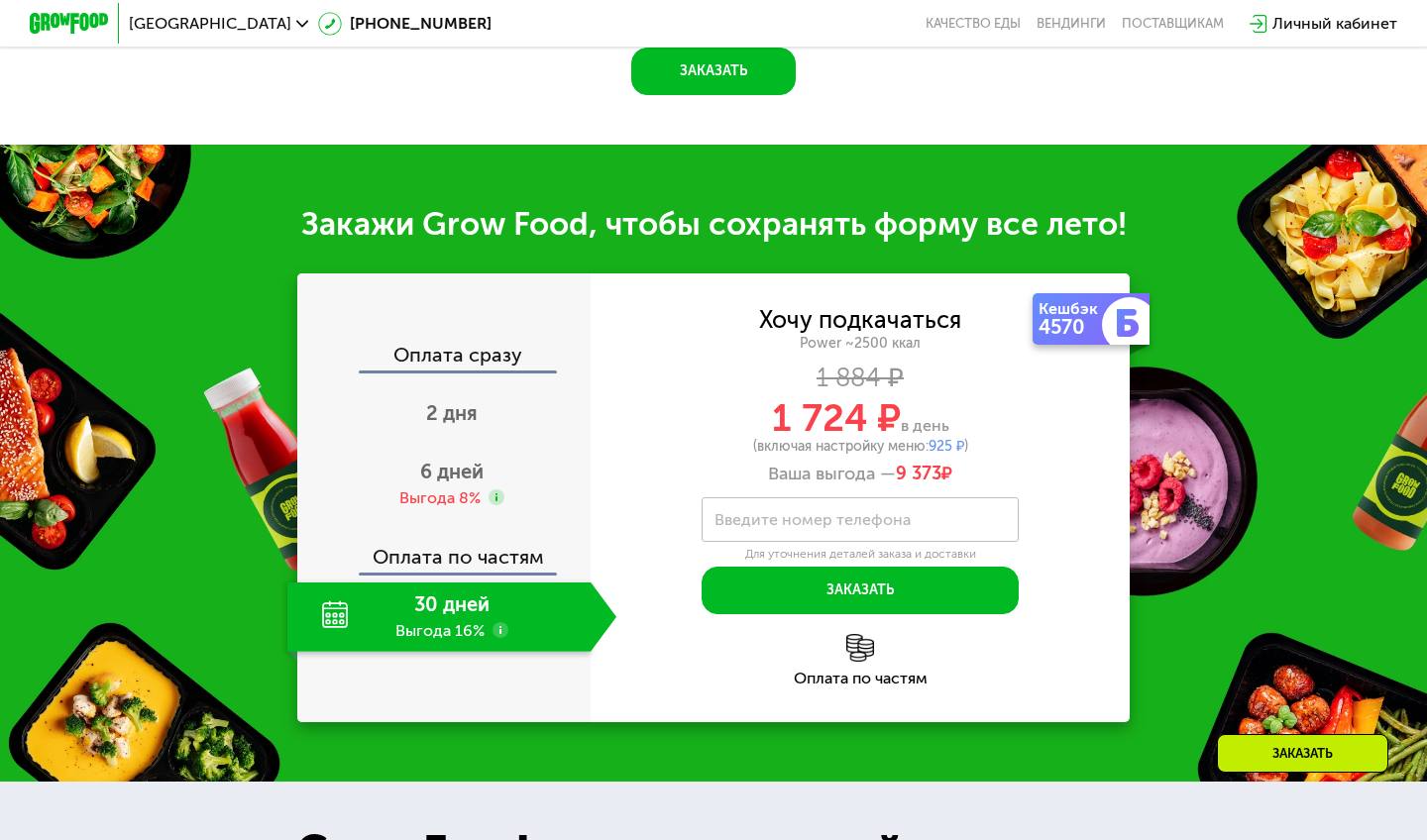 scroll, scrollTop: 2322, scrollLeft: 0, axis: vertical 